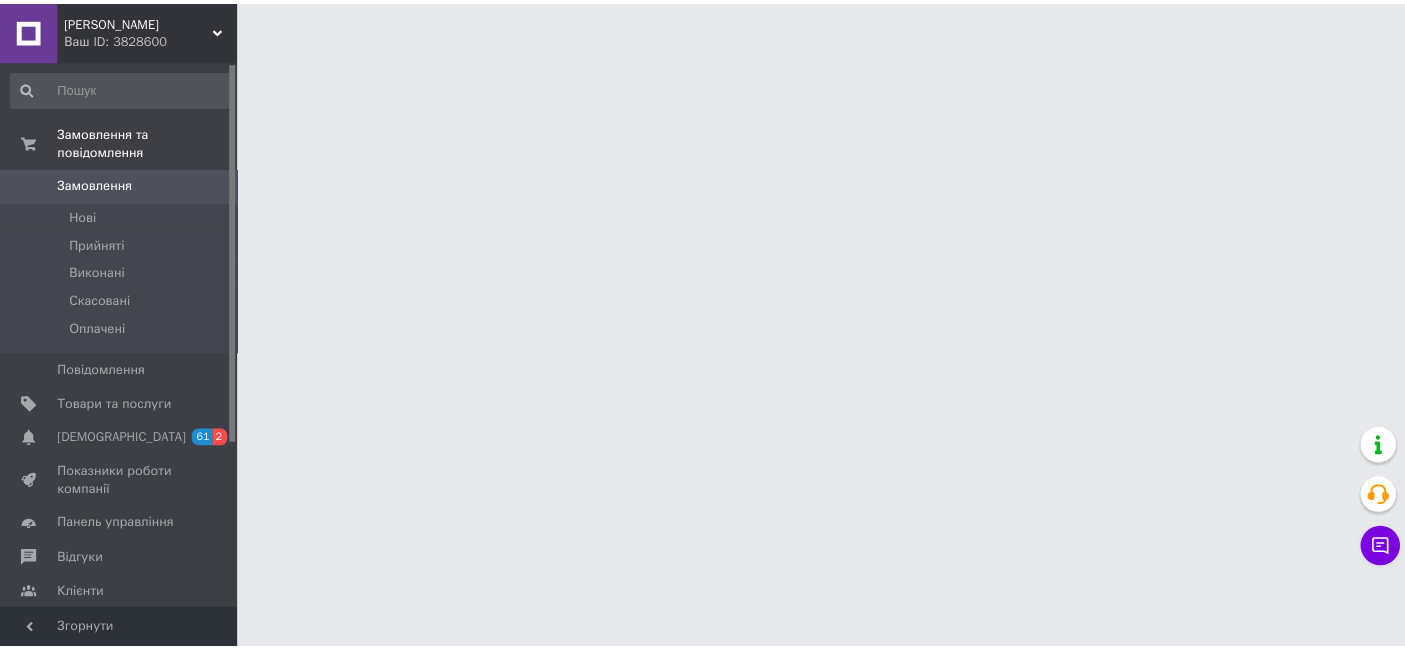 scroll, scrollTop: 0, scrollLeft: 0, axis: both 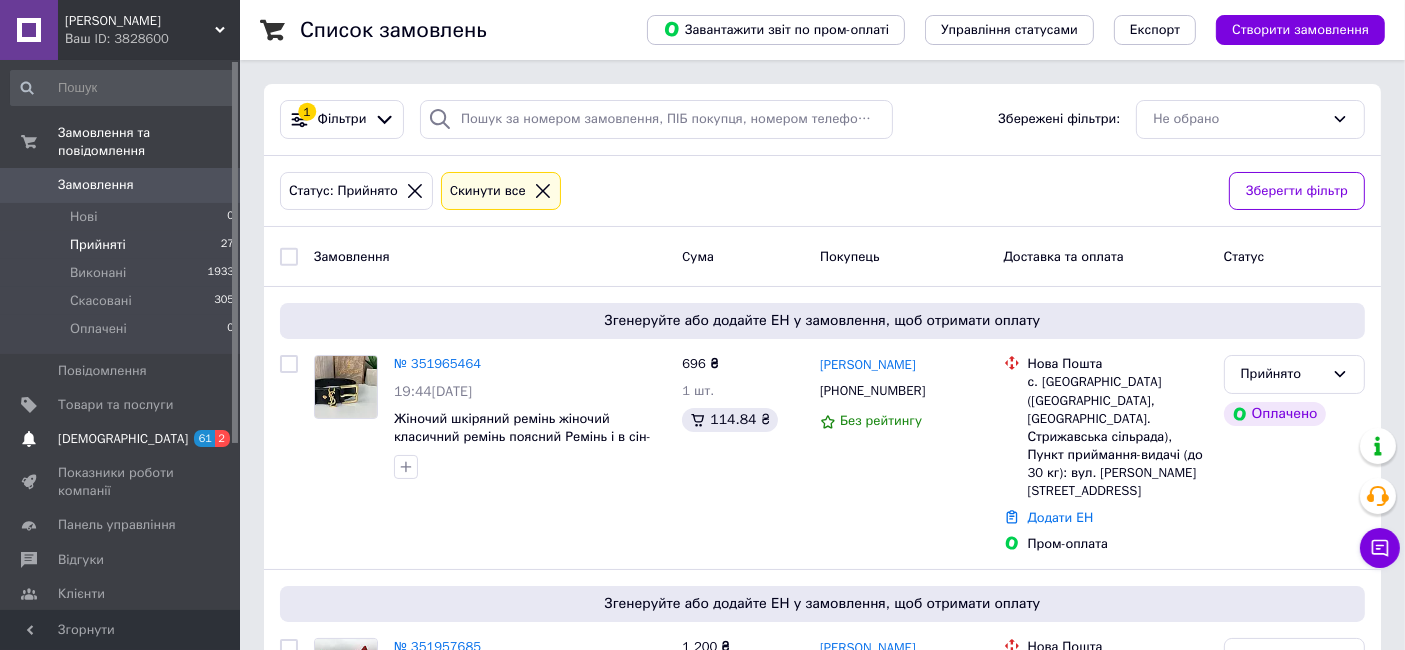 click on "[DEMOGRAPHIC_DATA]" at bounding box center (123, 439) 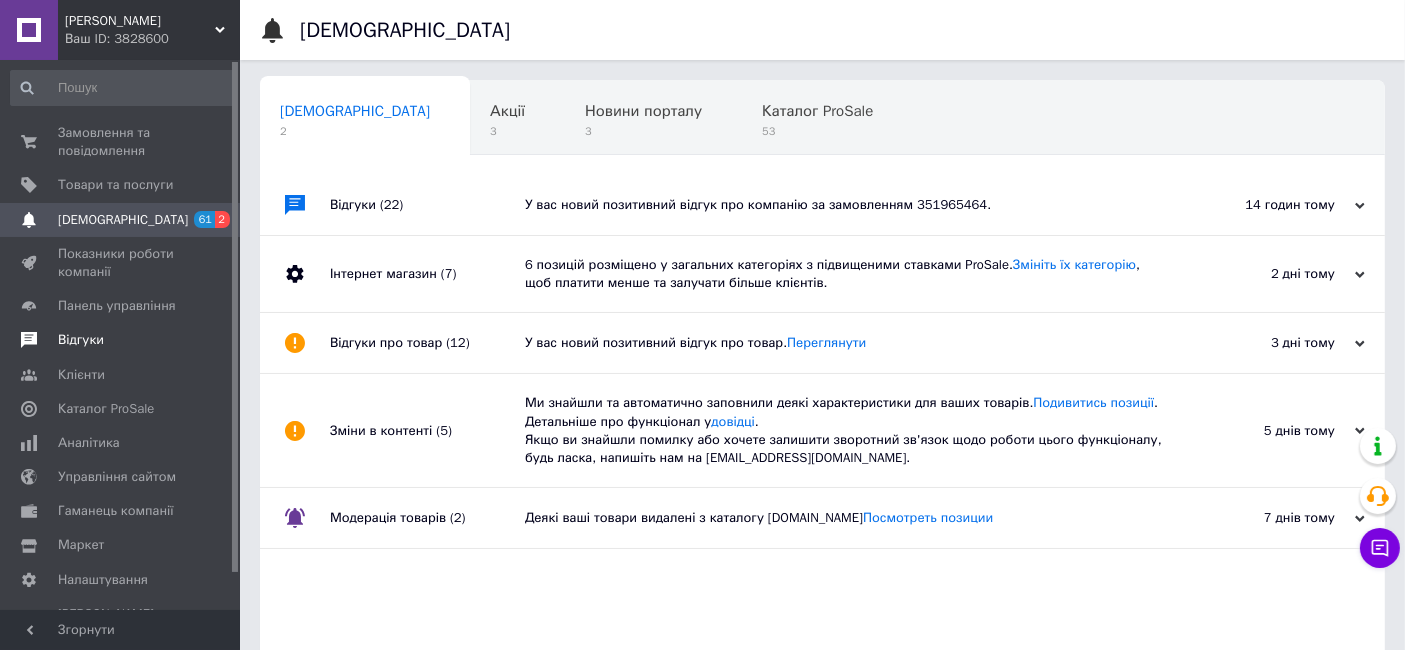 click on "Відгуки" at bounding box center (81, 340) 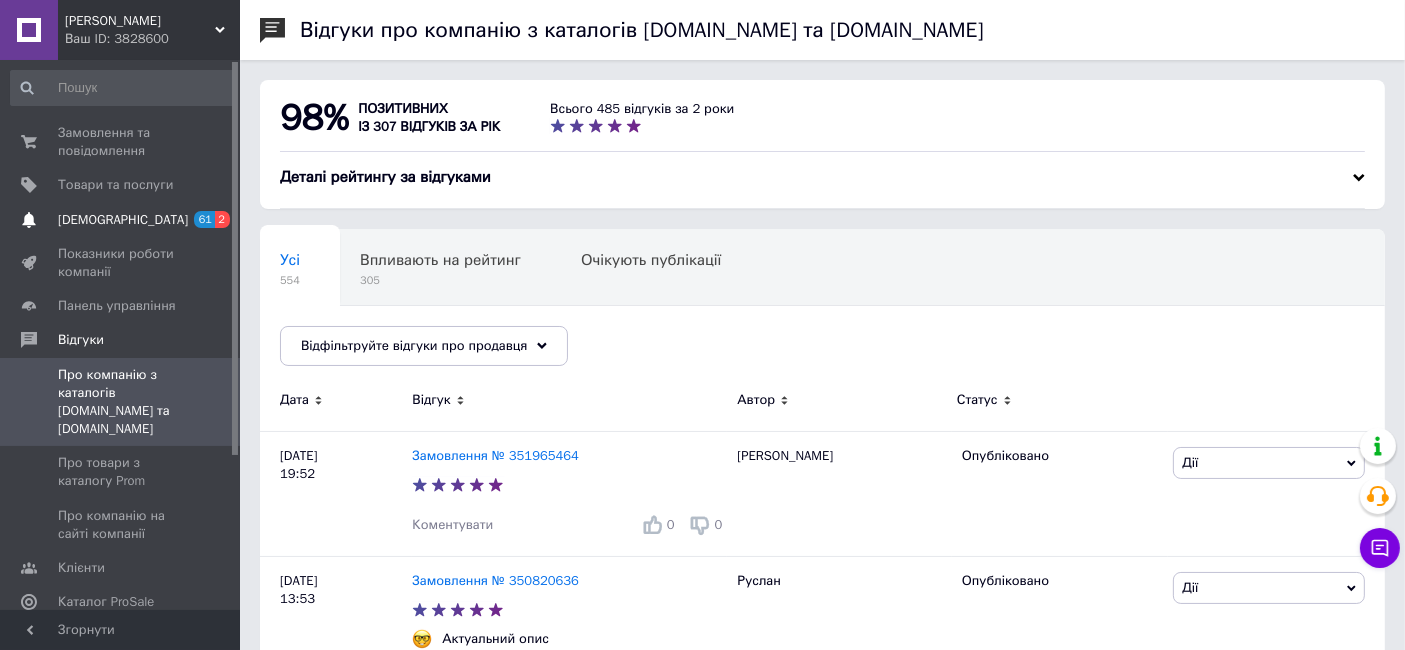 click on "[DEMOGRAPHIC_DATA]" at bounding box center [123, 220] 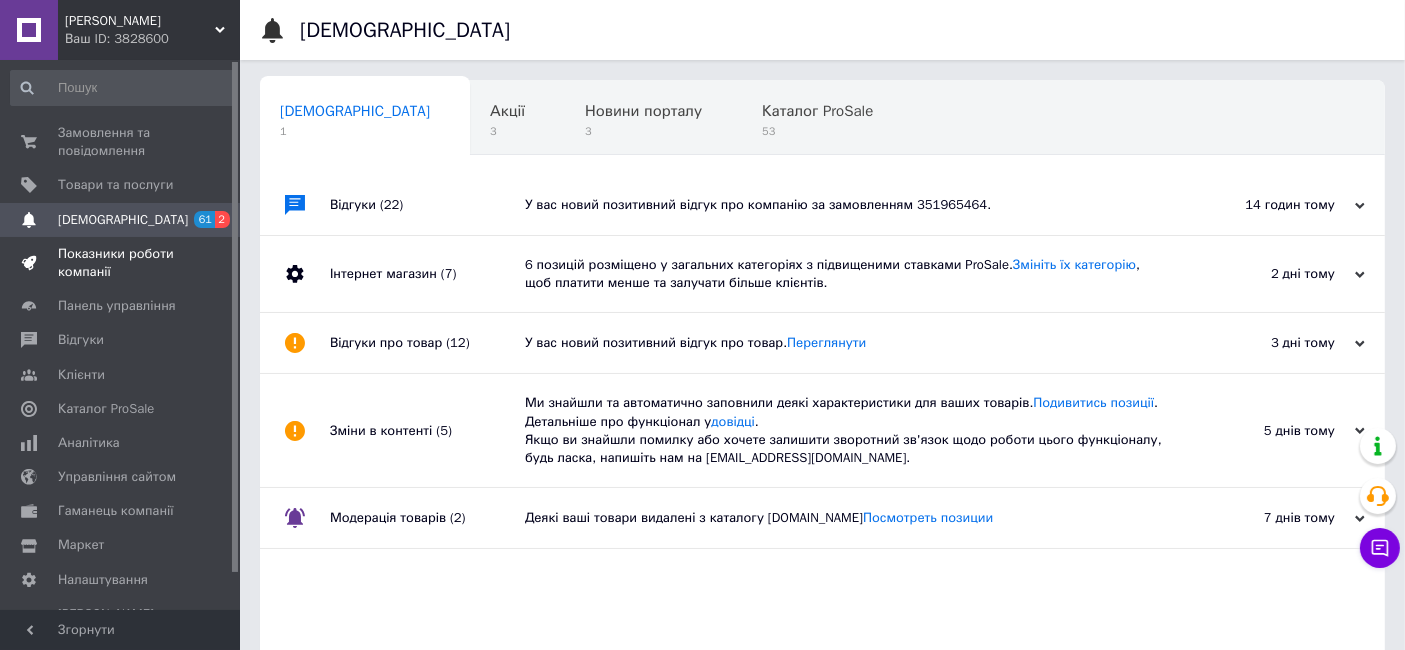 click on "Показники роботи компанії" at bounding box center (121, 263) 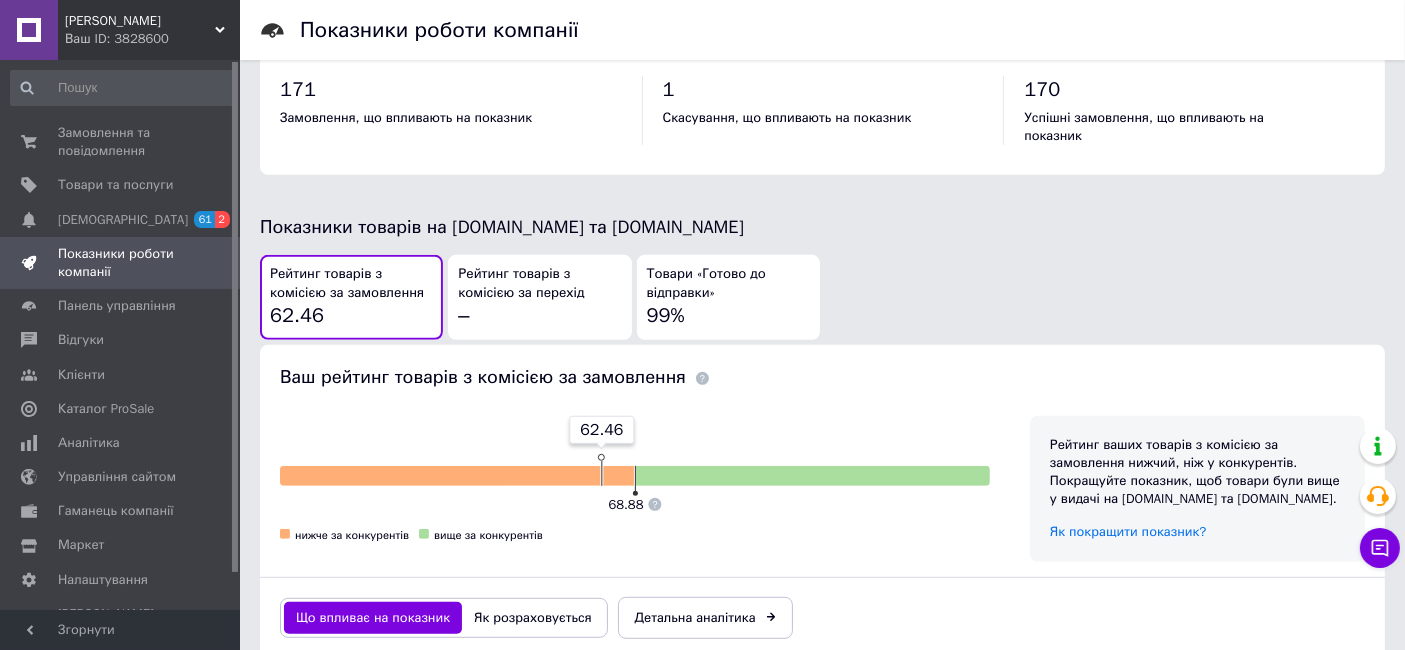 scroll, scrollTop: 1111, scrollLeft: 0, axis: vertical 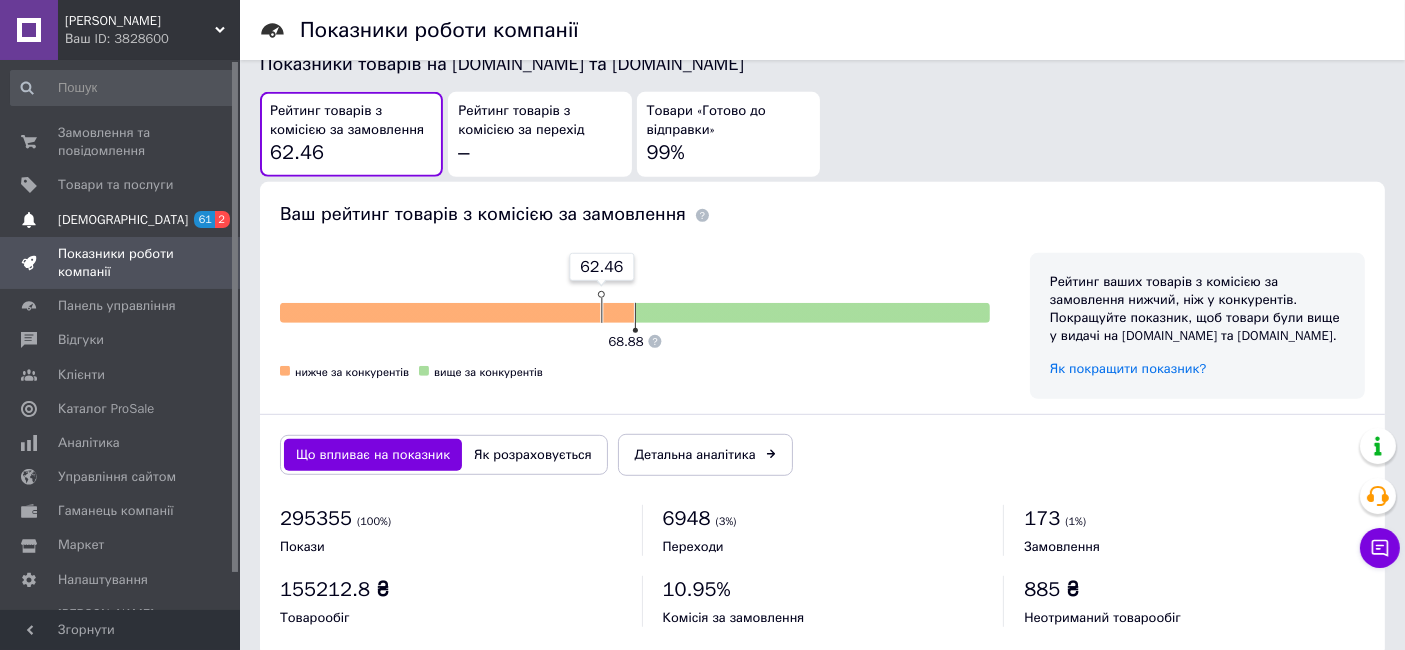 click on "Сповіщення 61 2" at bounding box center (123, 220) 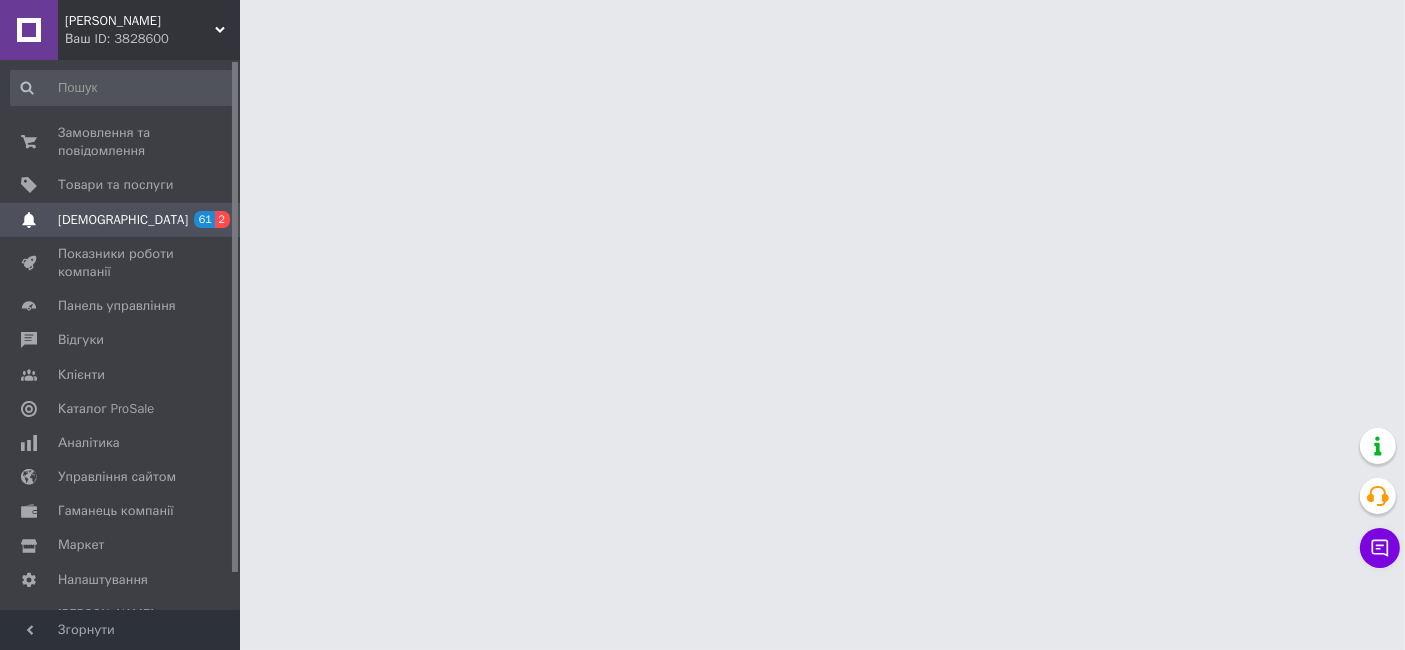 scroll, scrollTop: 0, scrollLeft: 0, axis: both 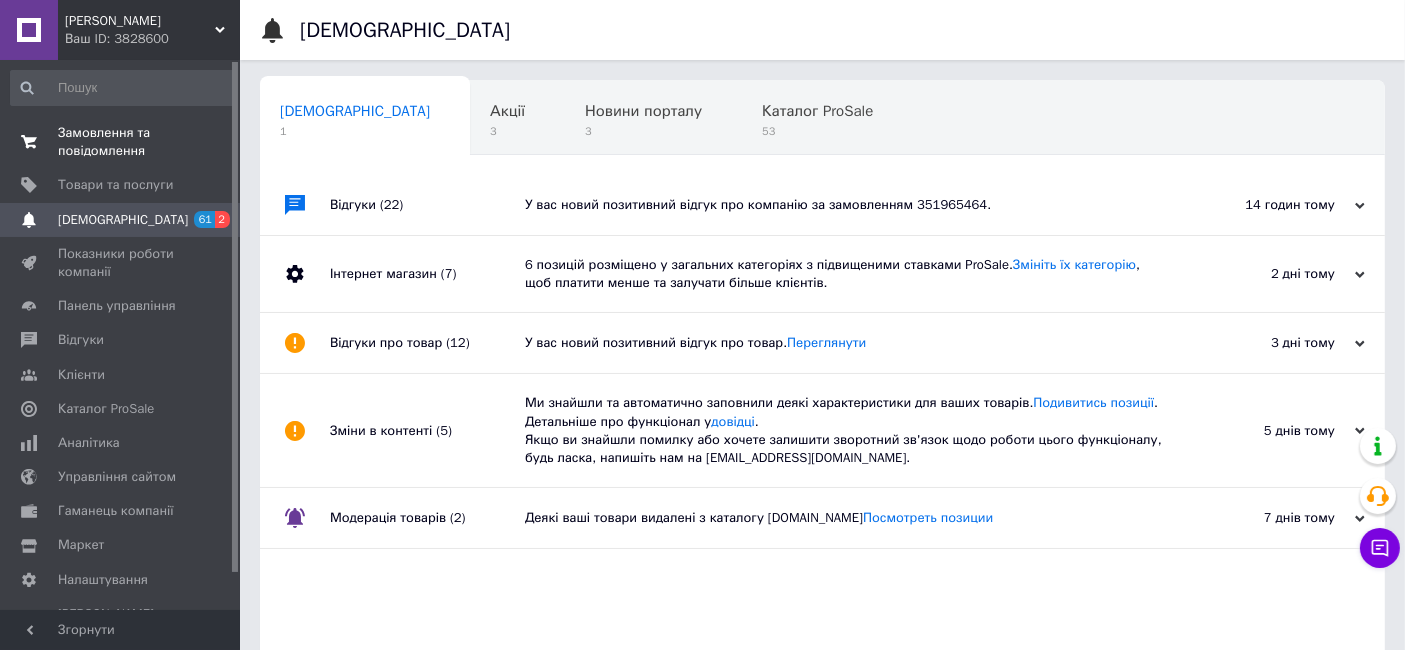click on "Замовлення та повідомлення" at bounding box center [121, 142] 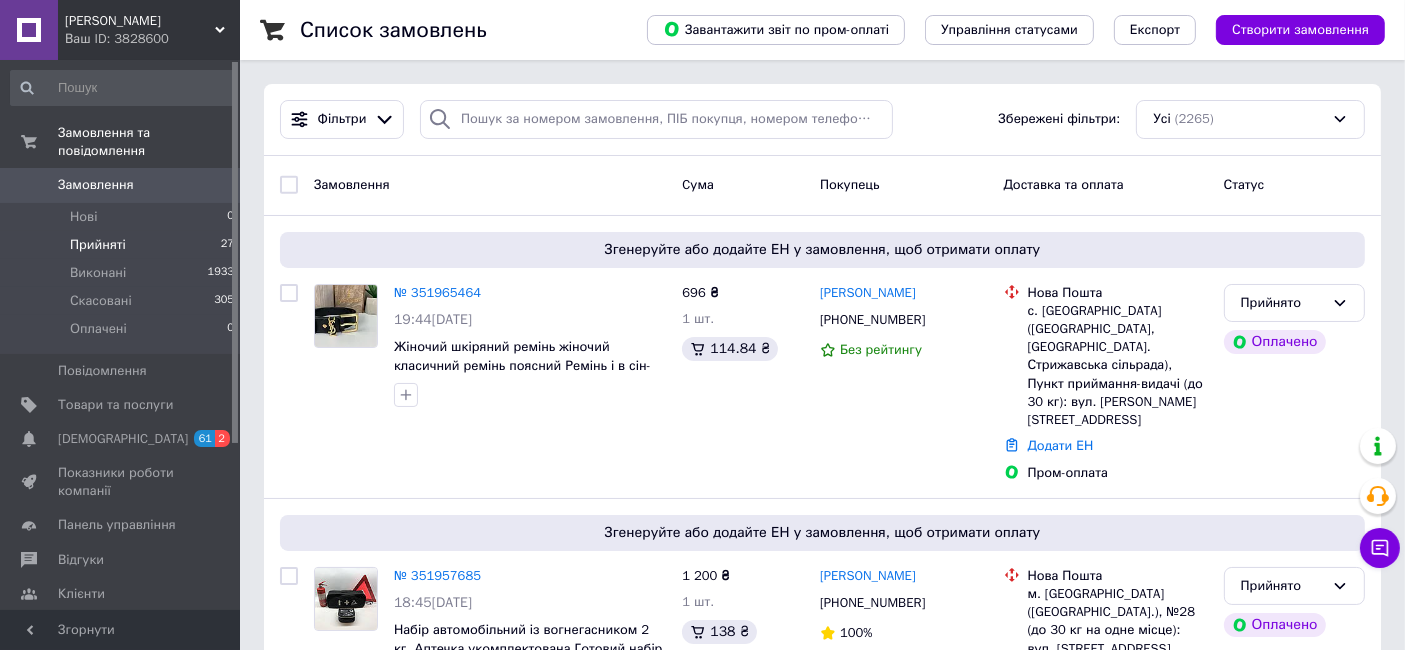 click on "Прийняті" at bounding box center [98, 245] 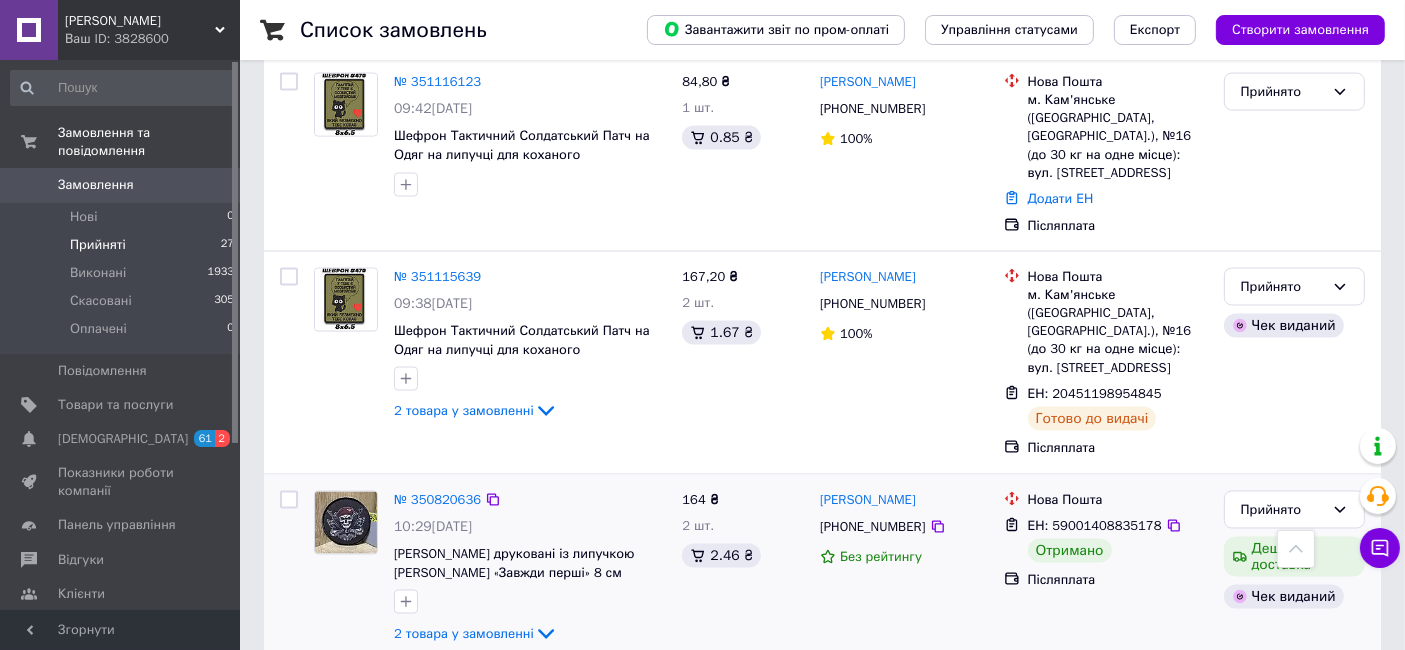 scroll, scrollTop: 3122, scrollLeft: 0, axis: vertical 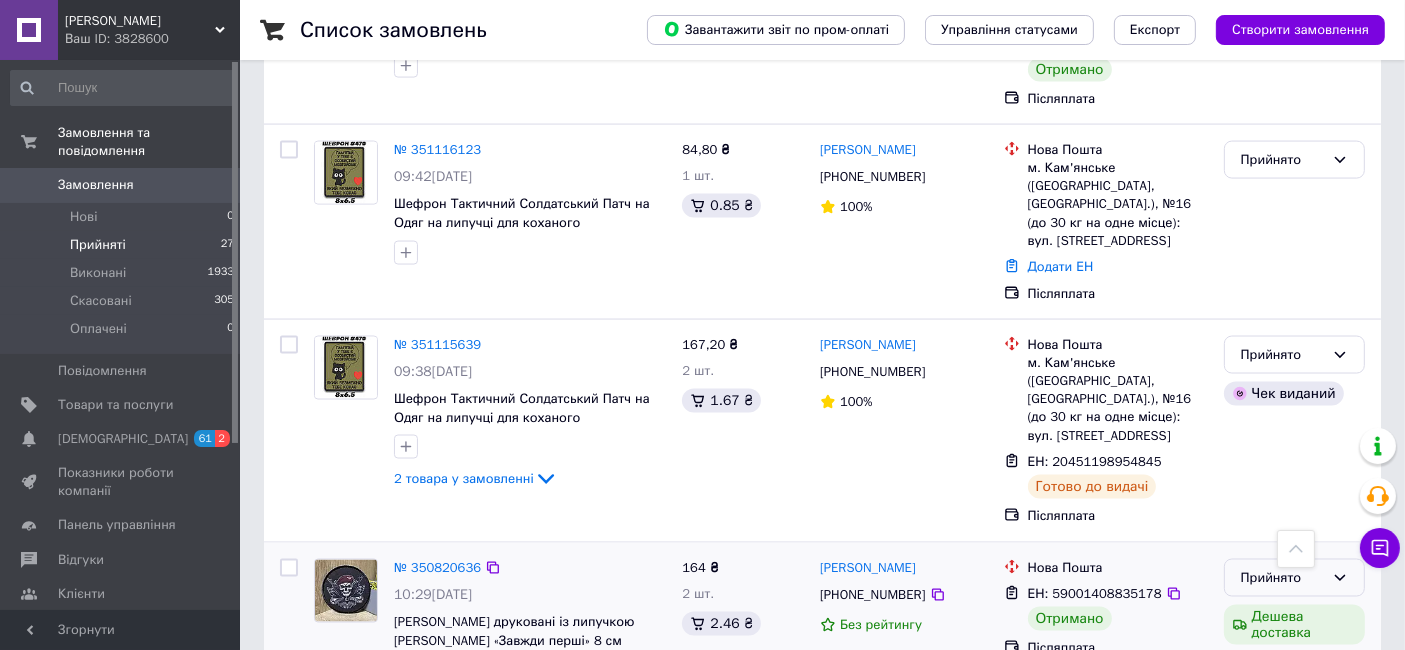 click on "Прийнято" at bounding box center (1282, 578) 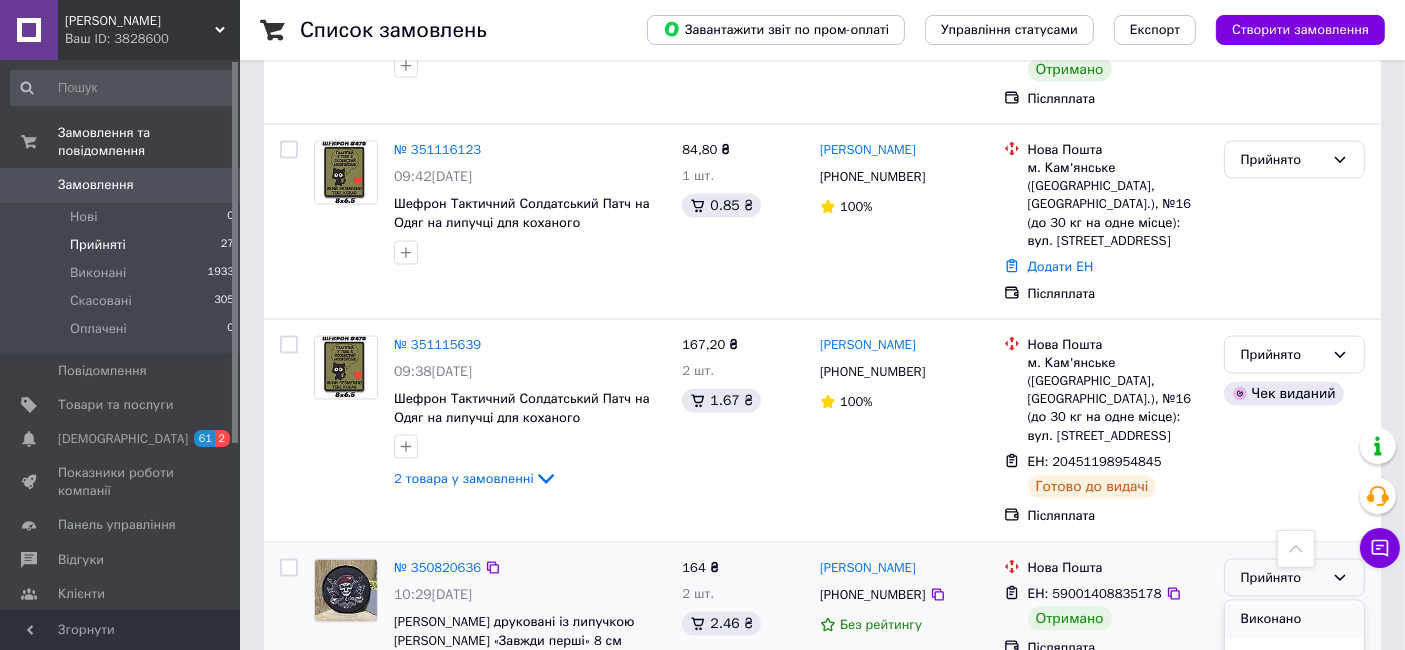 click on "Виконано" at bounding box center (1294, 619) 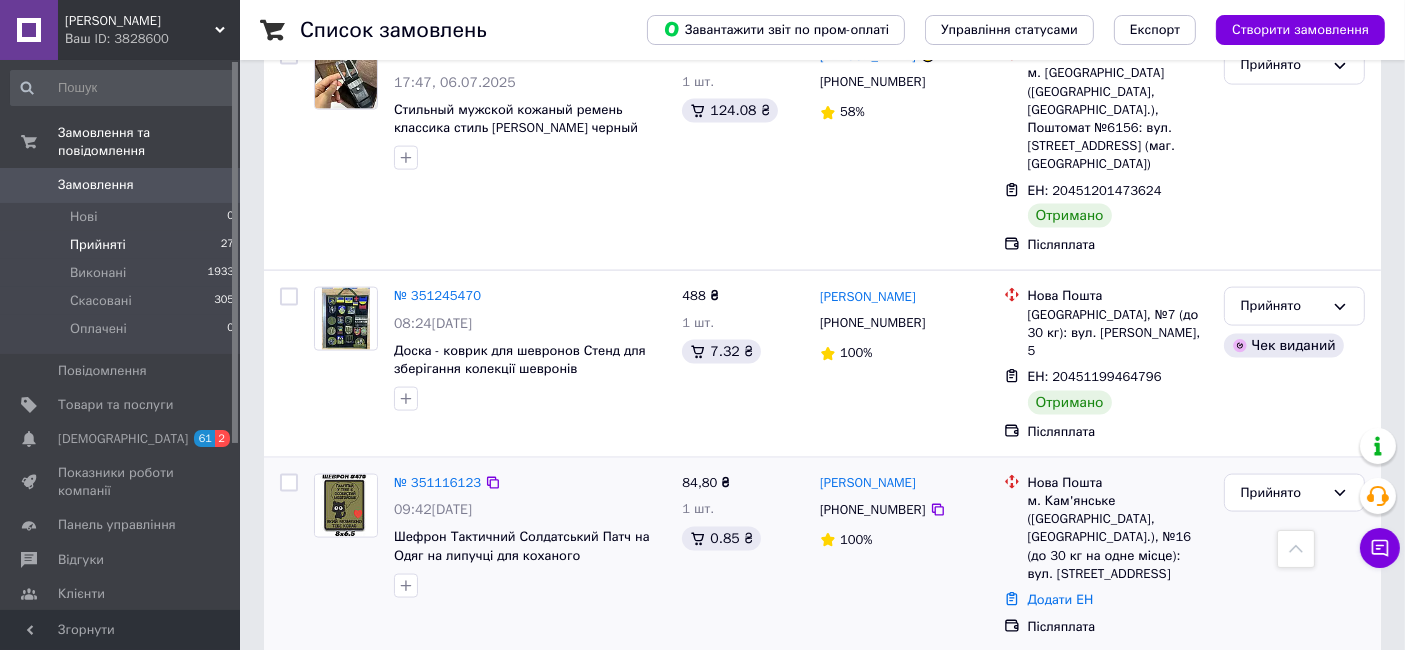scroll, scrollTop: 2678, scrollLeft: 0, axis: vertical 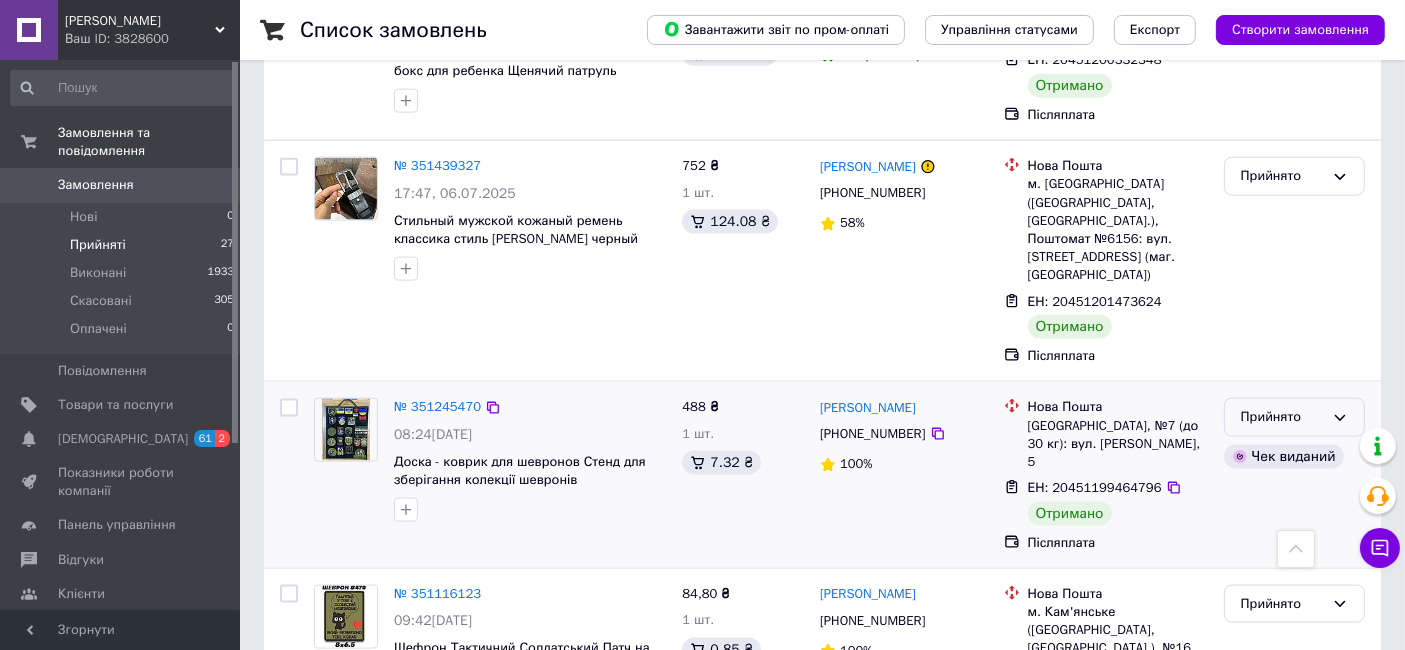 click on "Прийнято" at bounding box center [1282, 417] 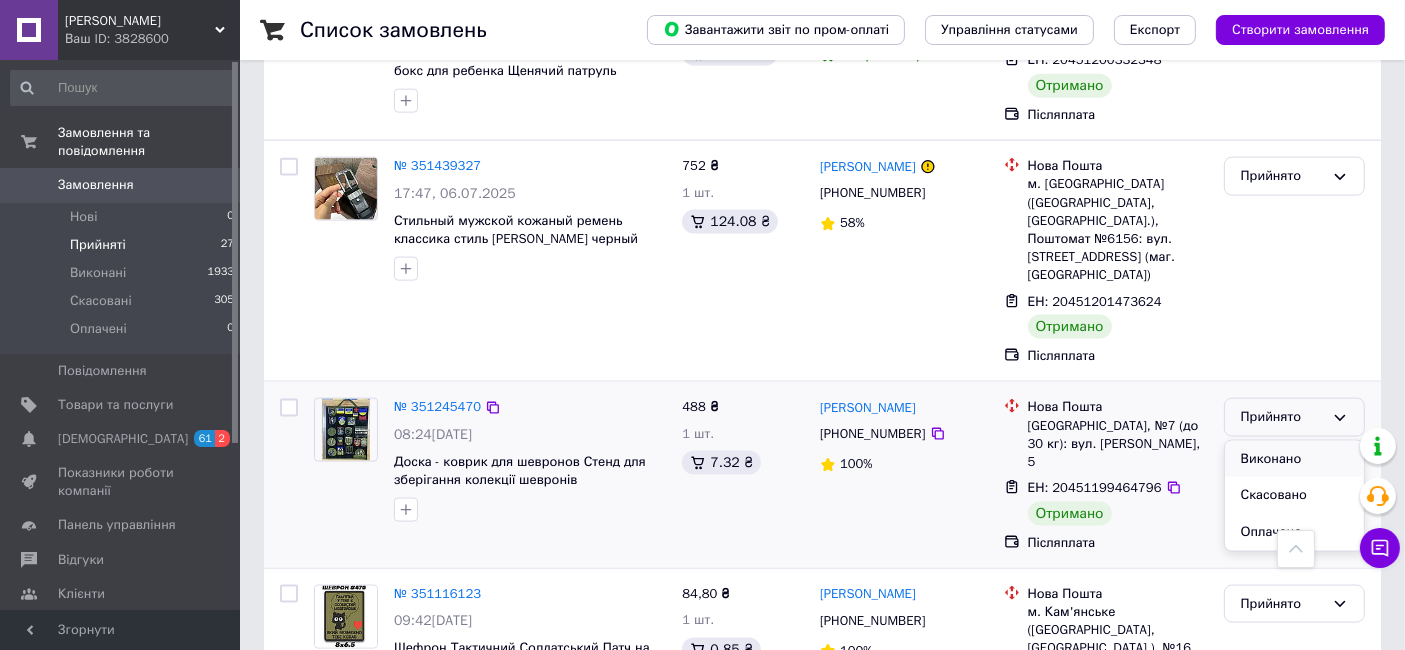 click on "Виконано" at bounding box center [1294, 459] 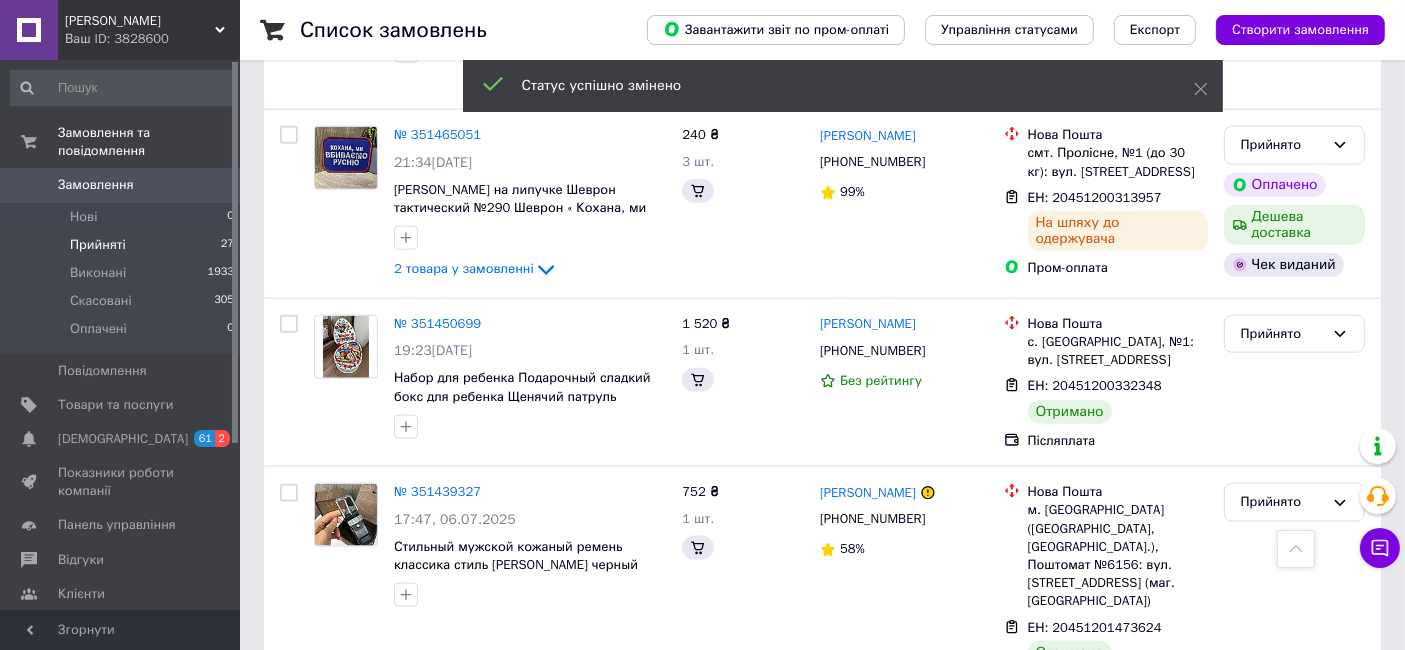 scroll, scrollTop: 2456, scrollLeft: 0, axis: vertical 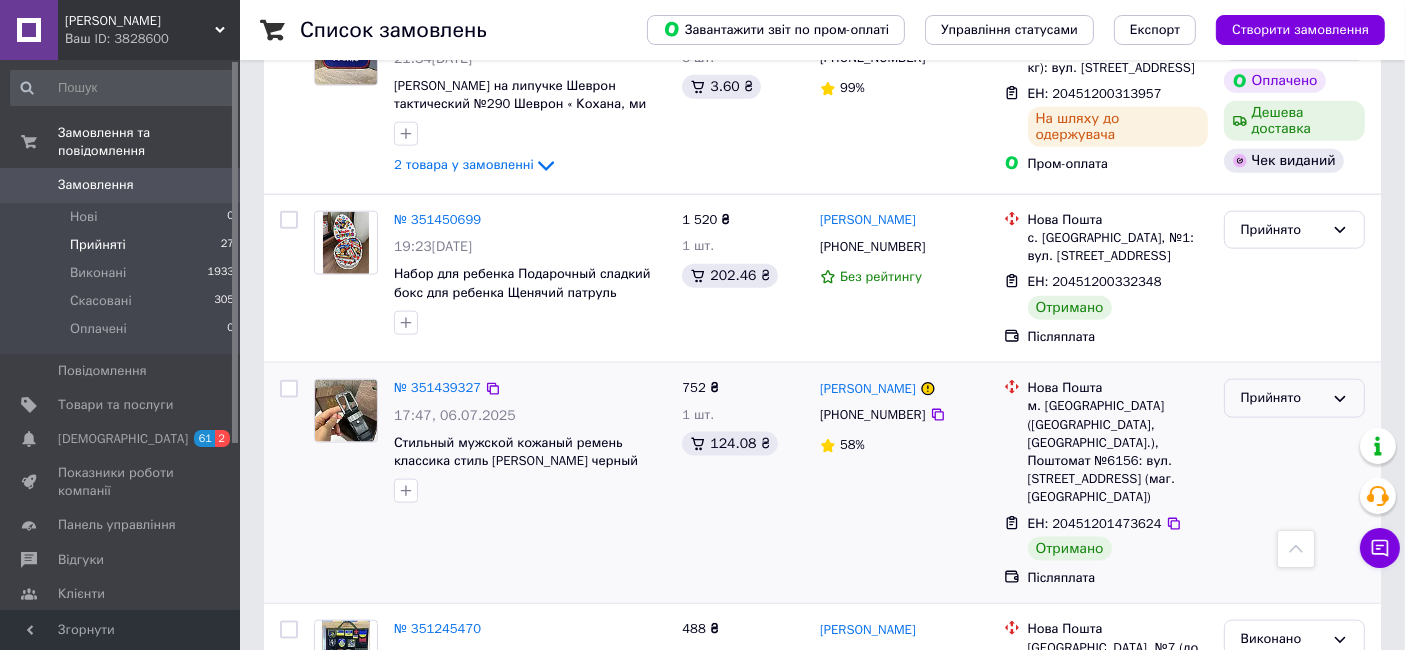 click on "Прийнято" at bounding box center [1282, 398] 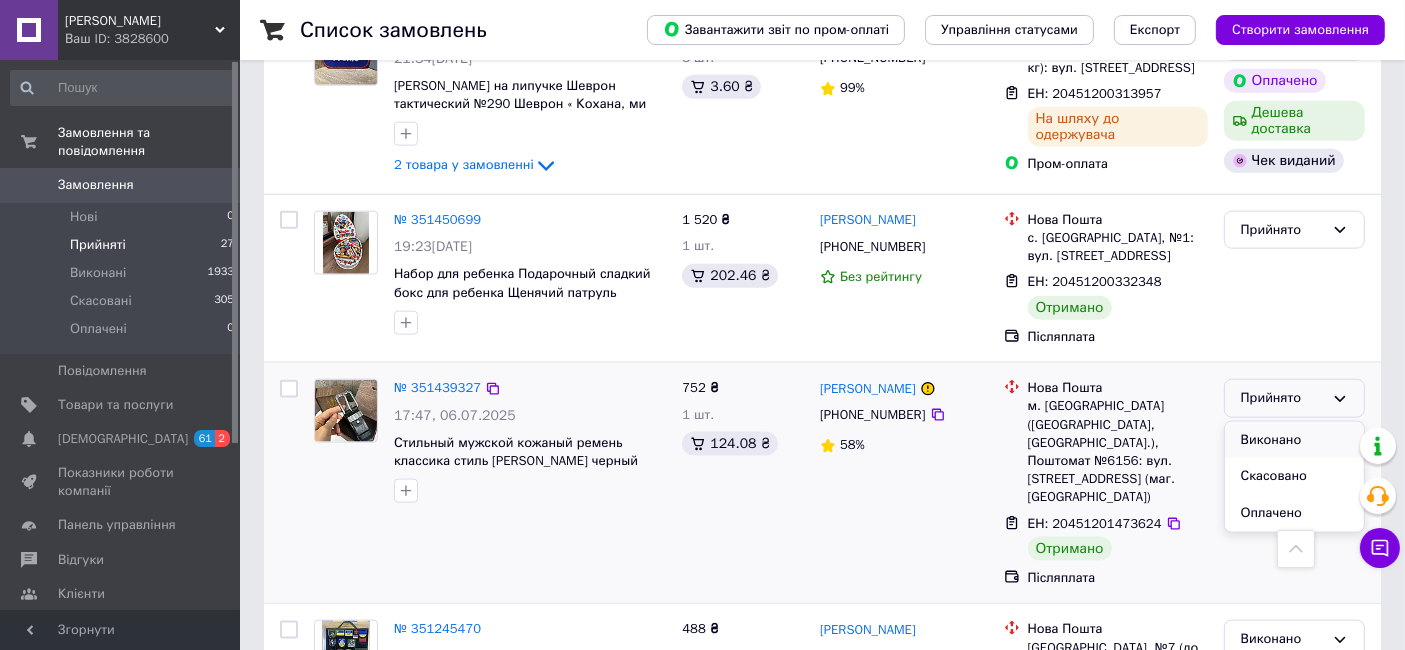 click on "Виконано" at bounding box center [1294, 440] 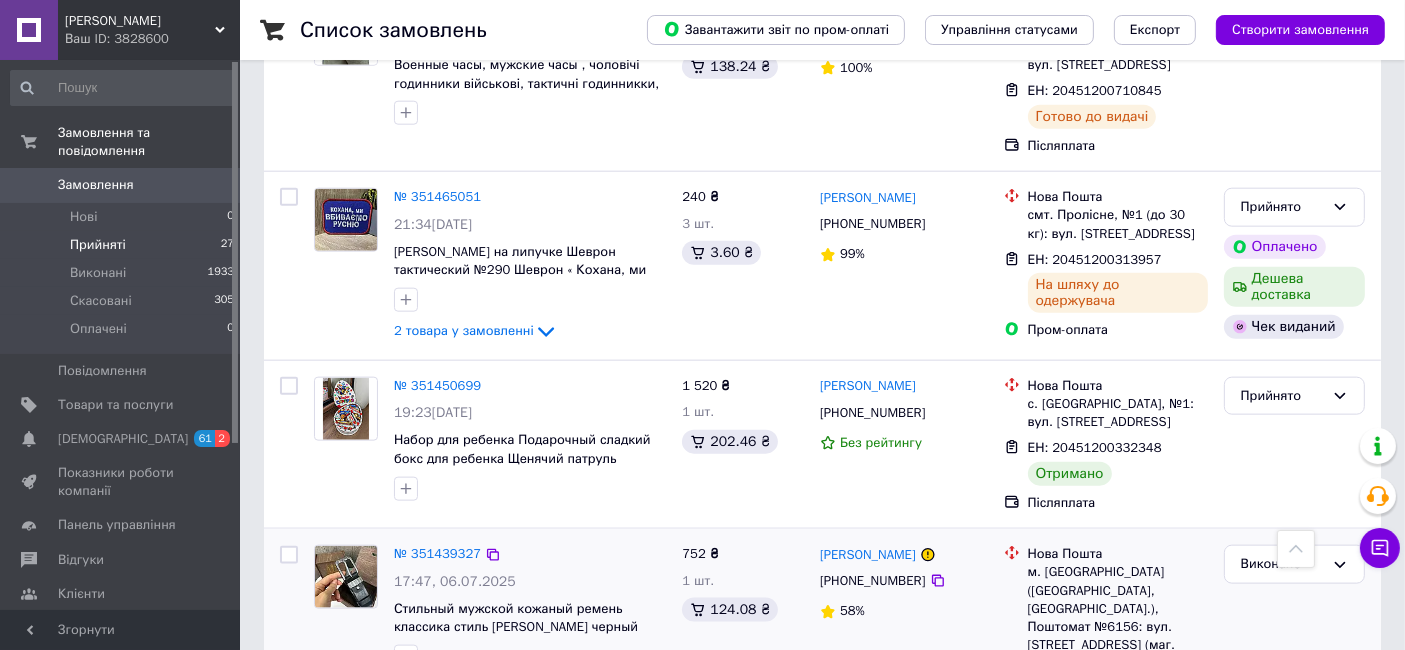 scroll, scrollTop: 2234, scrollLeft: 0, axis: vertical 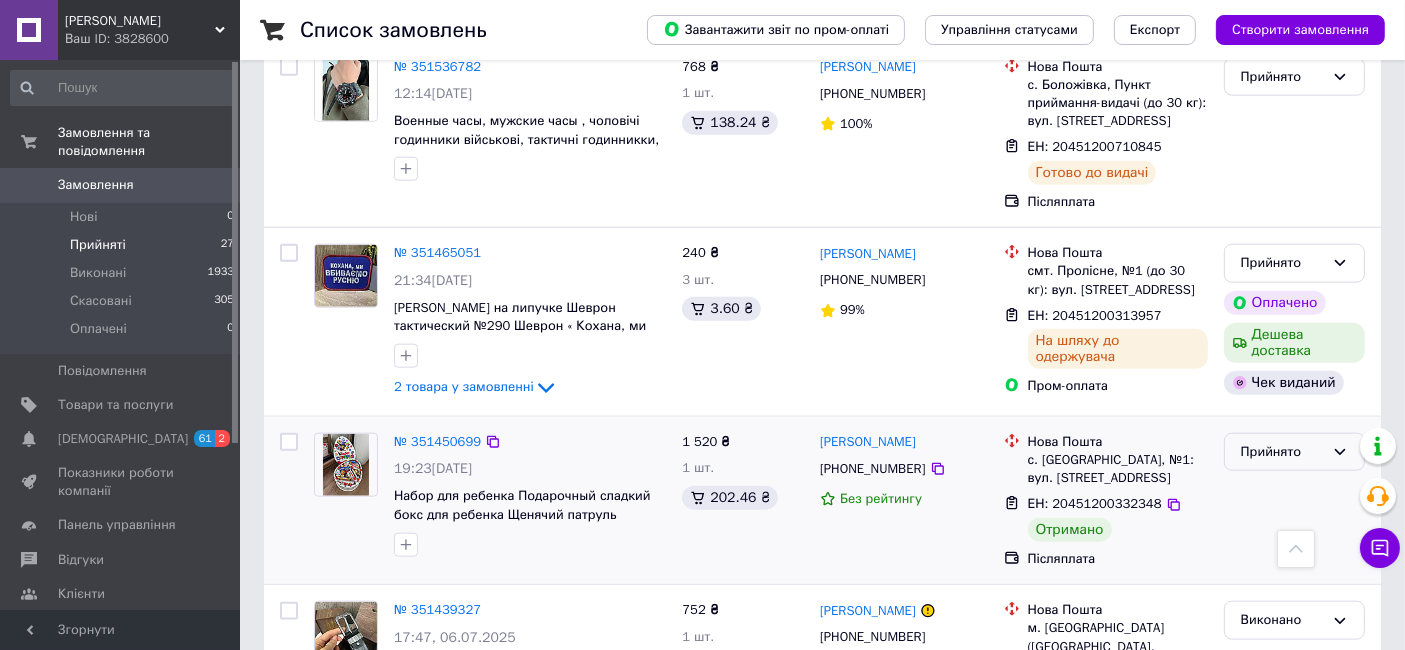 click on "Прийнято" at bounding box center (1282, 452) 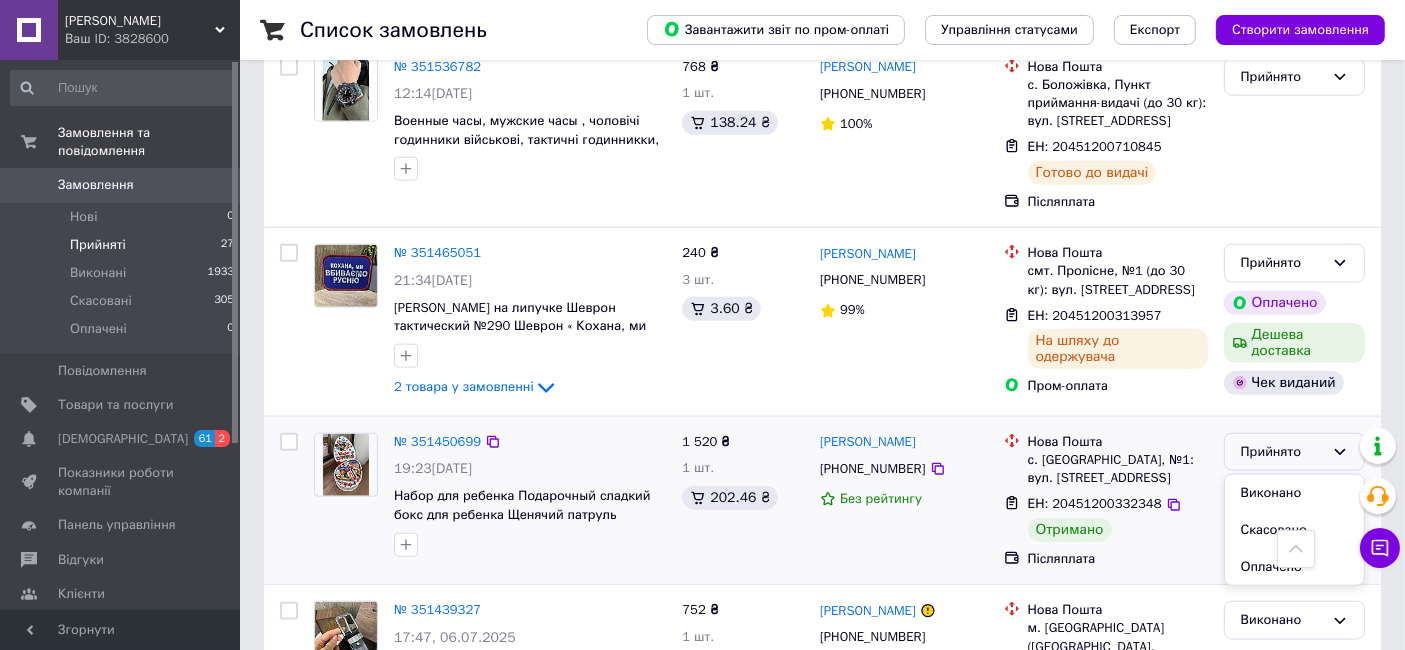 click on "Виконано" at bounding box center (1294, 493) 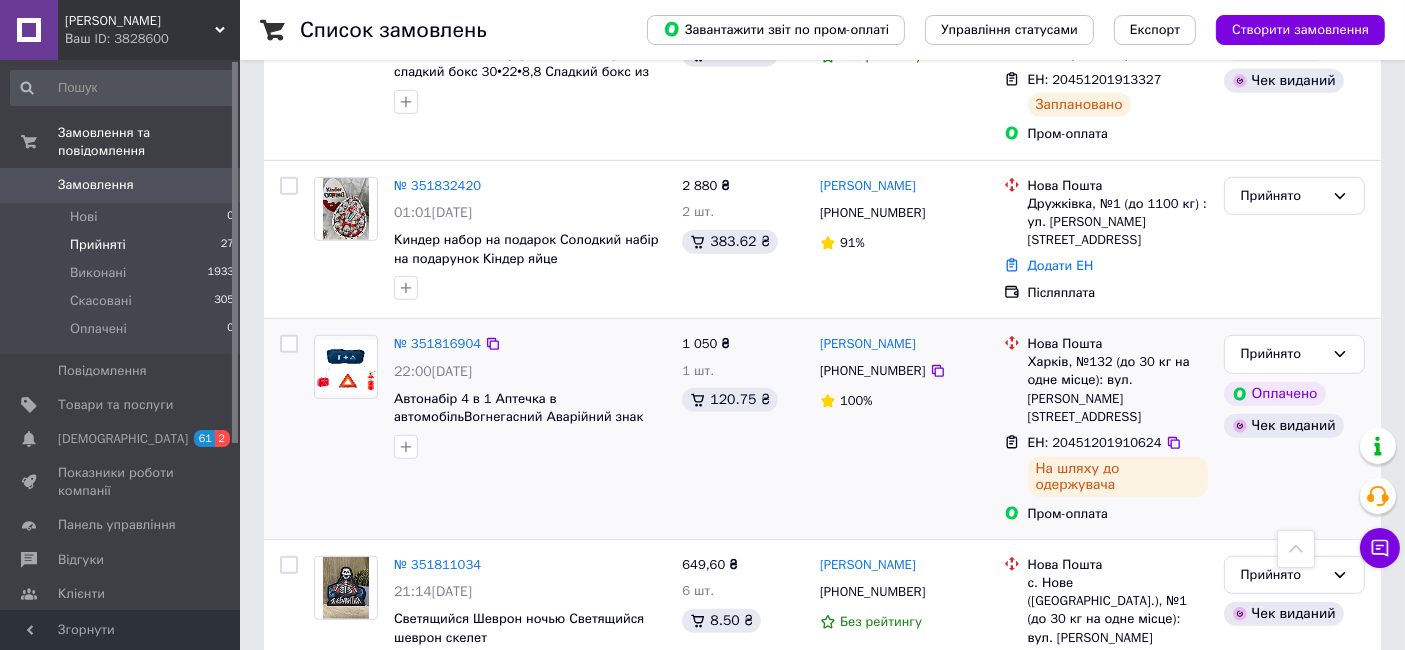 scroll, scrollTop: 900, scrollLeft: 0, axis: vertical 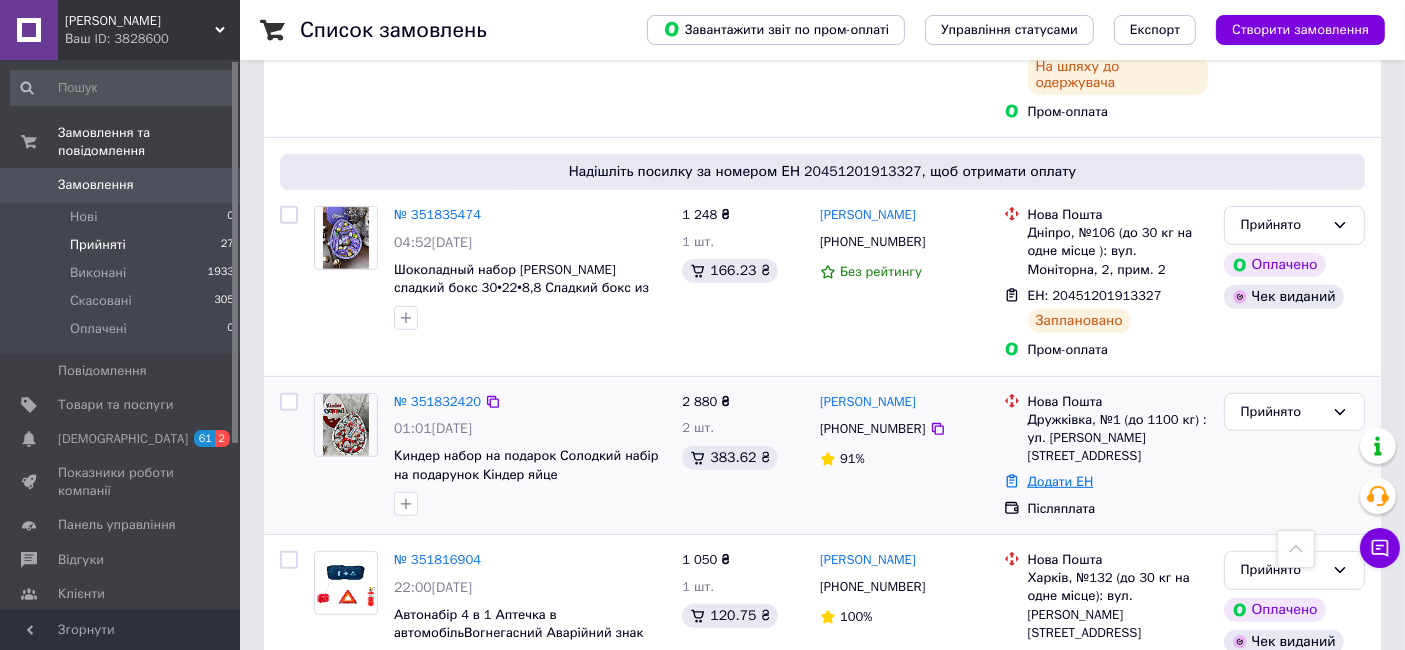 click on "Додати ЕН" at bounding box center [1061, 481] 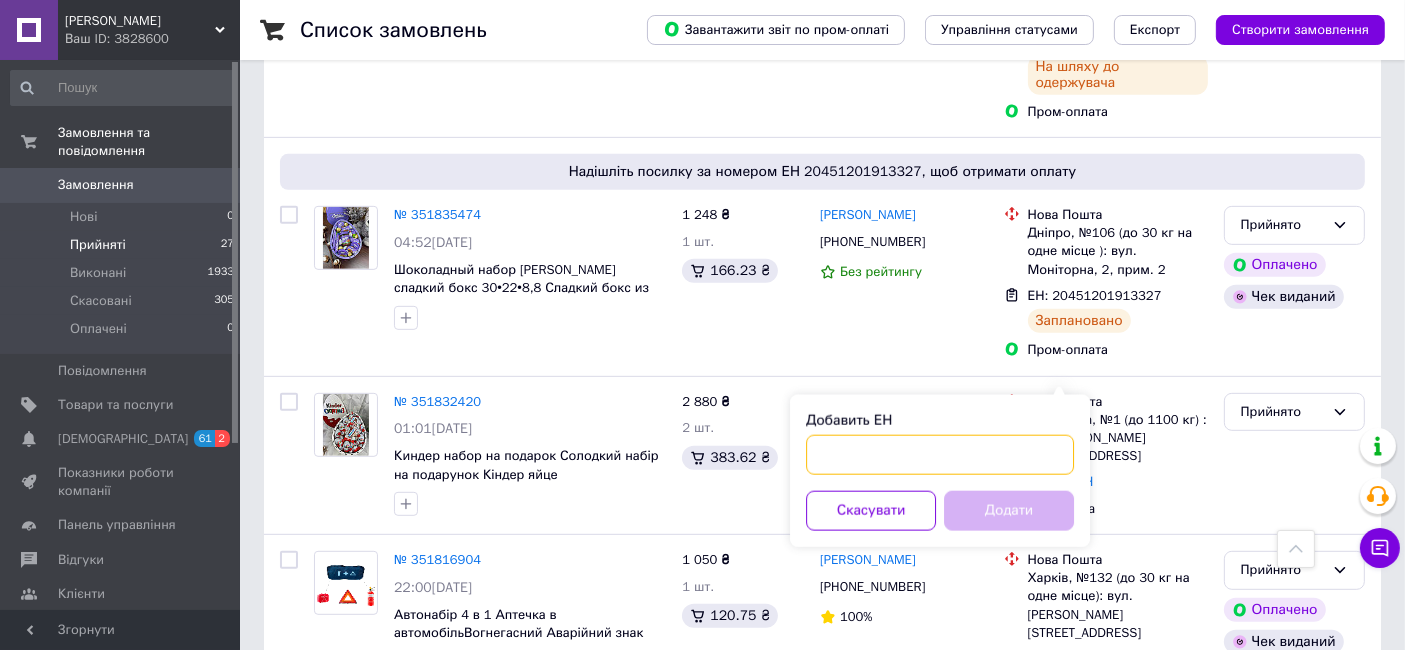 click on "Добавить ЕН" at bounding box center (940, 455) 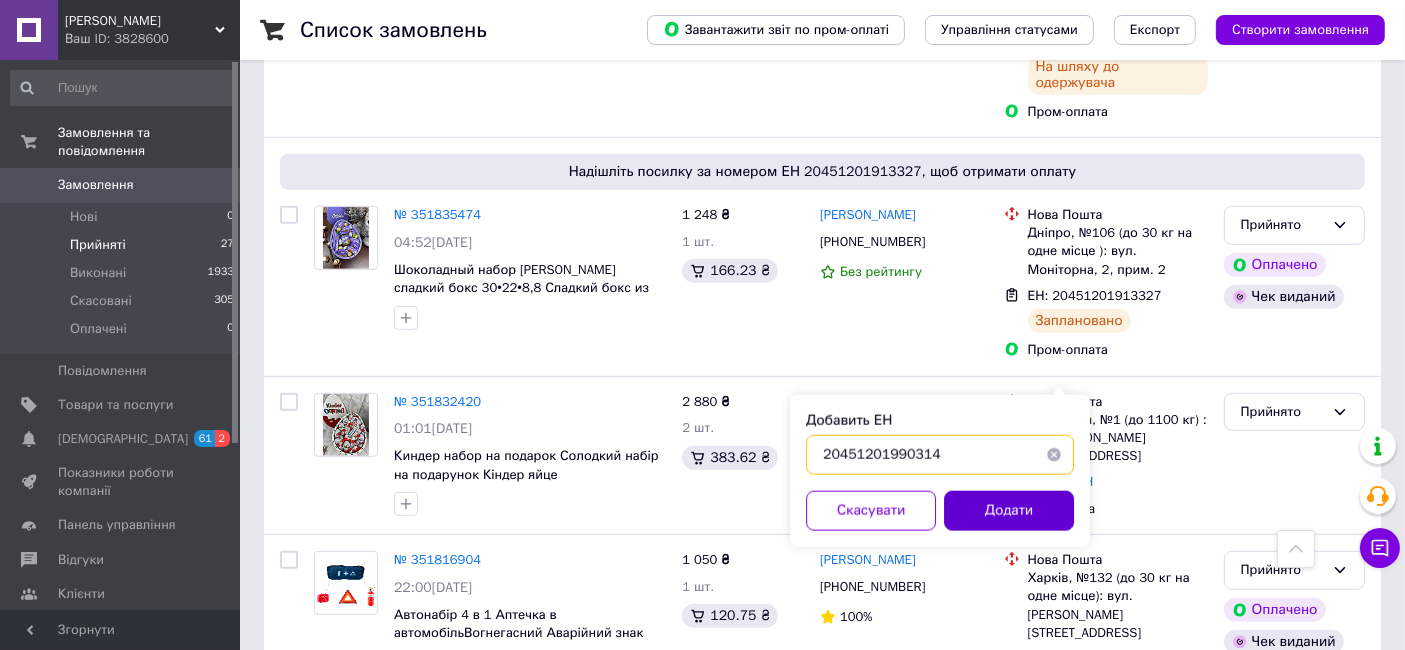 type on "20451201990314" 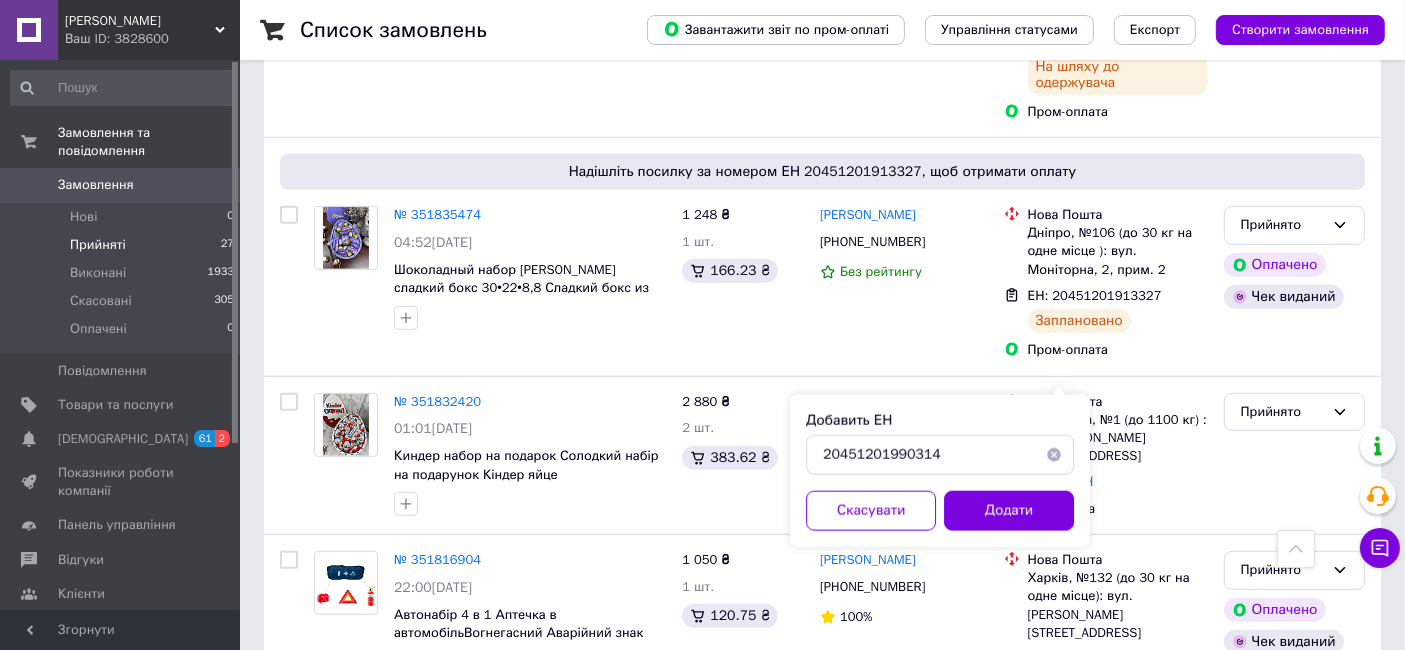 click on "Додати" at bounding box center [1009, 511] 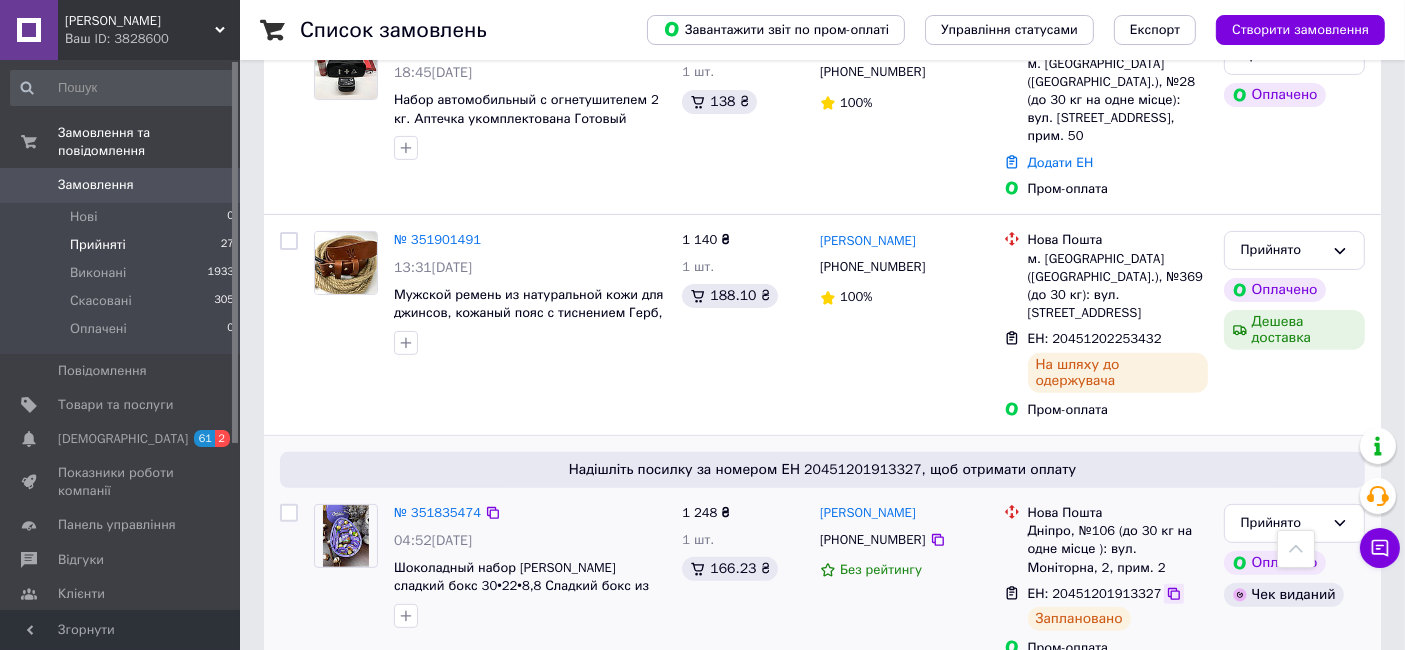 scroll, scrollTop: 567, scrollLeft: 0, axis: vertical 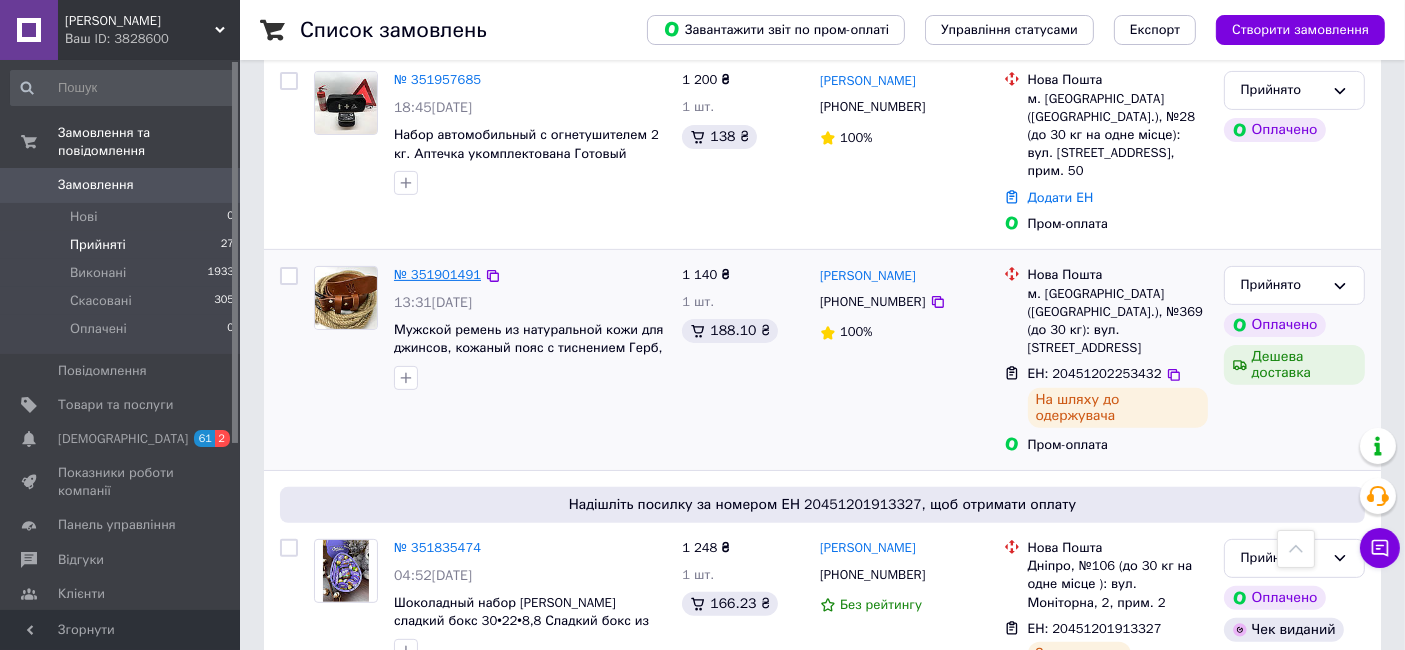 click on "№ 351901491" at bounding box center [437, 274] 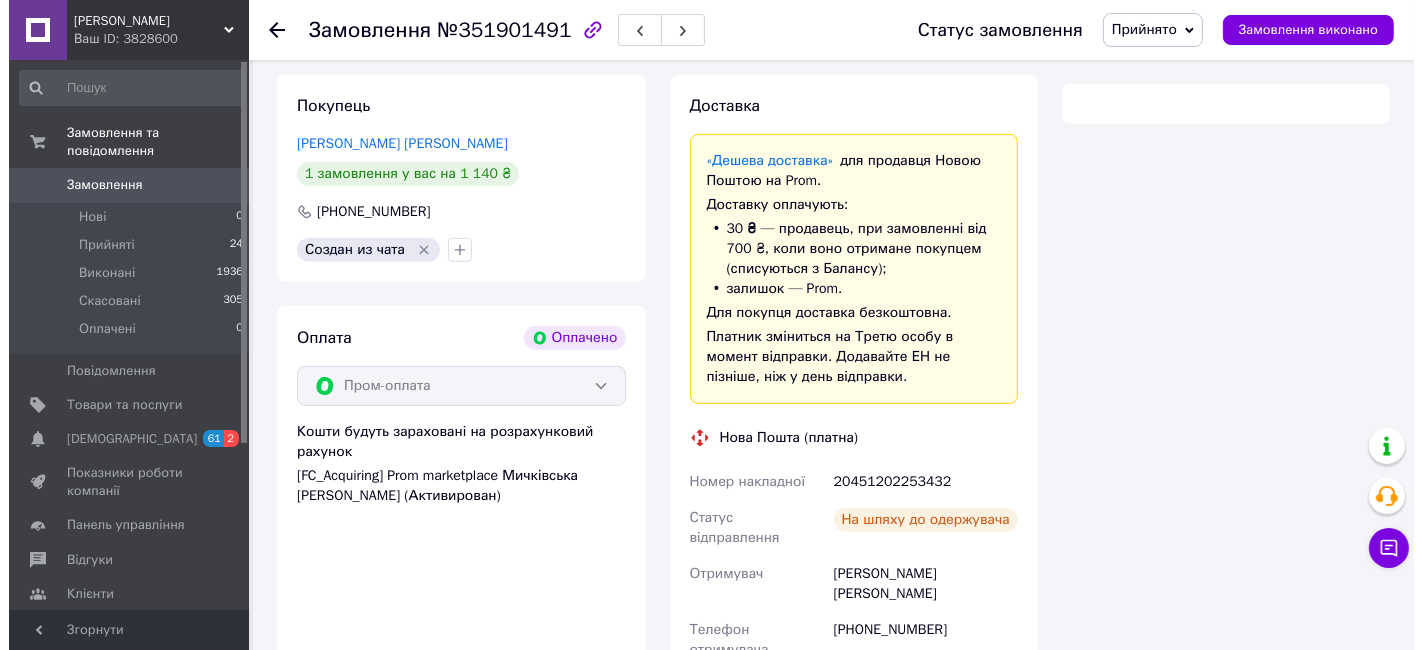 scroll, scrollTop: 954, scrollLeft: 0, axis: vertical 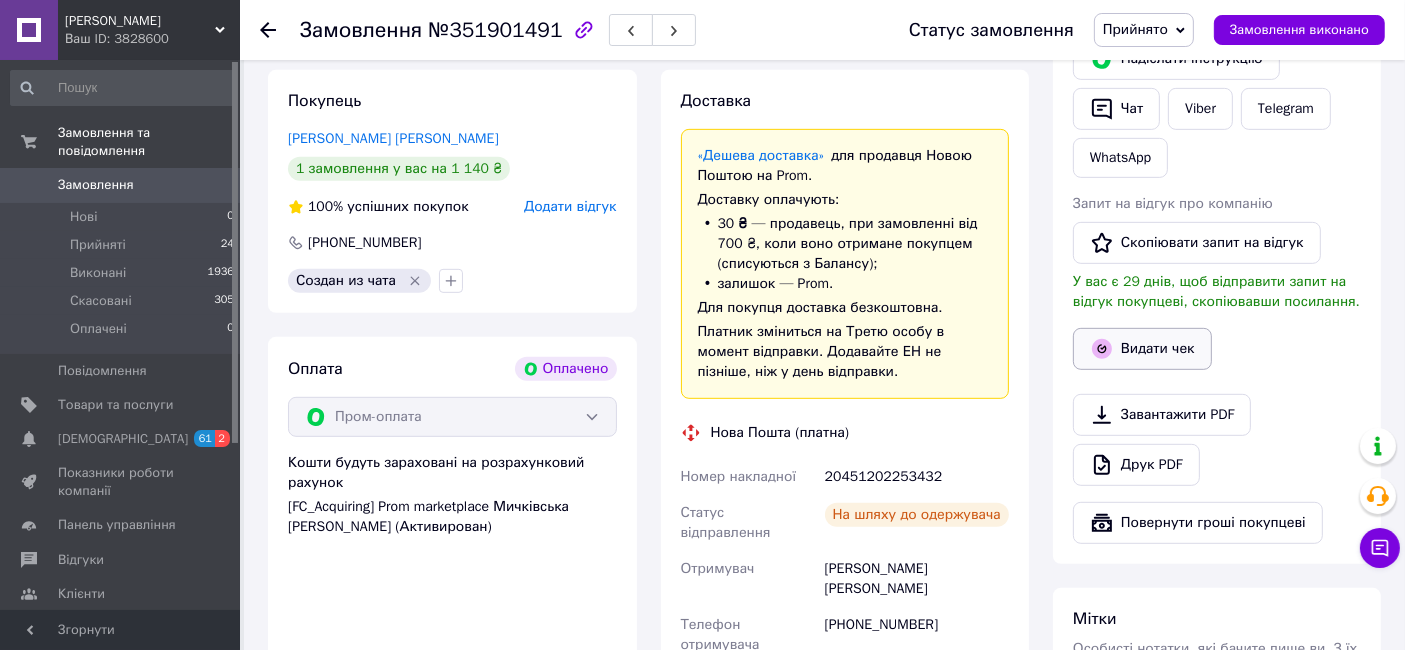 click on "Видати чек" at bounding box center [1142, 349] 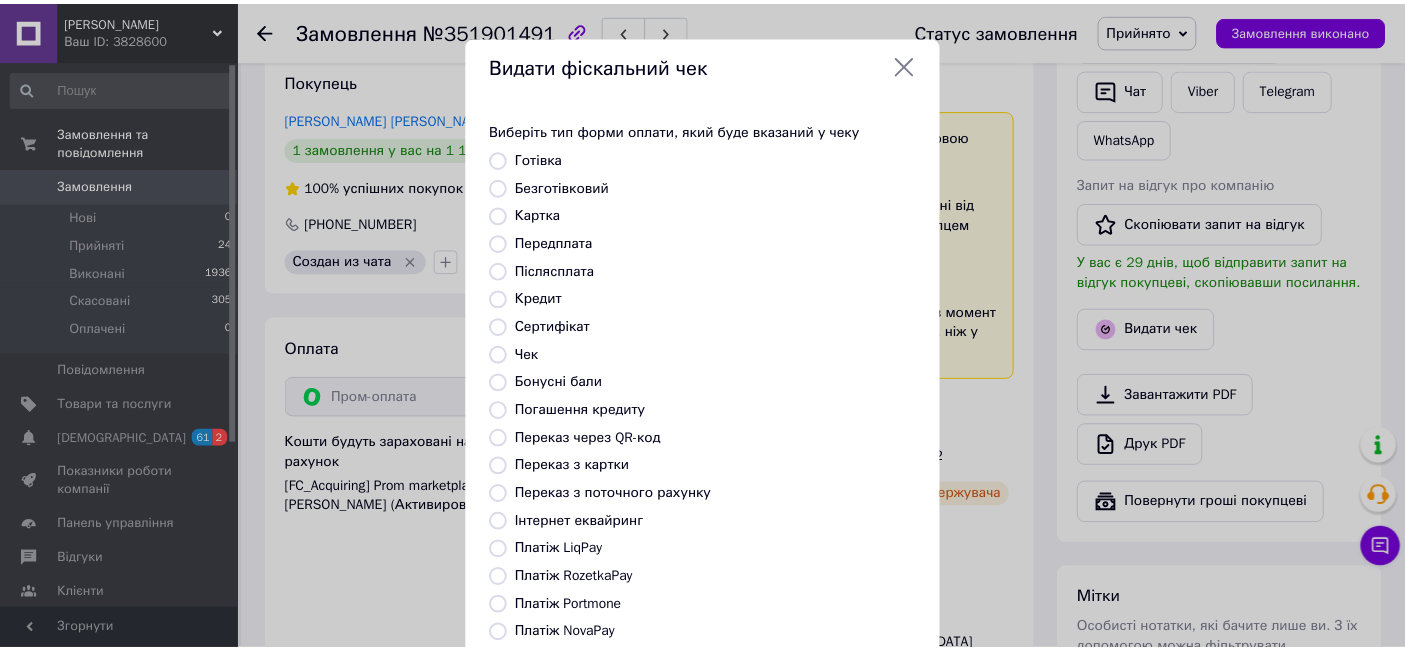 scroll, scrollTop: 208, scrollLeft: 0, axis: vertical 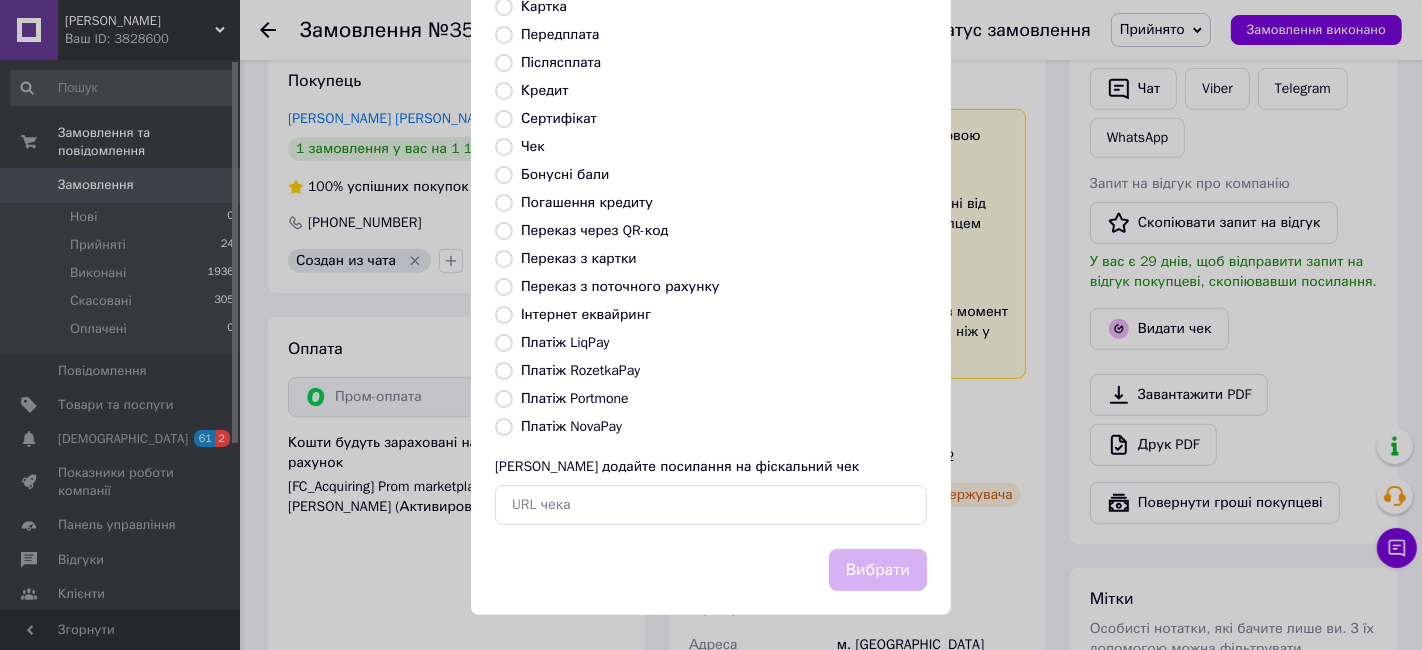 click on "Платіж RozetkaPay" at bounding box center (504, 371) 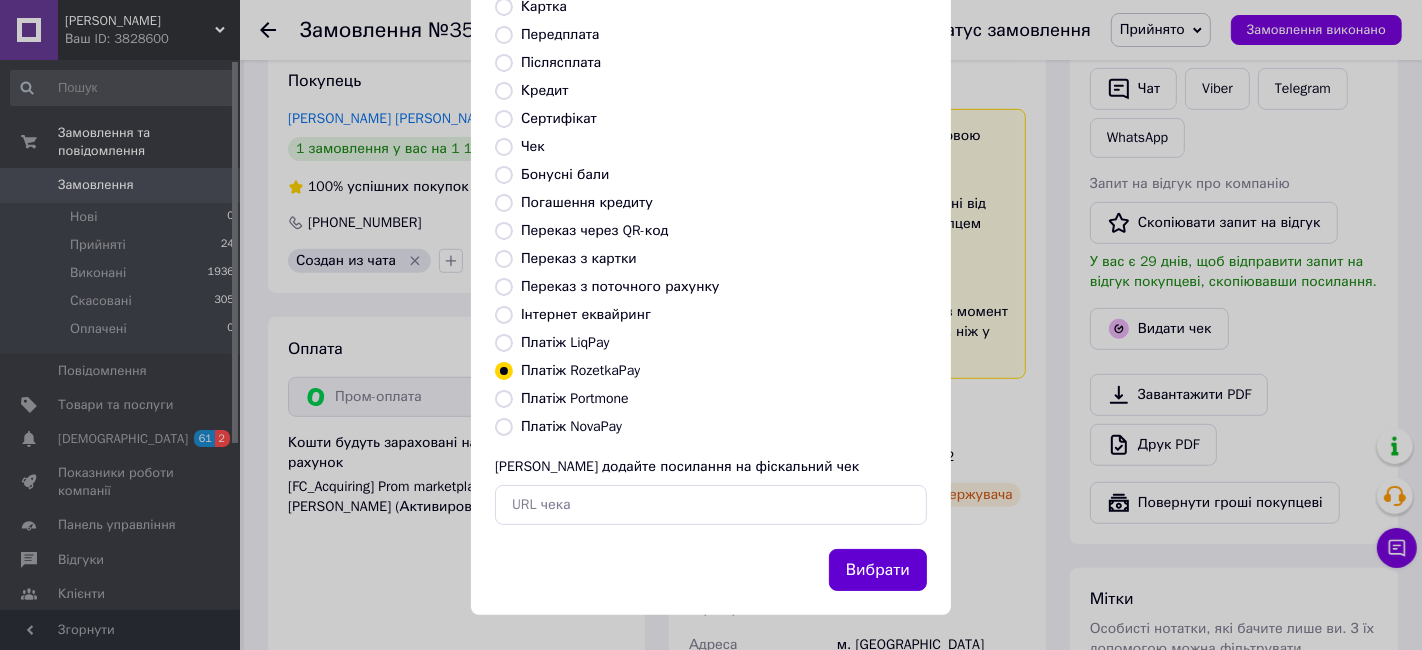 click on "Вибрати" at bounding box center [878, 570] 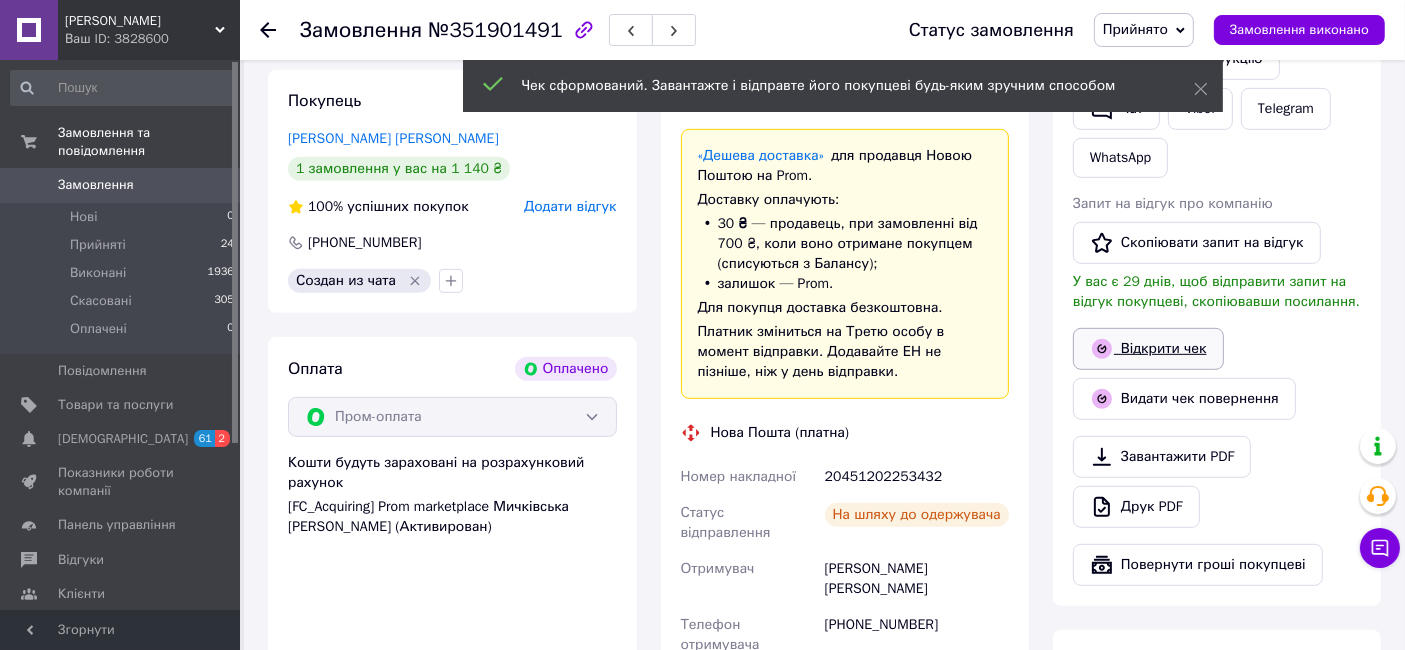 click on "Відкрити чек" at bounding box center (1148, 349) 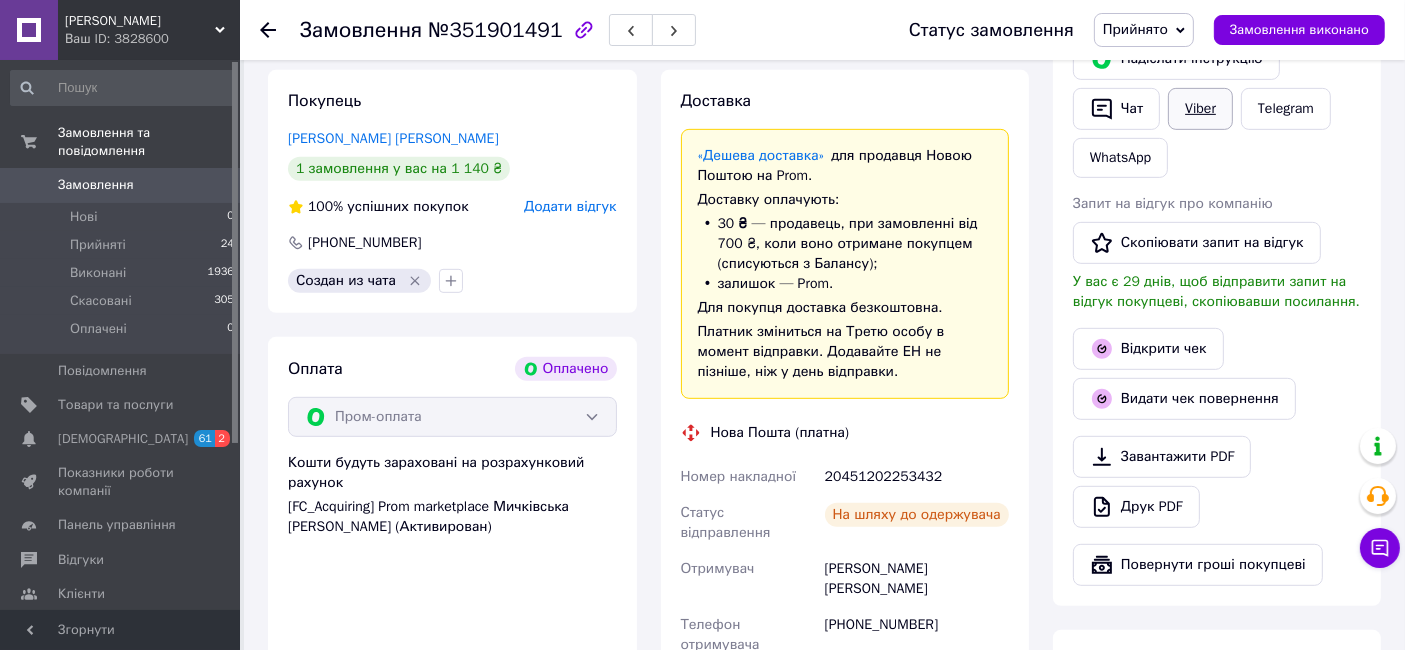 click on "Viber" at bounding box center (1200, 109) 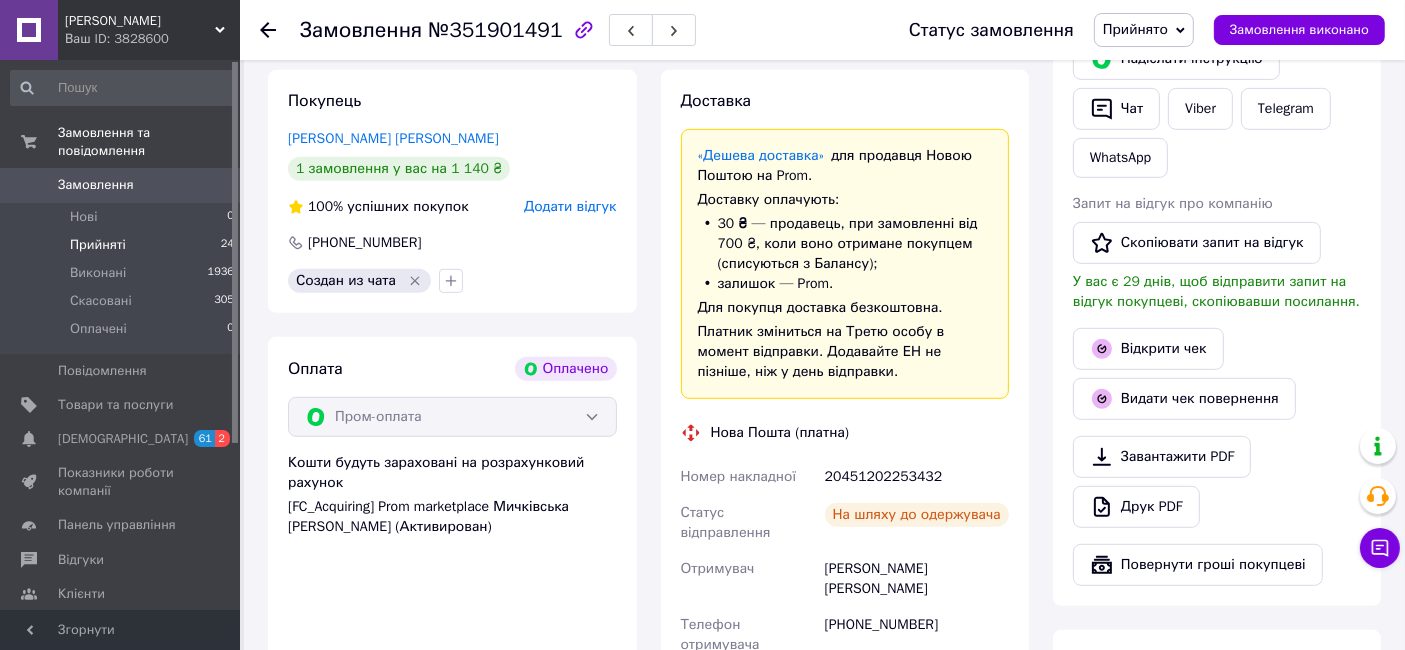 click on "Прийняті" at bounding box center [98, 245] 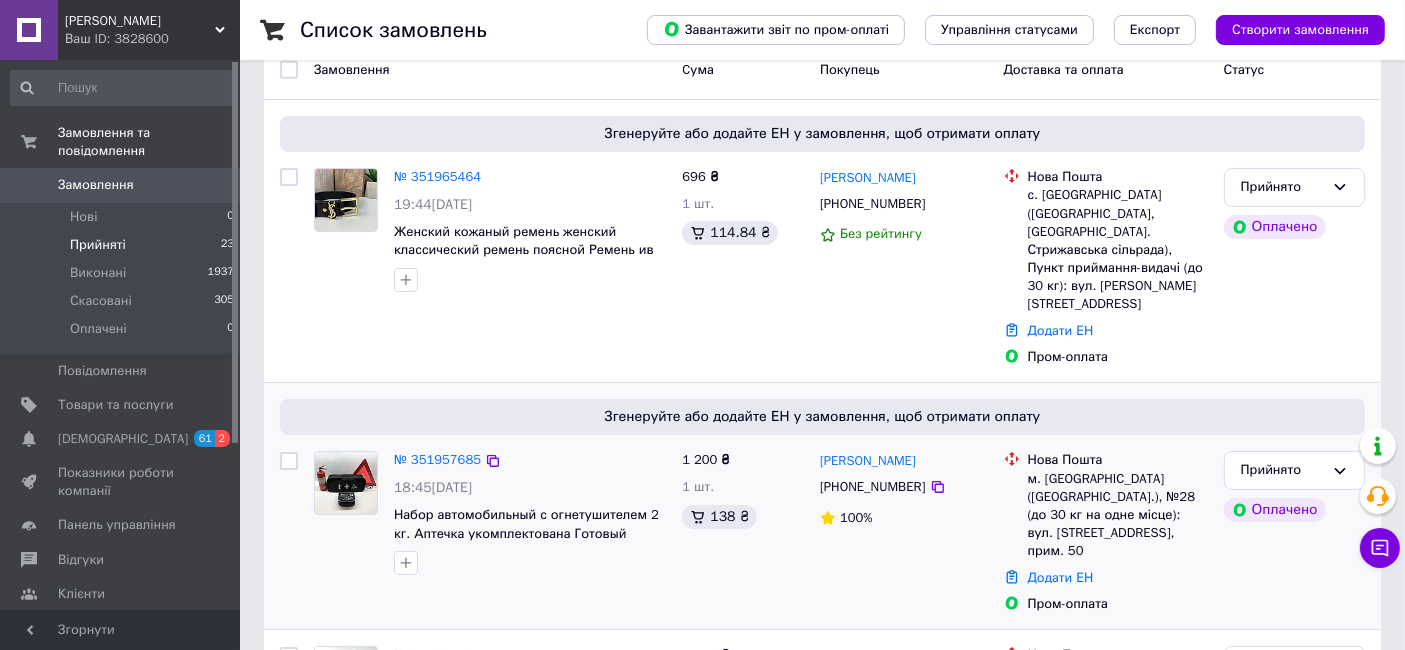 scroll, scrollTop: 222, scrollLeft: 0, axis: vertical 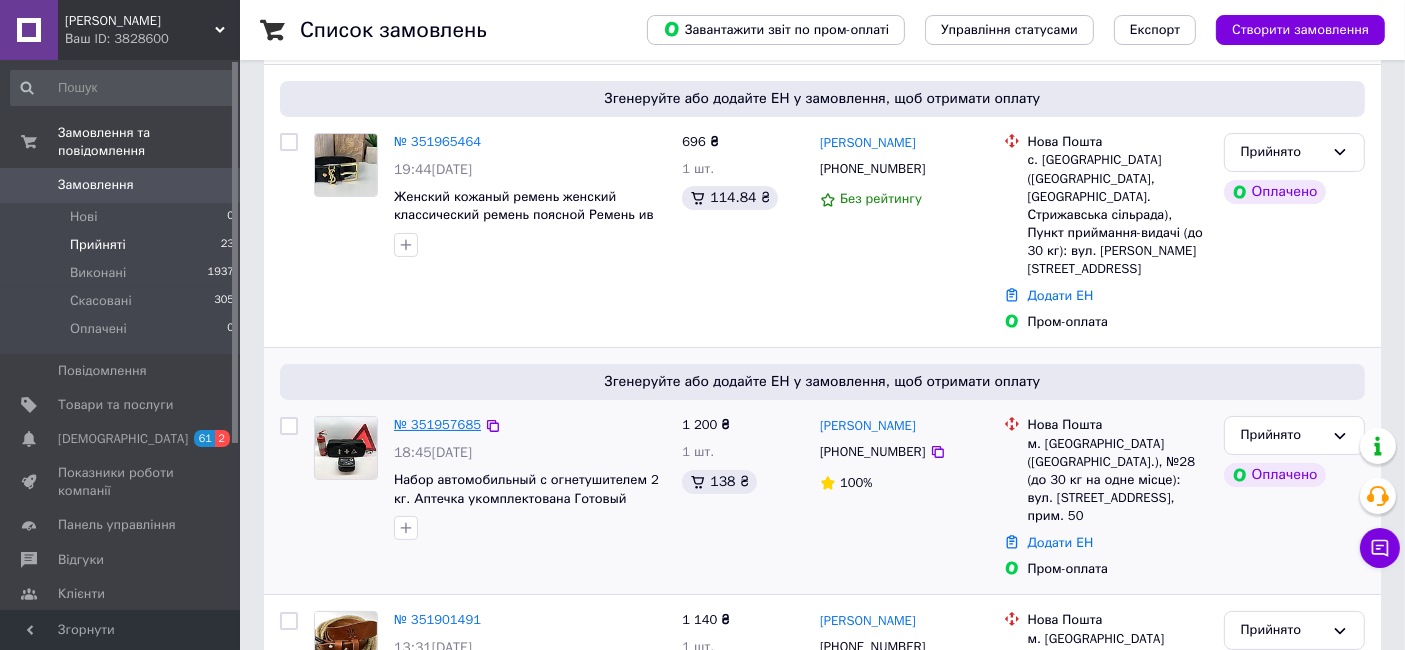 click on "№ 351957685" at bounding box center (437, 424) 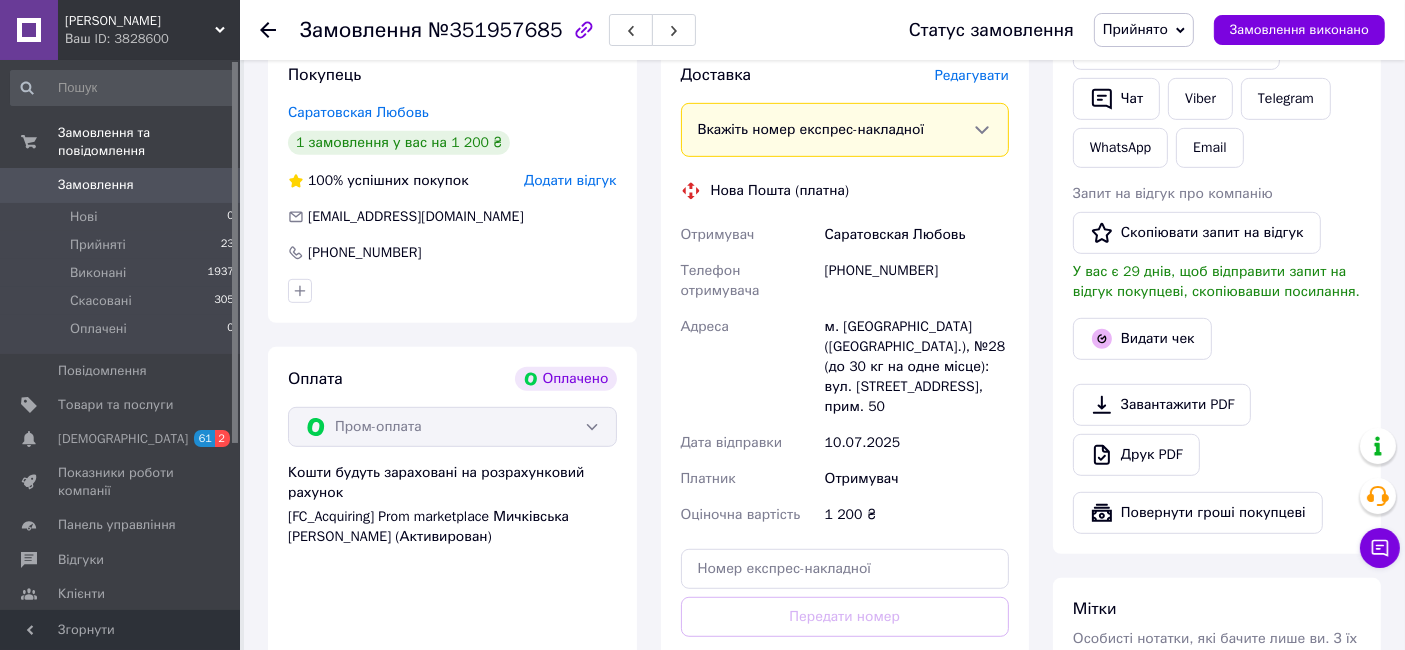 scroll, scrollTop: 1222, scrollLeft: 0, axis: vertical 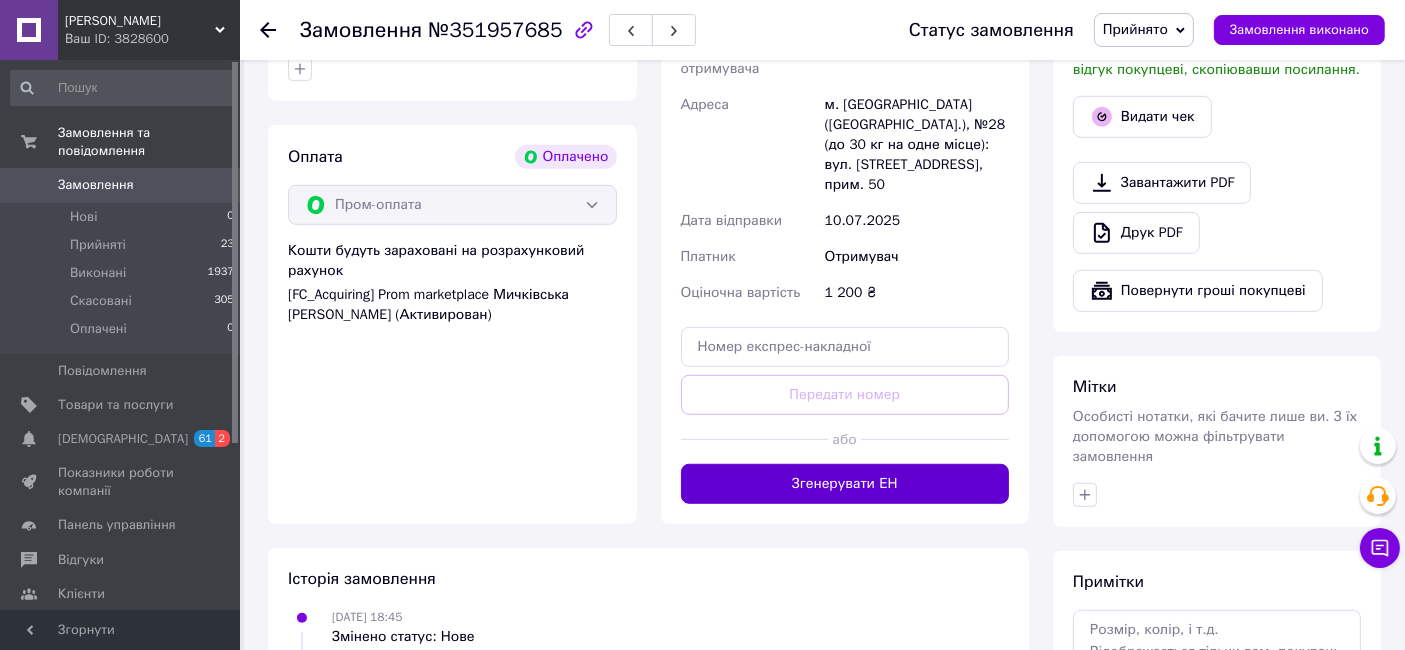 click on "Згенерувати ЕН" at bounding box center [845, 484] 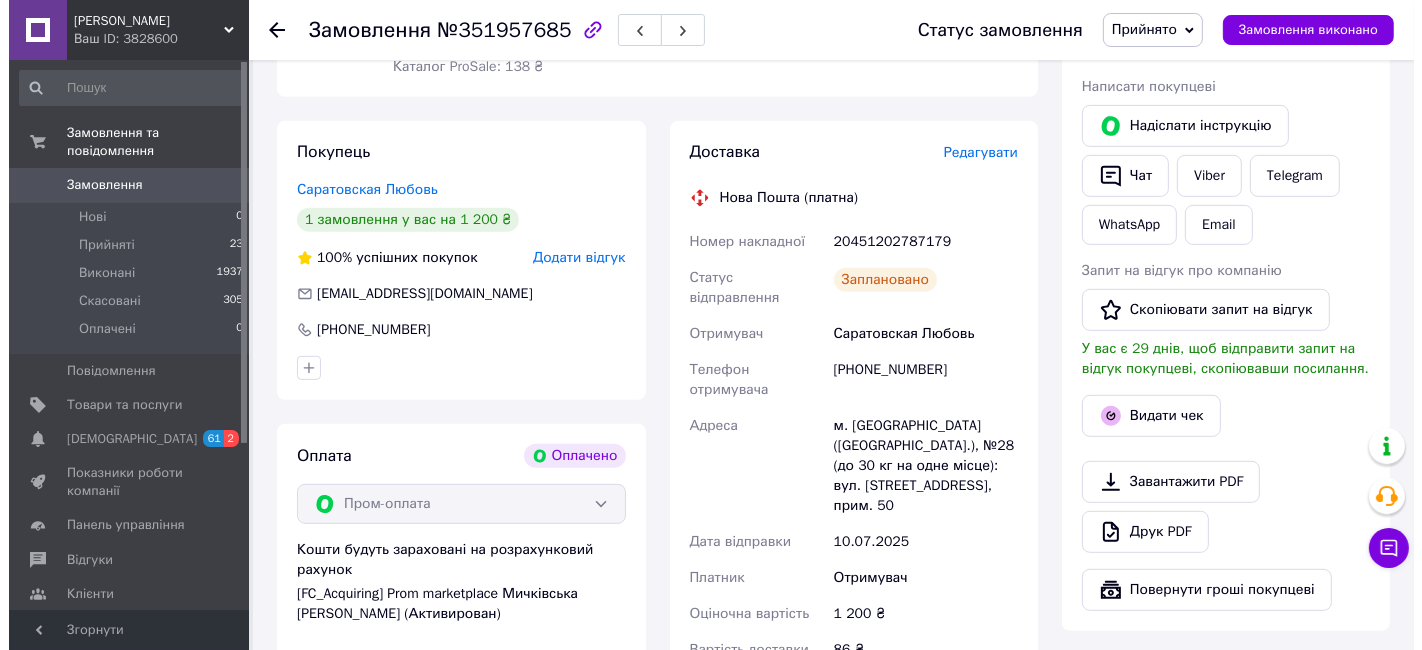scroll, scrollTop: 888, scrollLeft: 0, axis: vertical 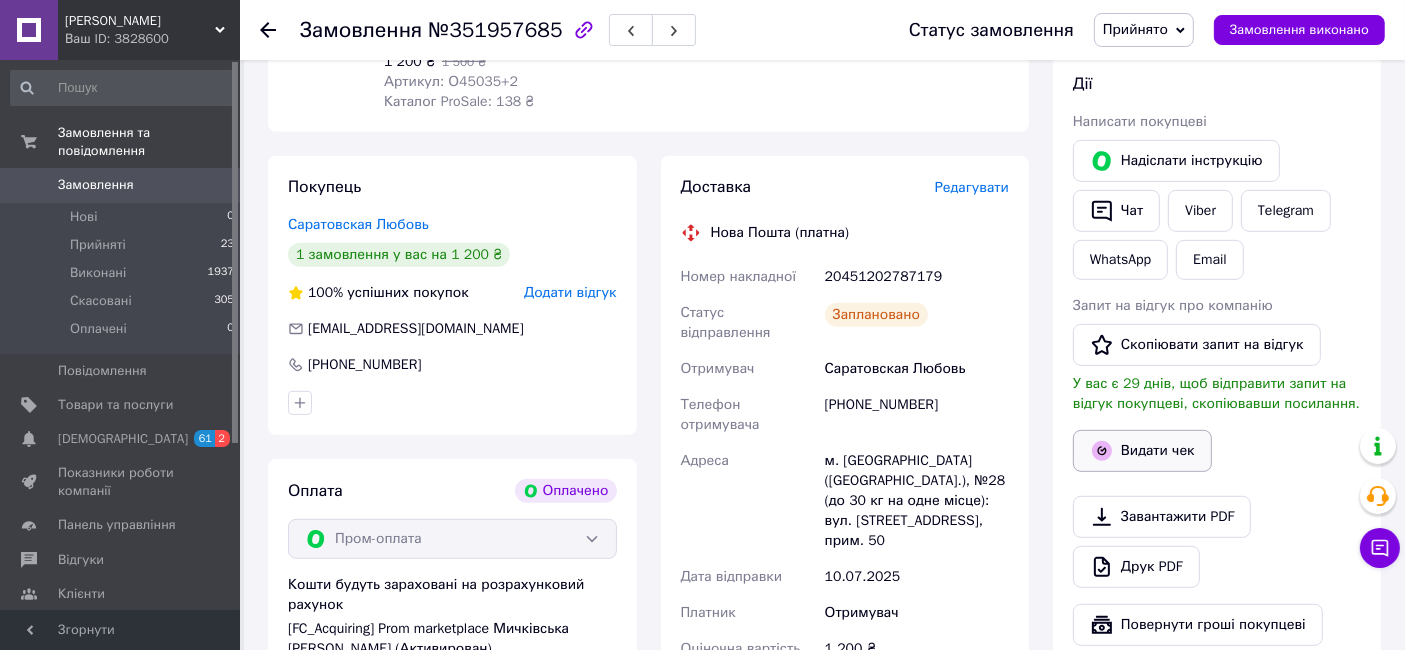 click on "Видати чек" at bounding box center (1142, 451) 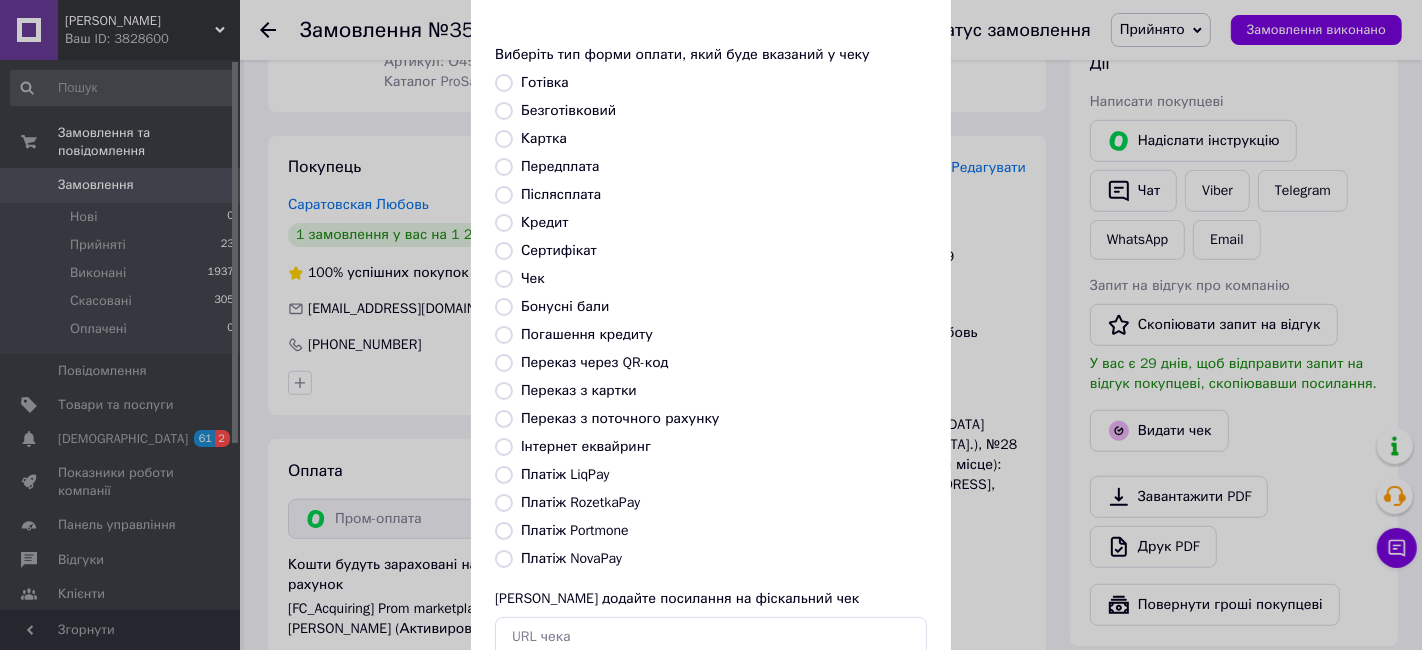 scroll, scrollTop: 111, scrollLeft: 0, axis: vertical 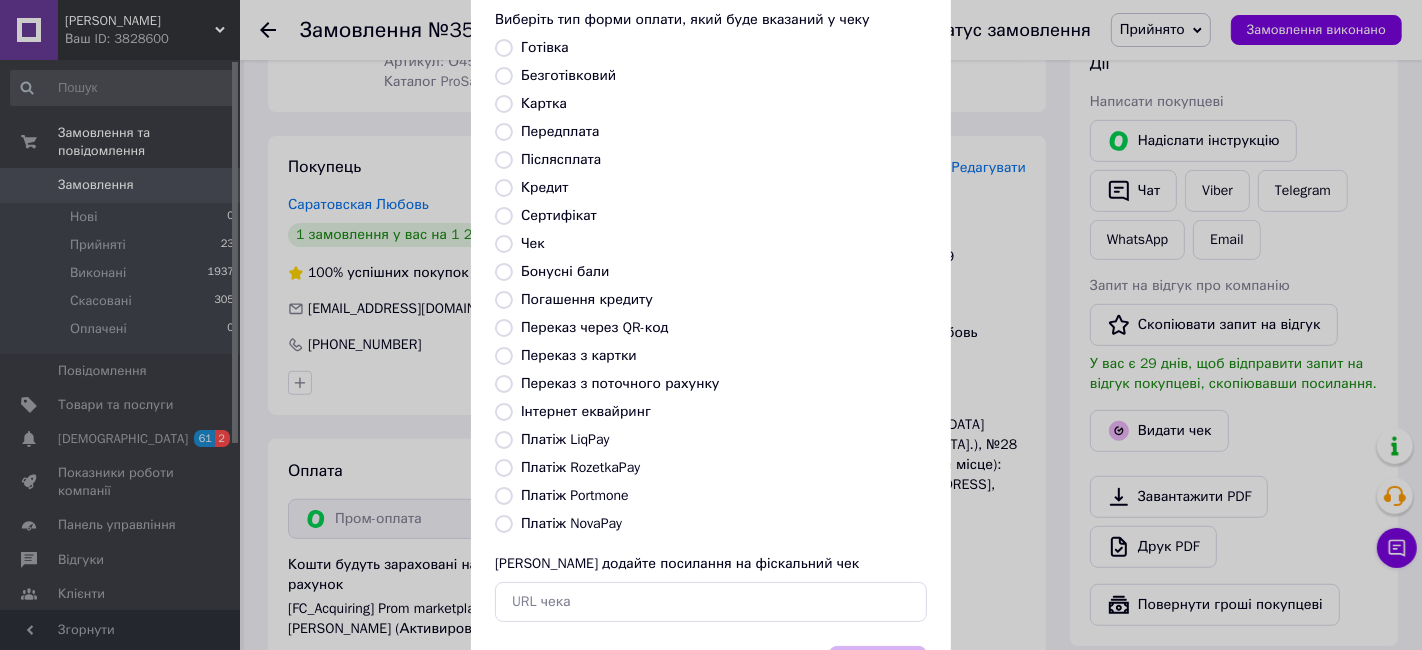 click on "Платіж RozetkaPay" at bounding box center [504, 468] 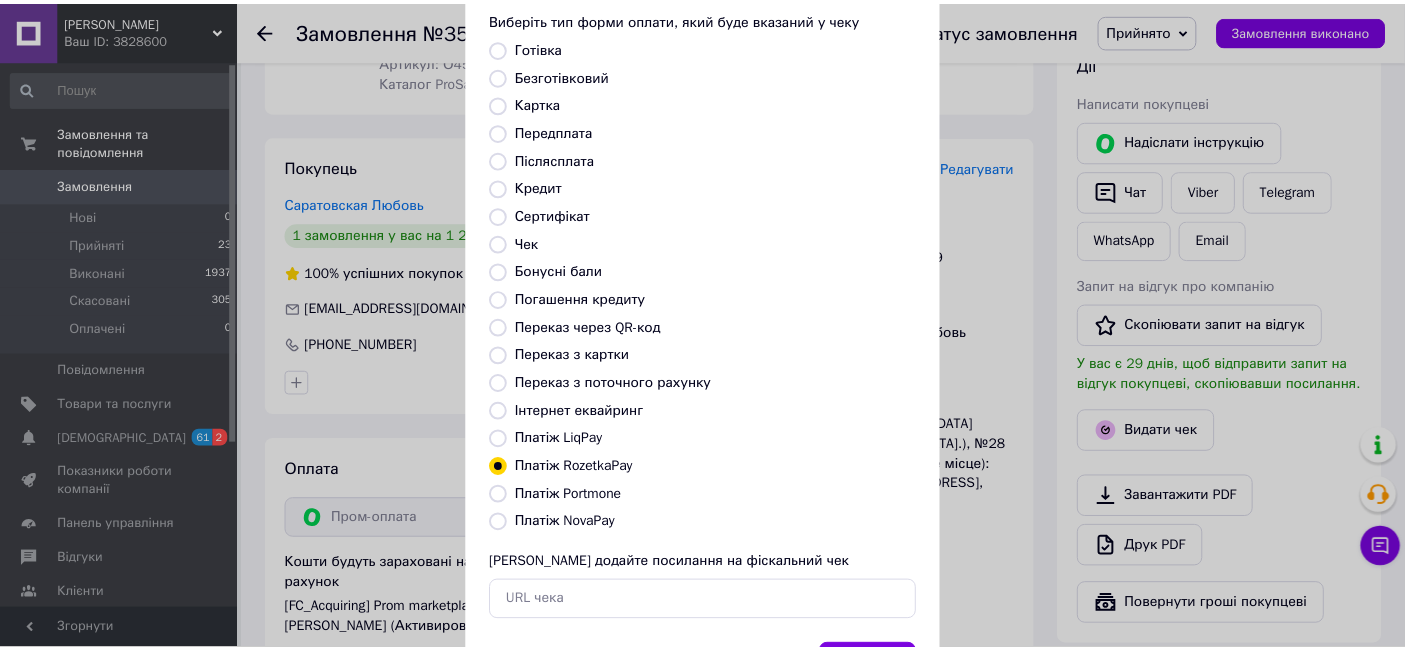 scroll, scrollTop: 208, scrollLeft: 0, axis: vertical 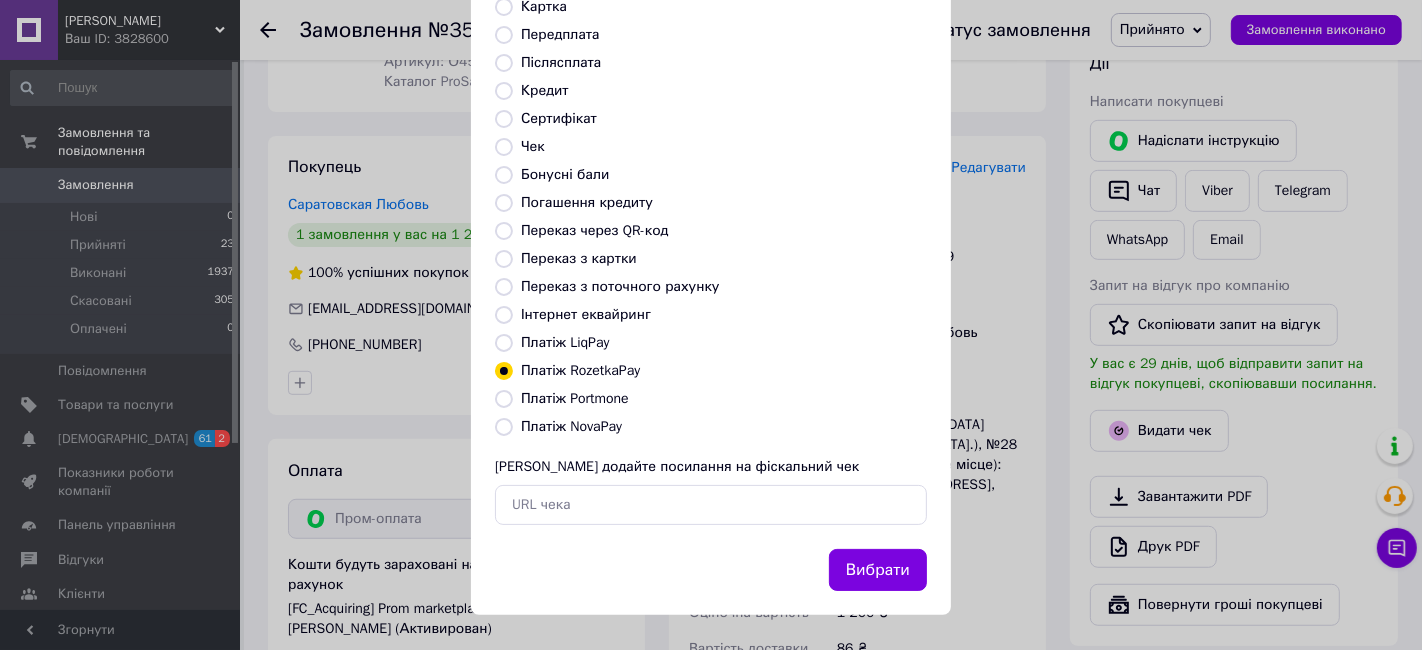 click on "Вибрати" at bounding box center [711, 582] 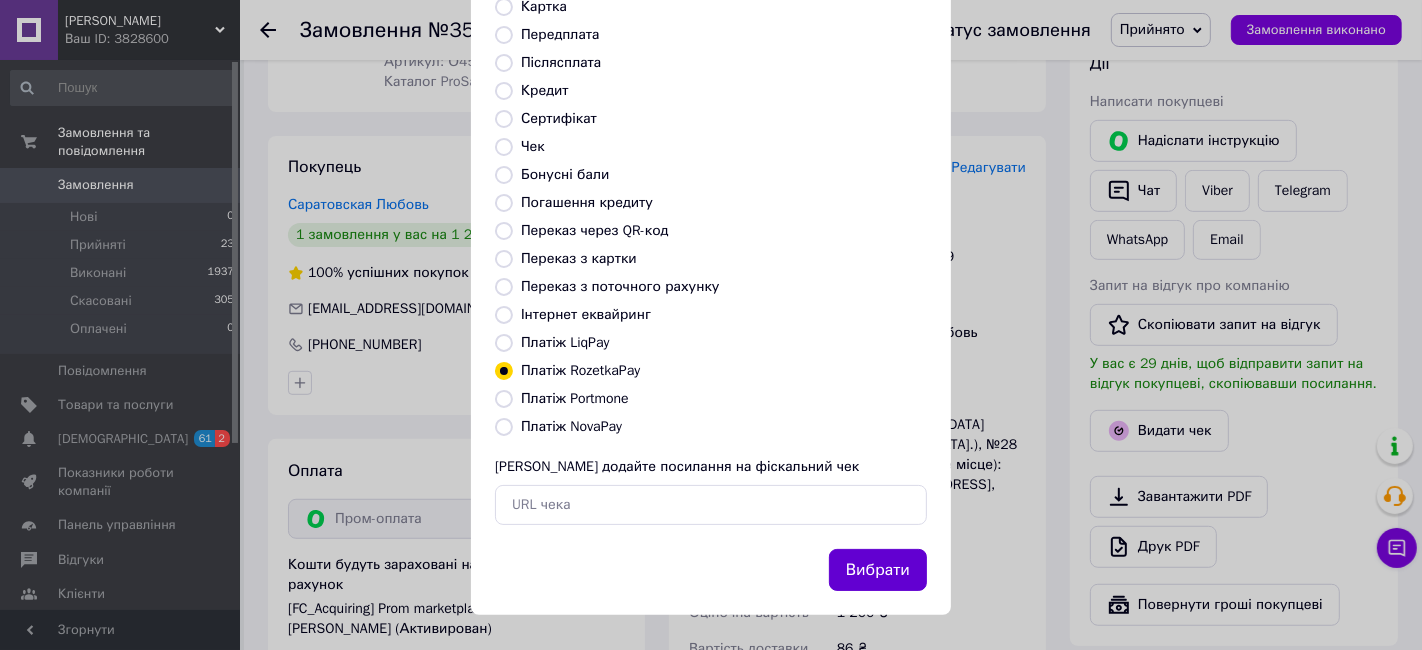 click on "Вибрати" at bounding box center [878, 570] 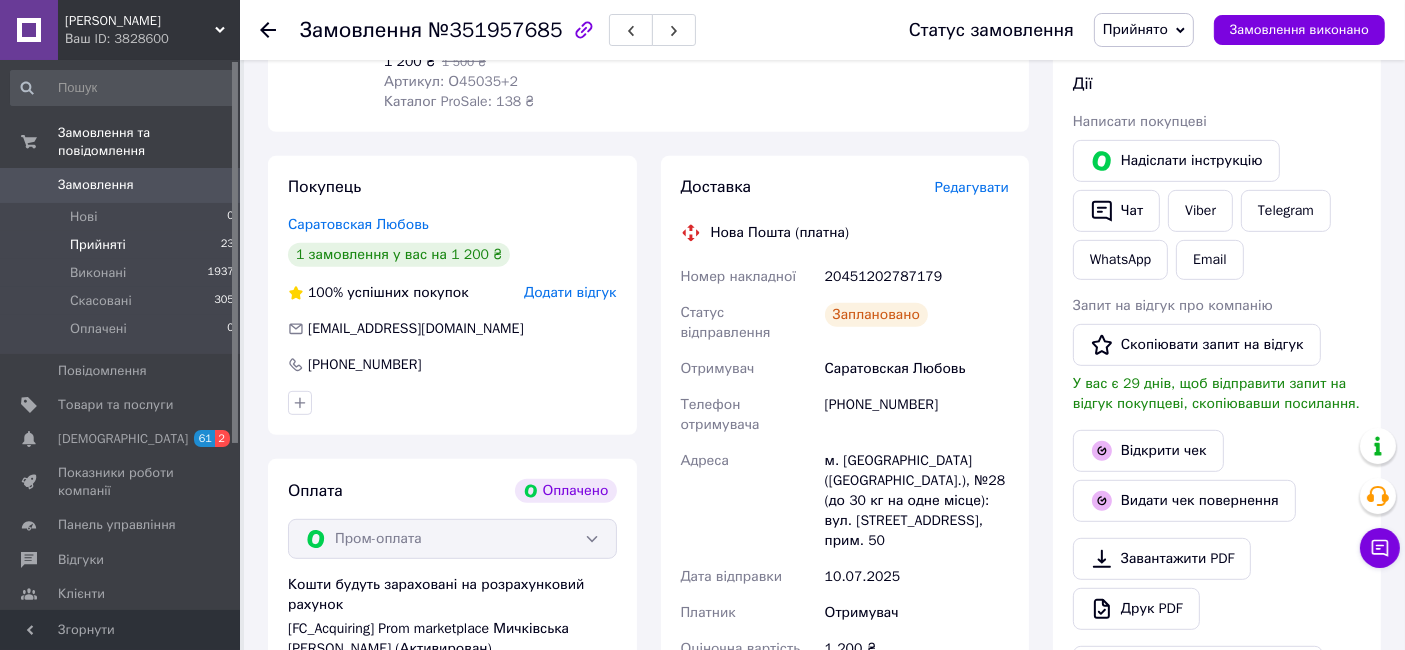 click on "Прийняті" at bounding box center [98, 245] 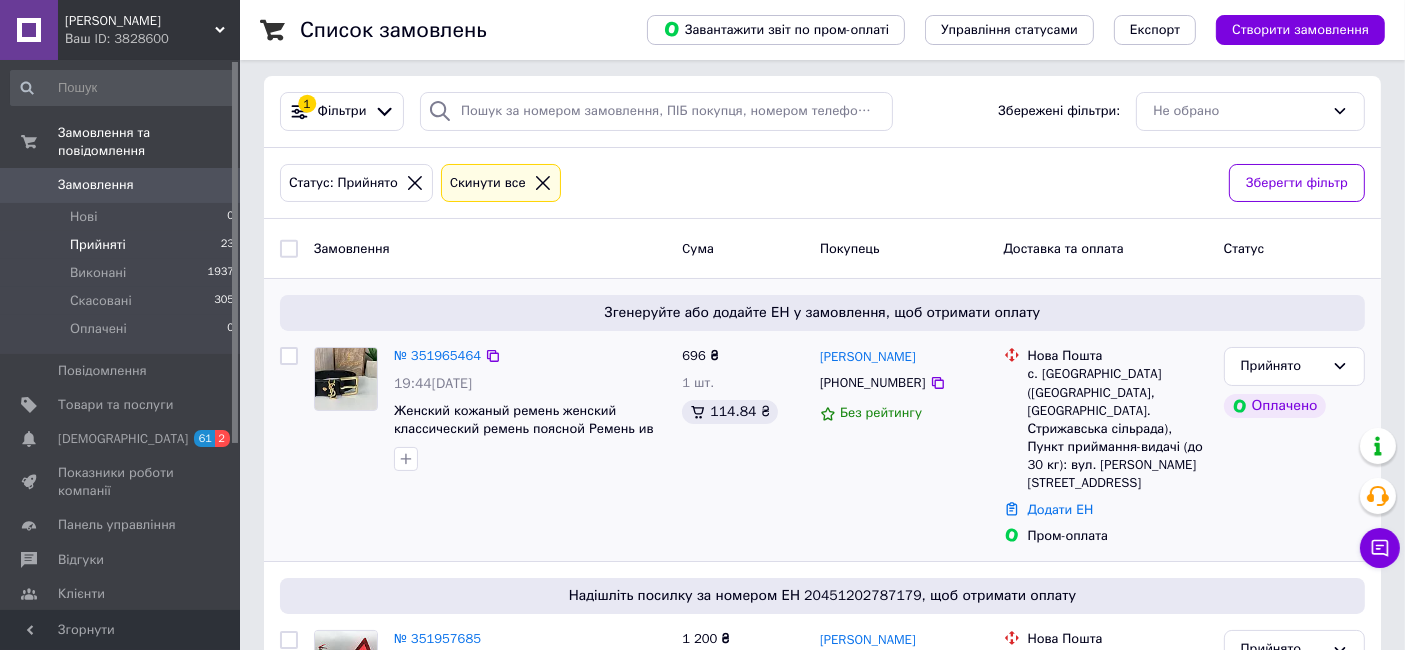 scroll, scrollTop: 0, scrollLeft: 0, axis: both 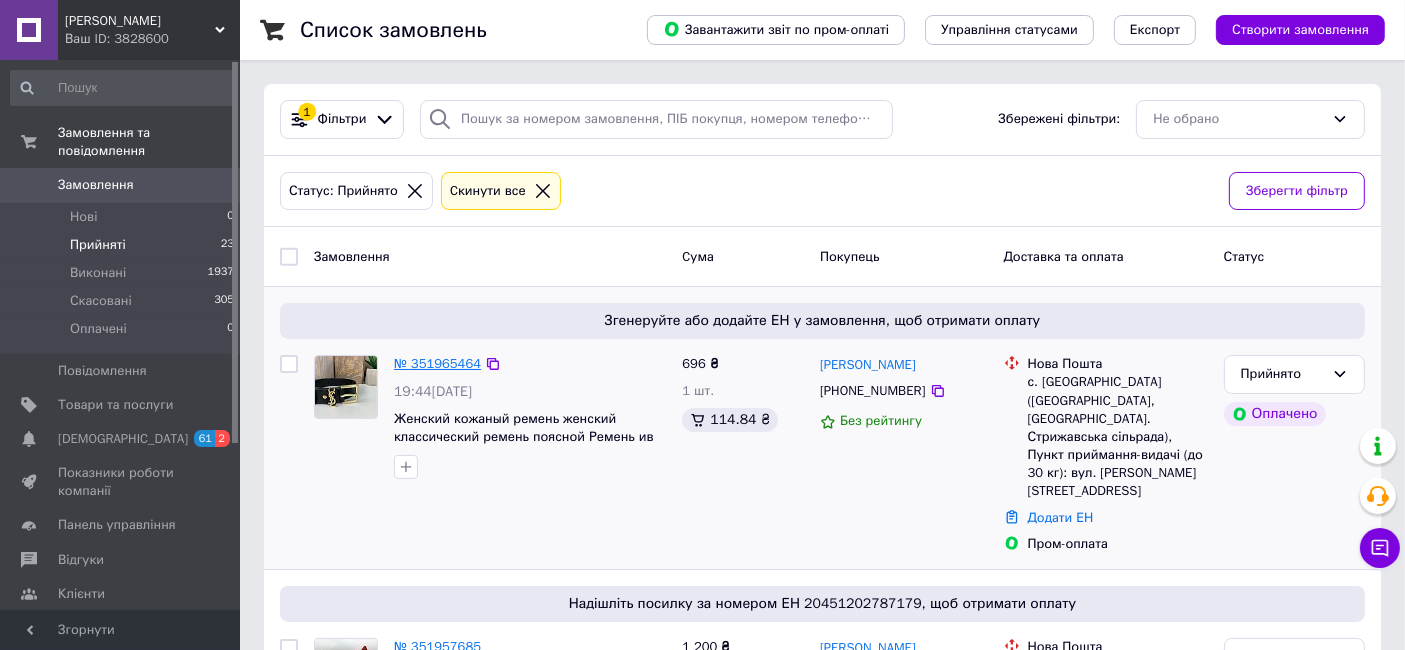 click on "№ 351965464" at bounding box center (437, 363) 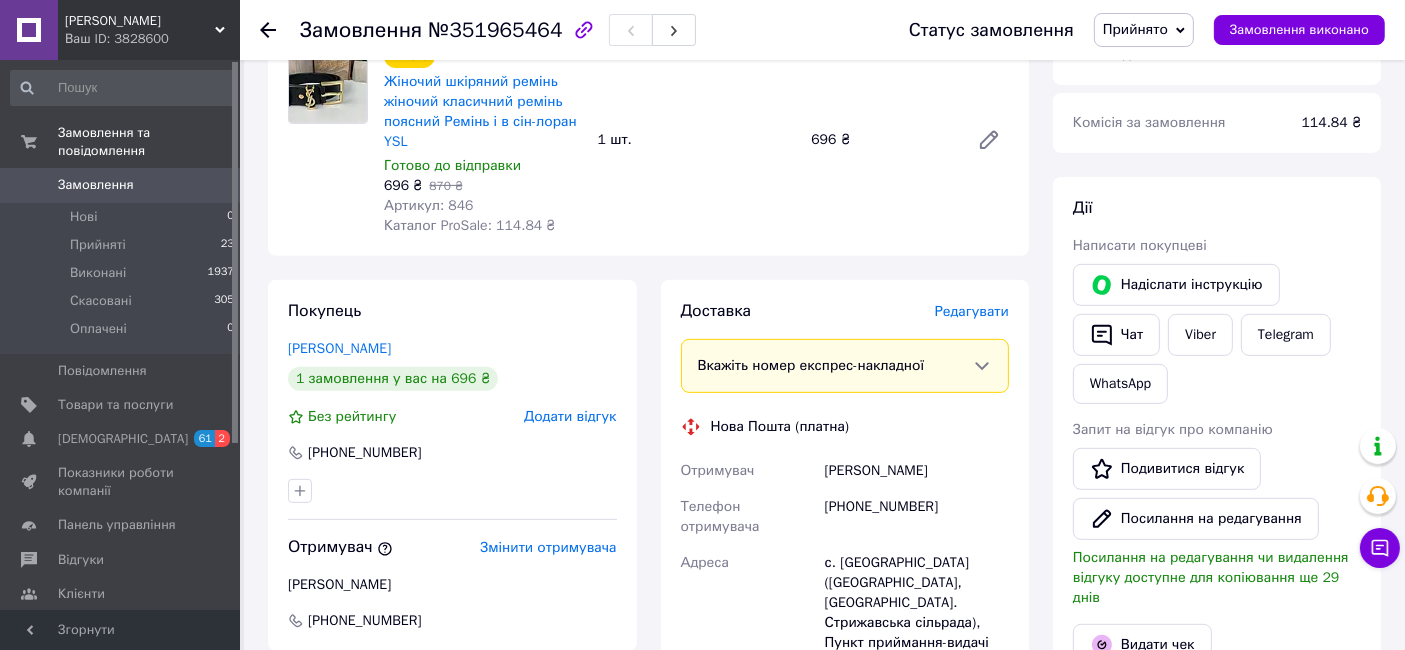 scroll, scrollTop: 888, scrollLeft: 0, axis: vertical 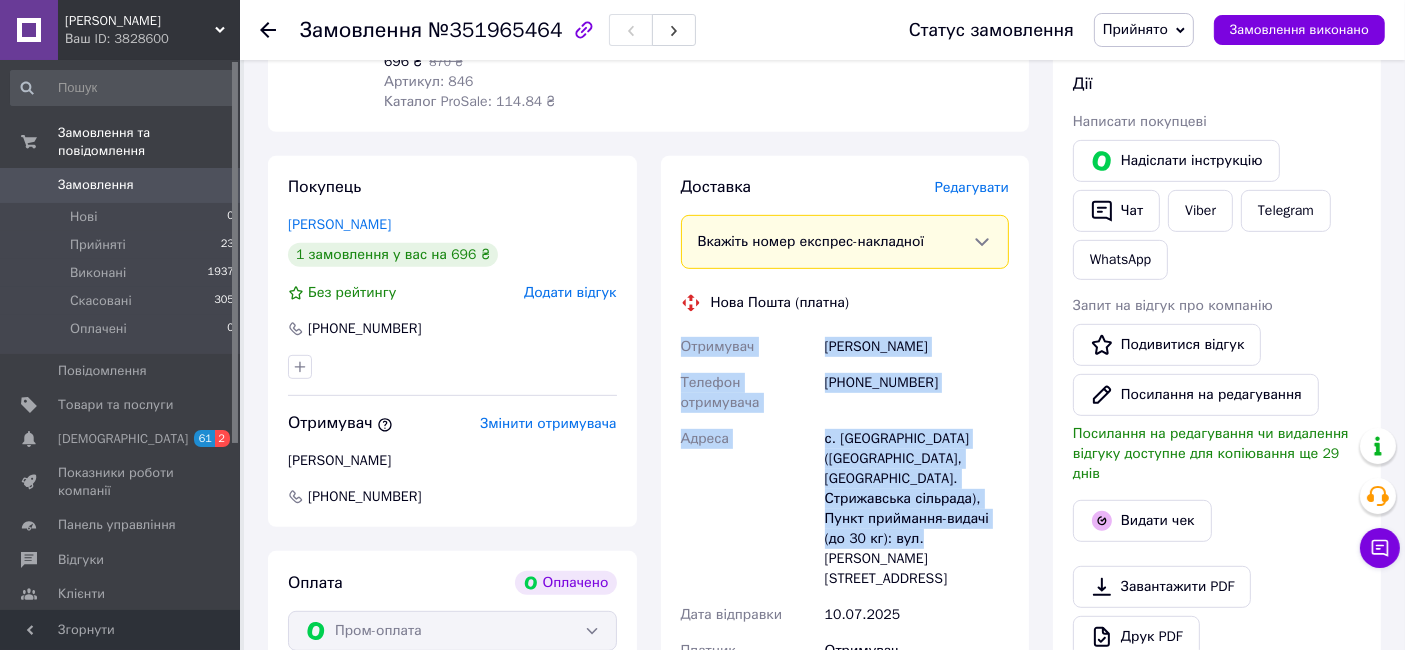 drag, startPoint x: 682, startPoint y: 326, endPoint x: 972, endPoint y: 495, distance: 335.65012 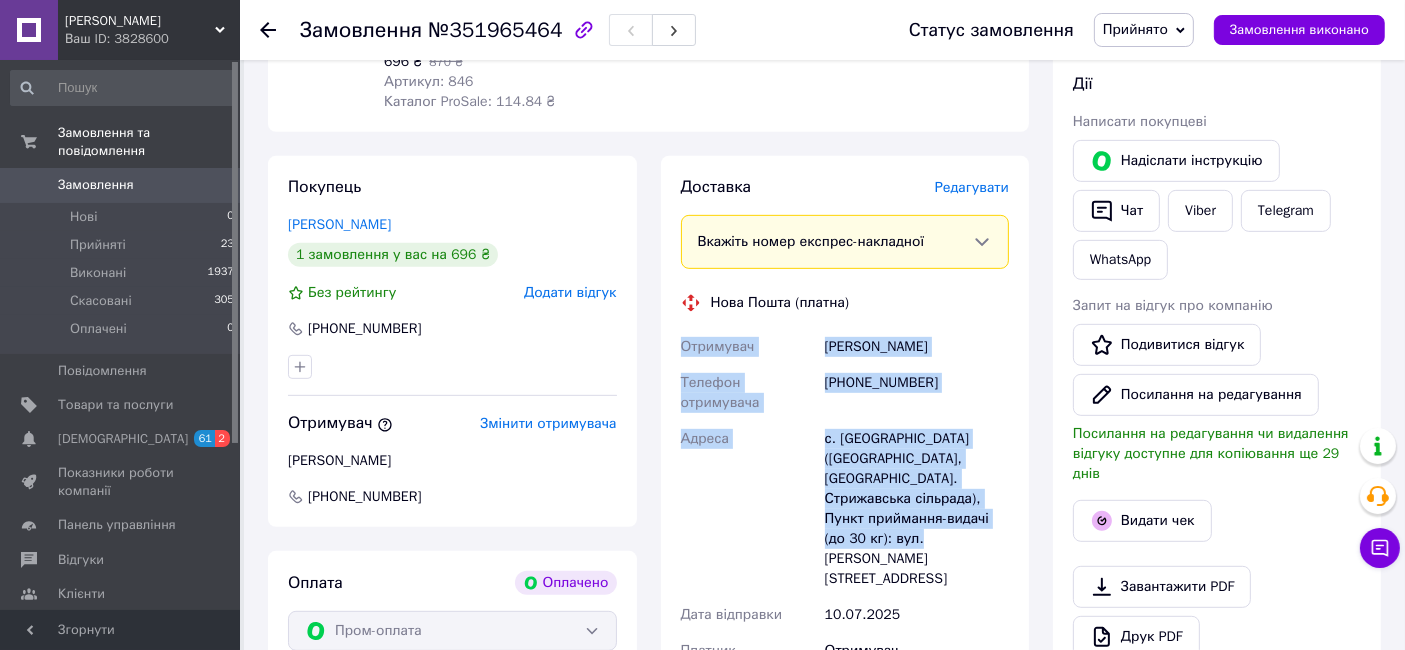 scroll, scrollTop: 777, scrollLeft: 0, axis: vertical 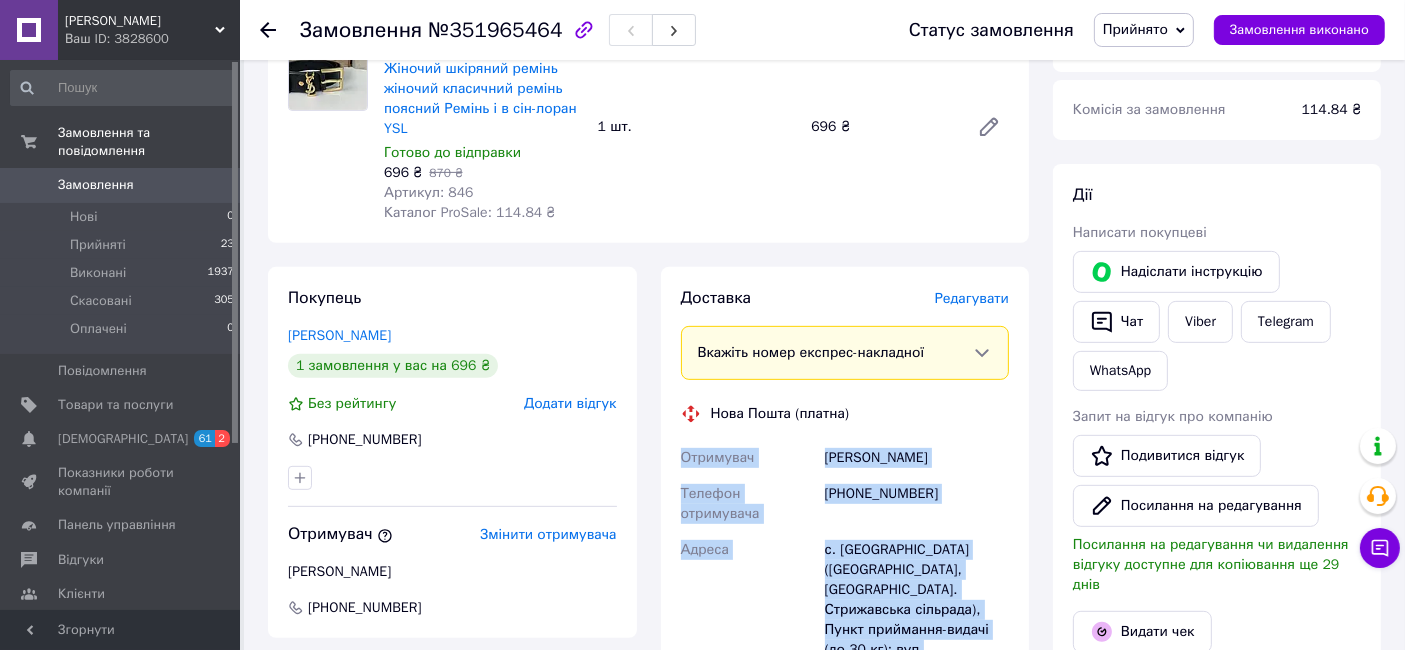 click on "Адреса" at bounding box center (749, 620) 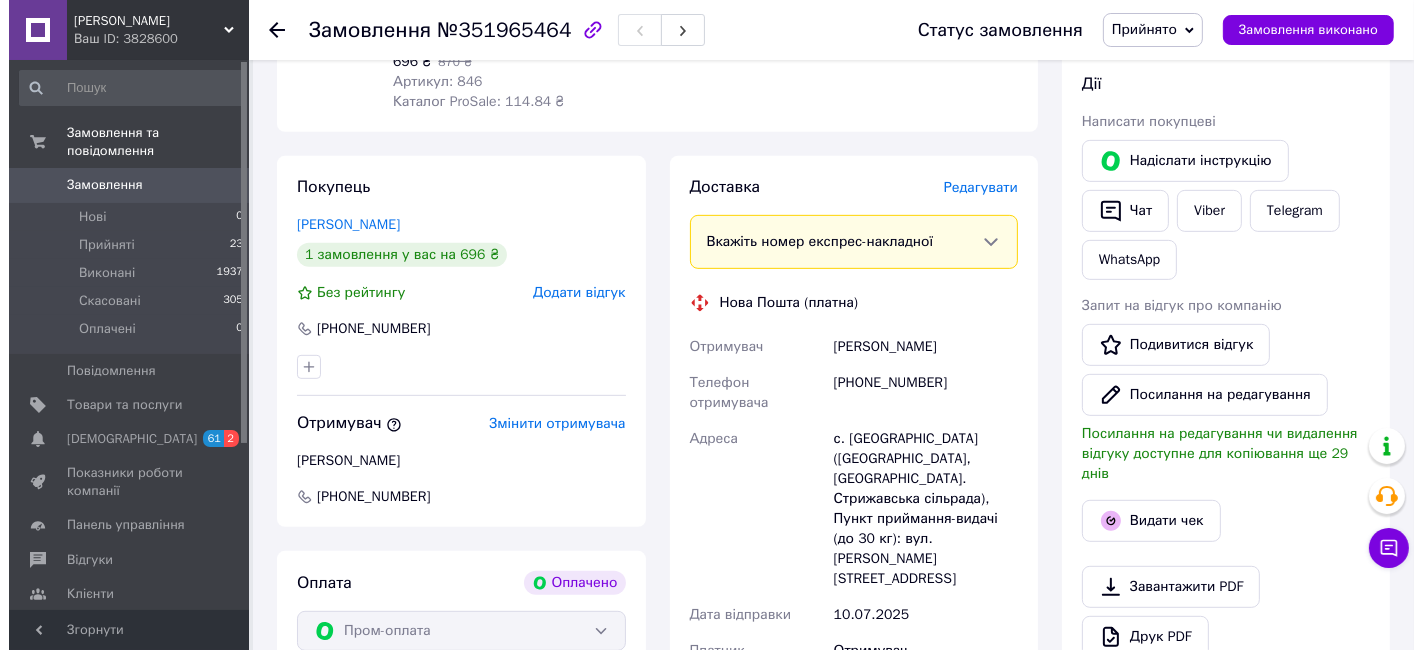 scroll, scrollTop: 1000, scrollLeft: 0, axis: vertical 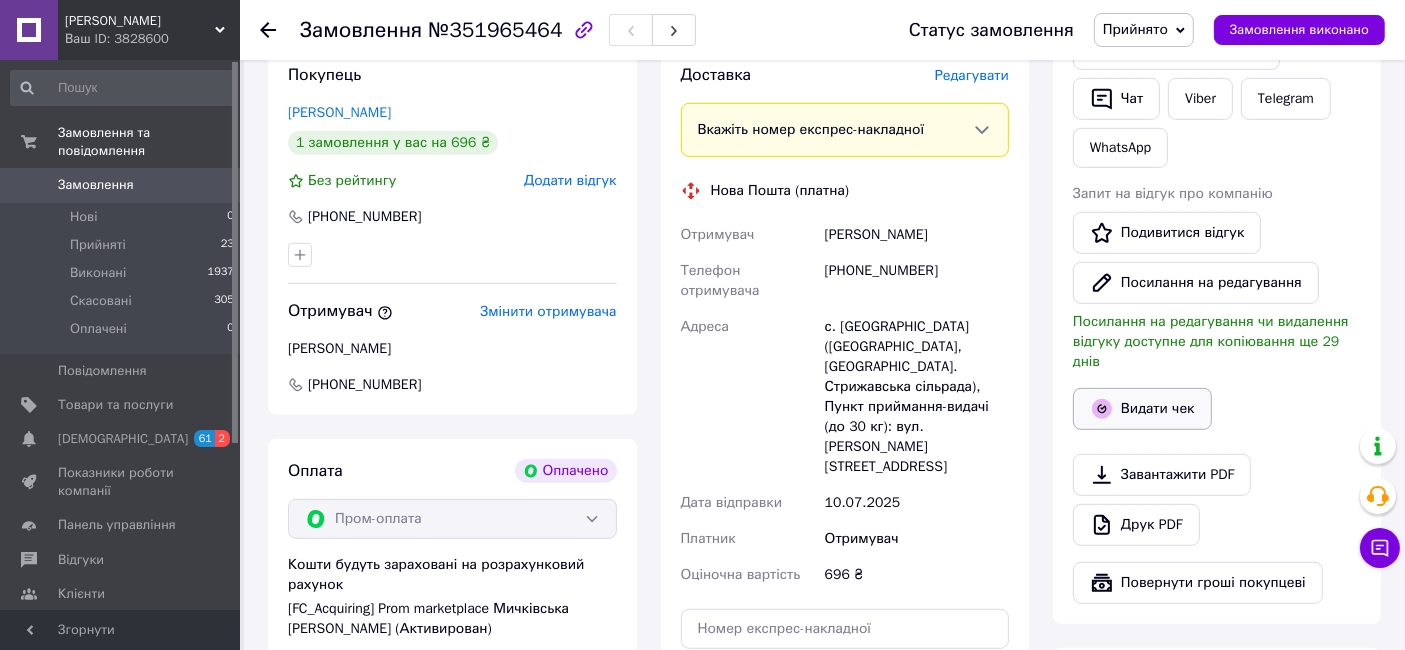 click on "Видати чек" at bounding box center [1142, 409] 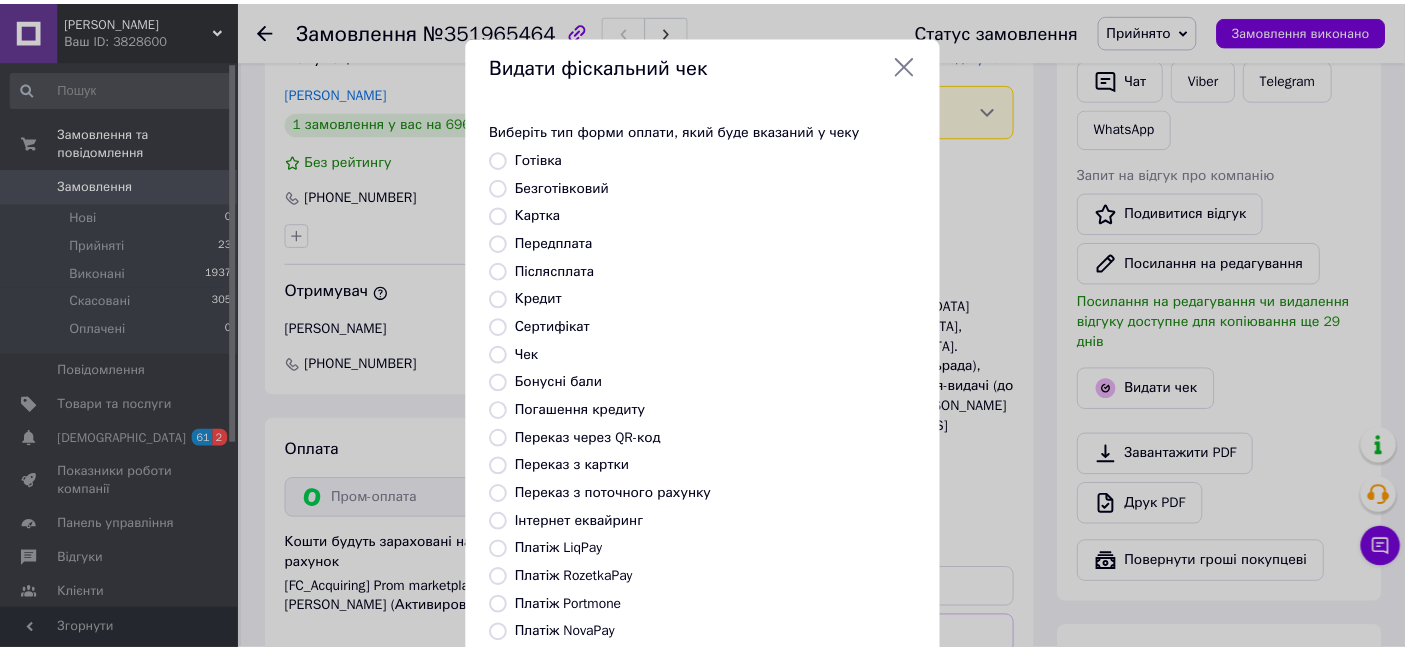 scroll, scrollTop: 208, scrollLeft: 0, axis: vertical 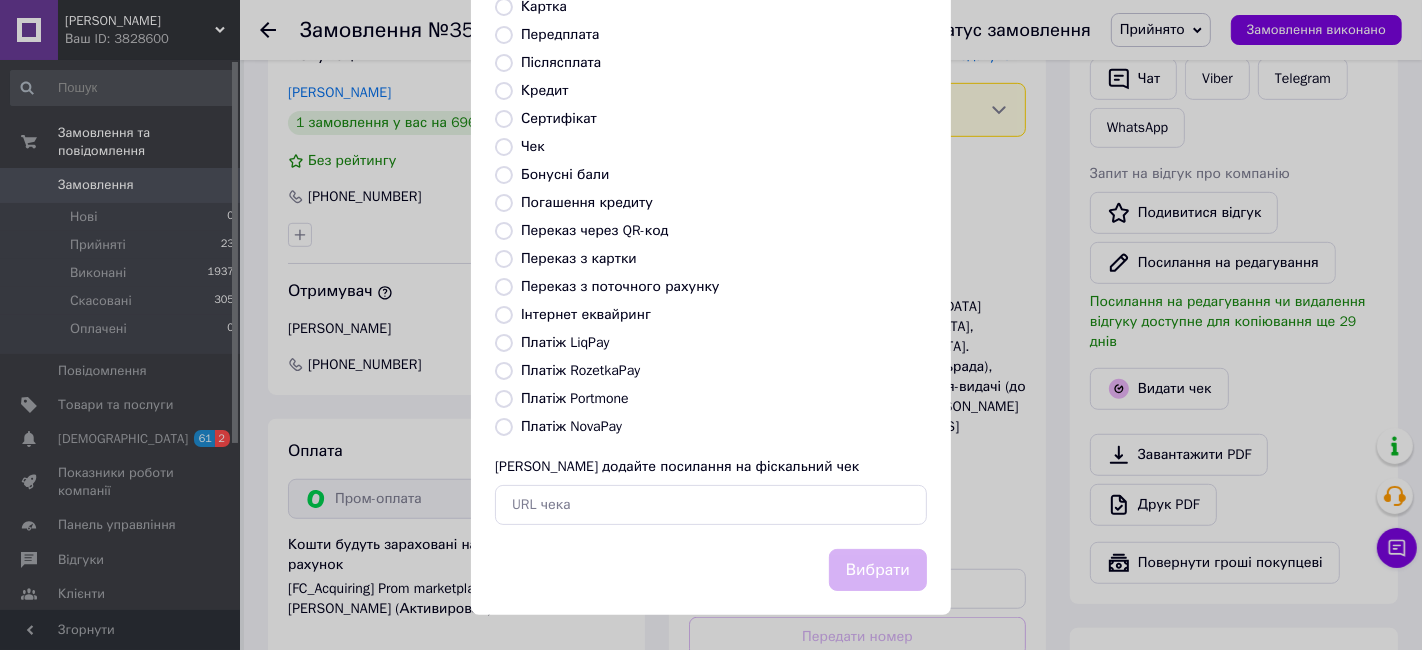 drag, startPoint x: 503, startPoint y: 366, endPoint x: 876, endPoint y: 530, distance: 407.46164 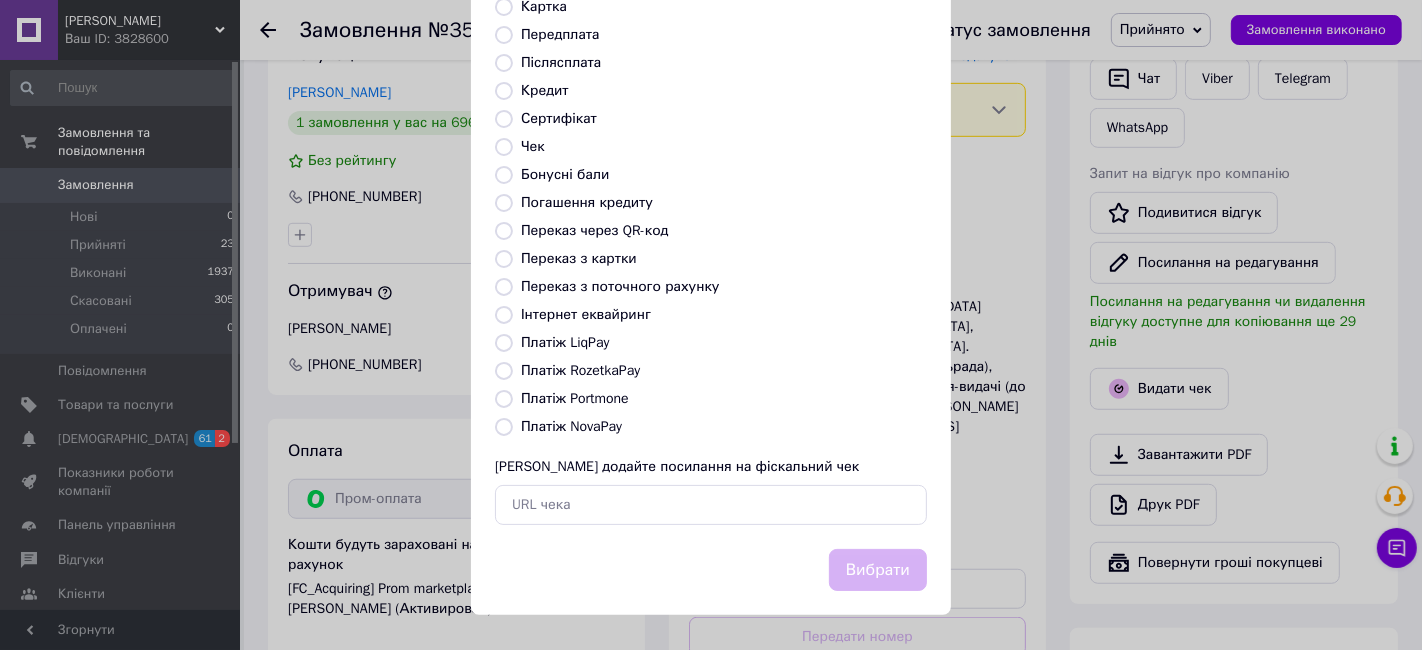 radio on "true" 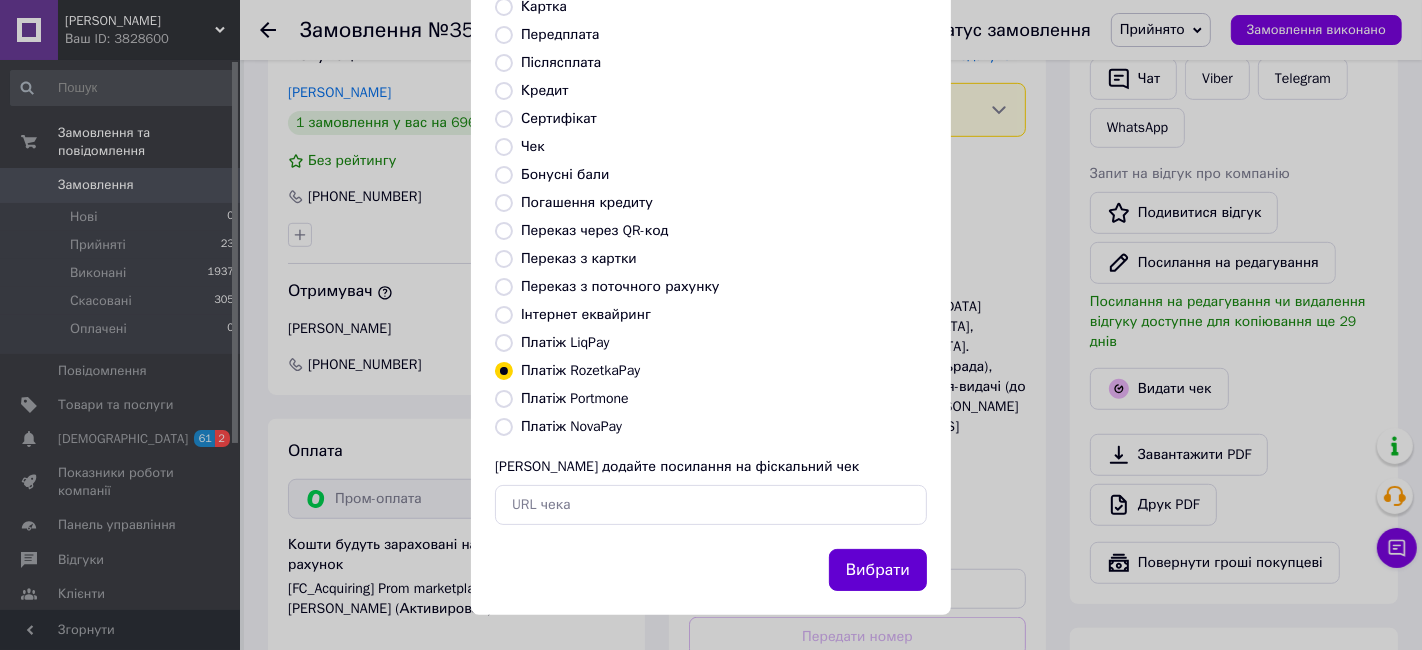 click on "Вибрати" at bounding box center [878, 570] 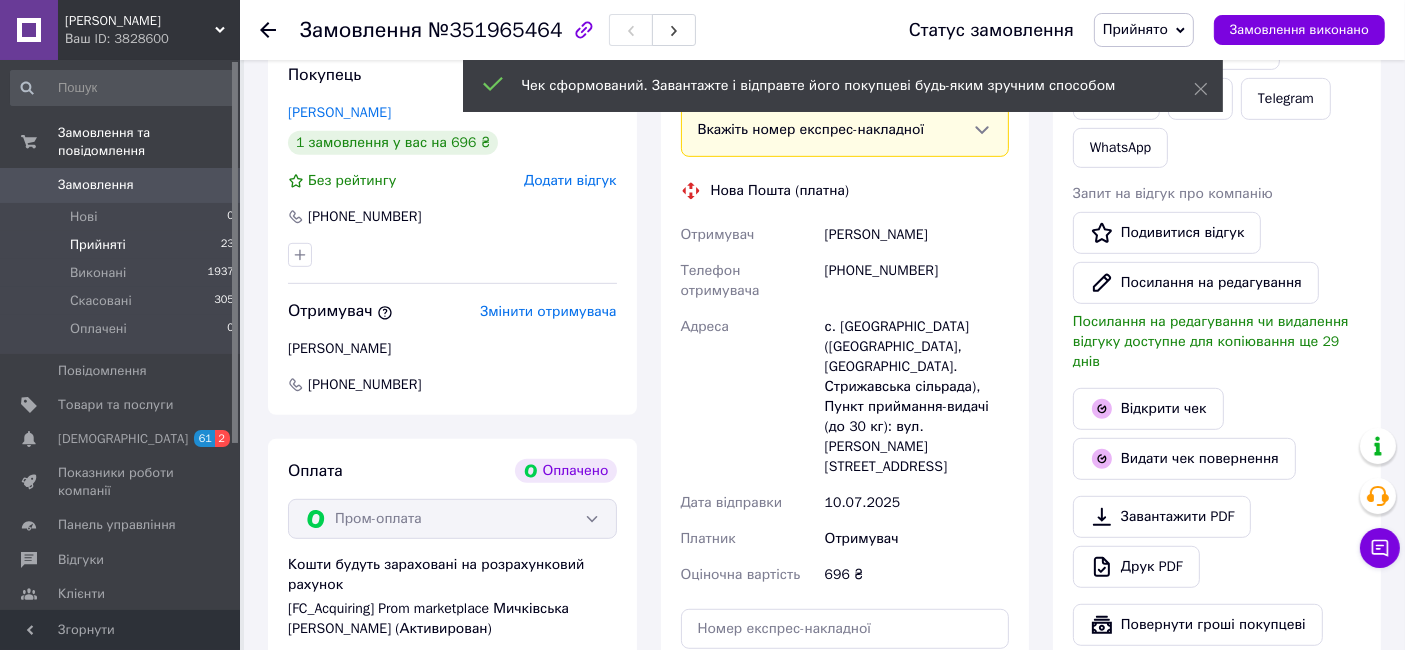 click on "Прийняті" at bounding box center (98, 245) 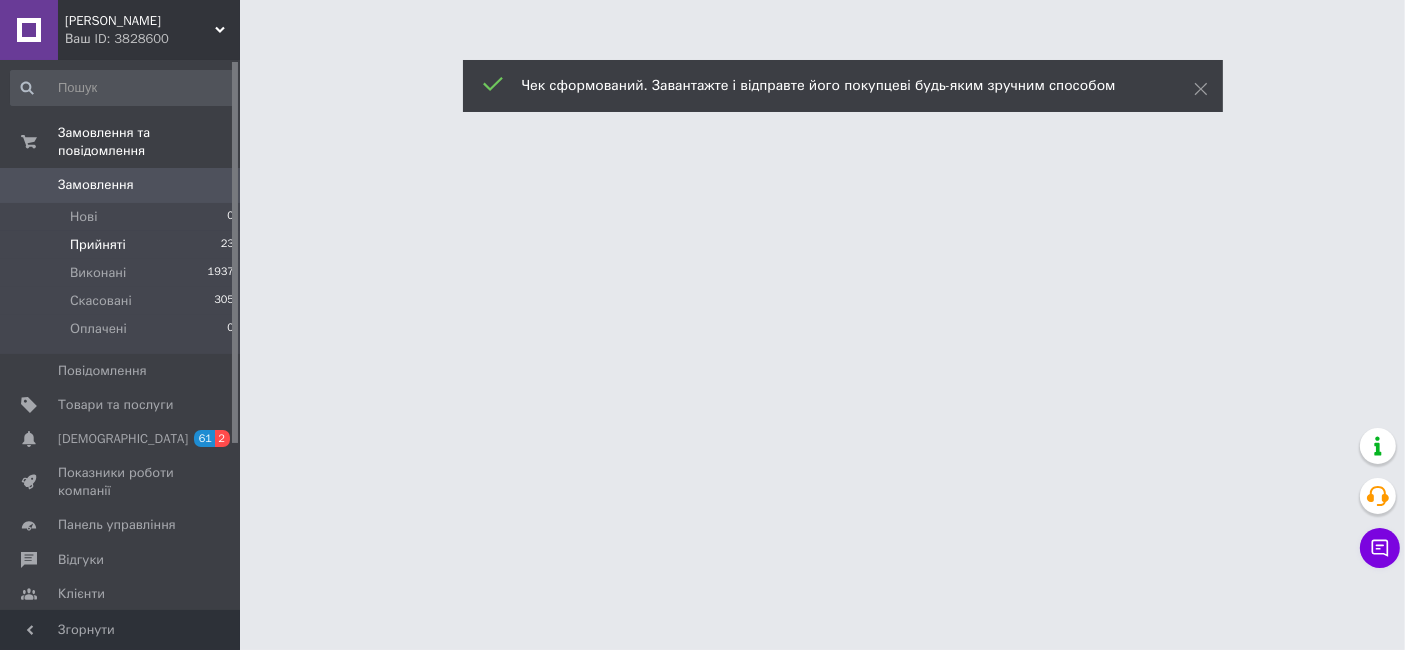 scroll, scrollTop: 0, scrollLeft: 0, axis: both 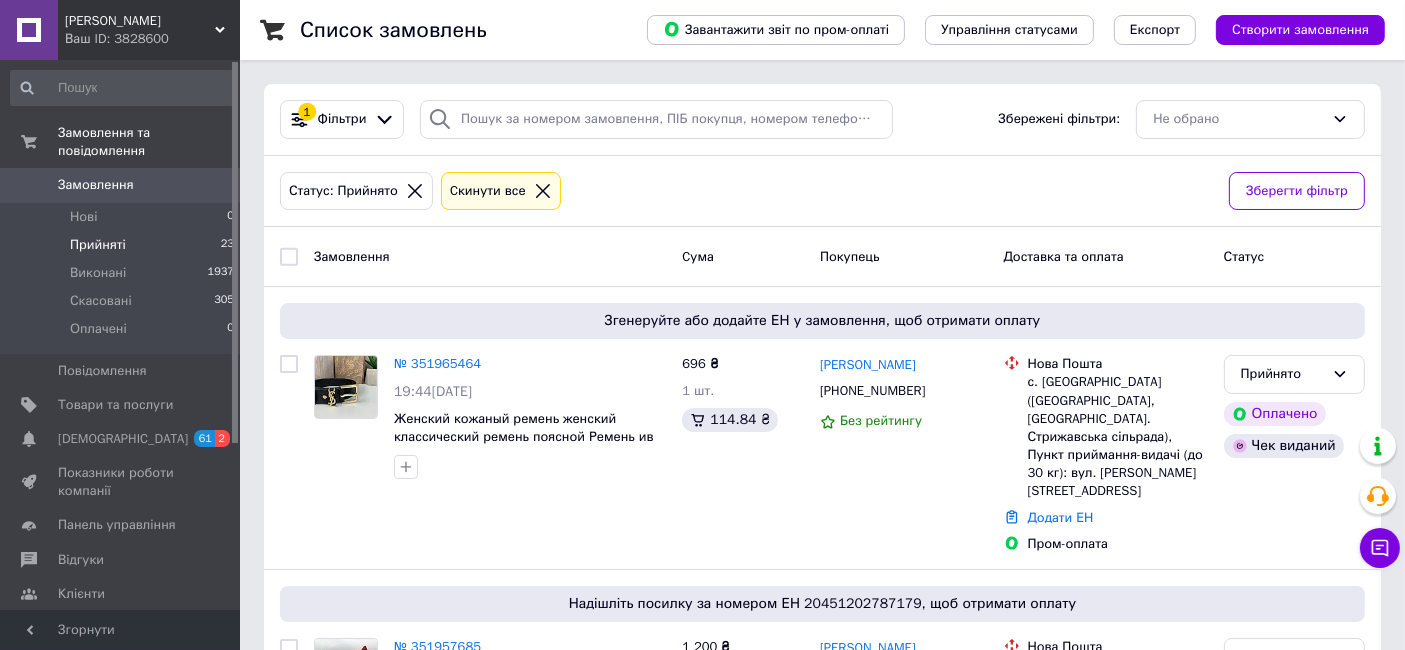 click on "Прийняті" at bounding box center (98, 245) 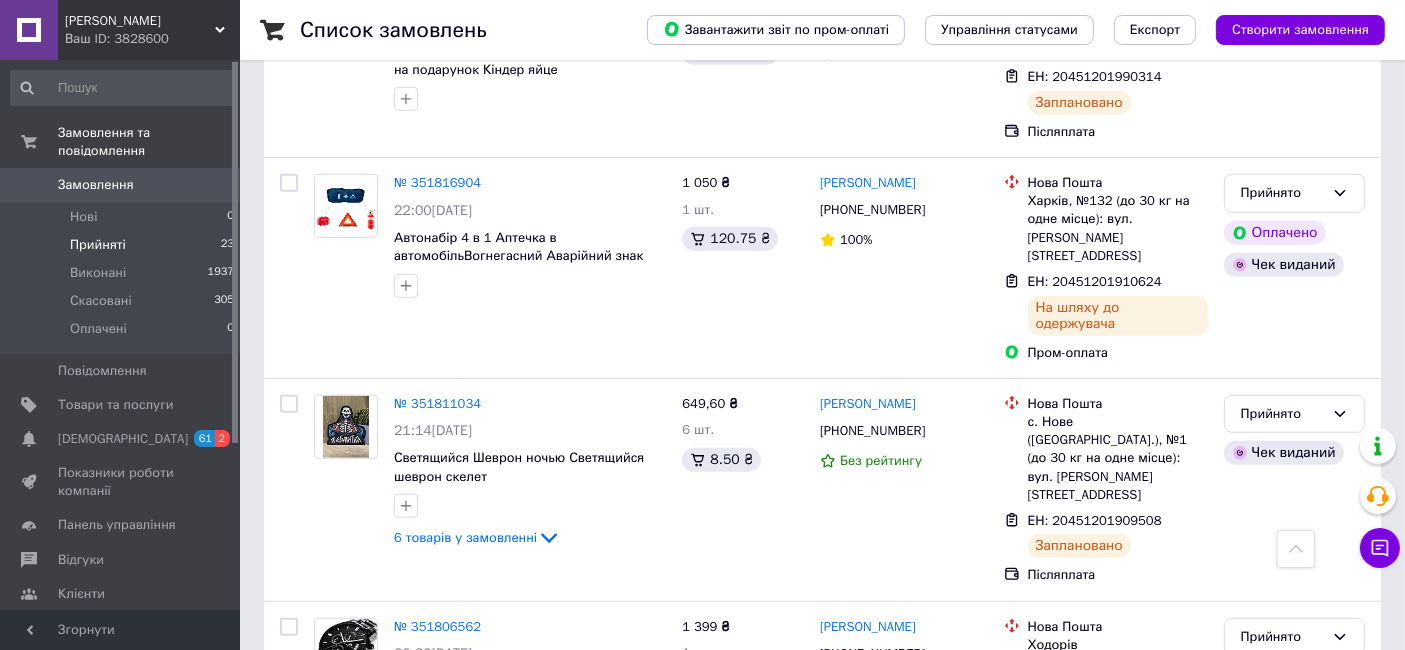 scroll, scrollTop: 1444, scrollLeft: 0, axis: vertical 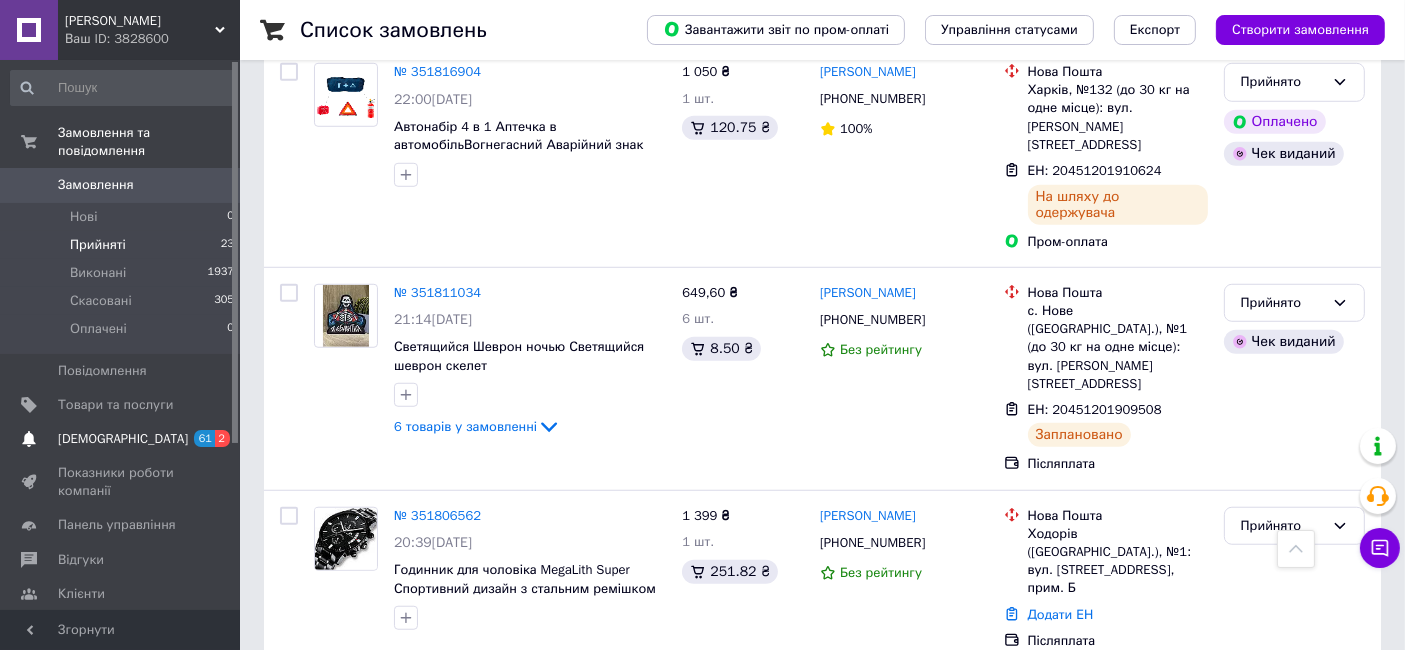 click on "[DEMOGRAPHIC_DATA]" at bounding box center [123, 439] 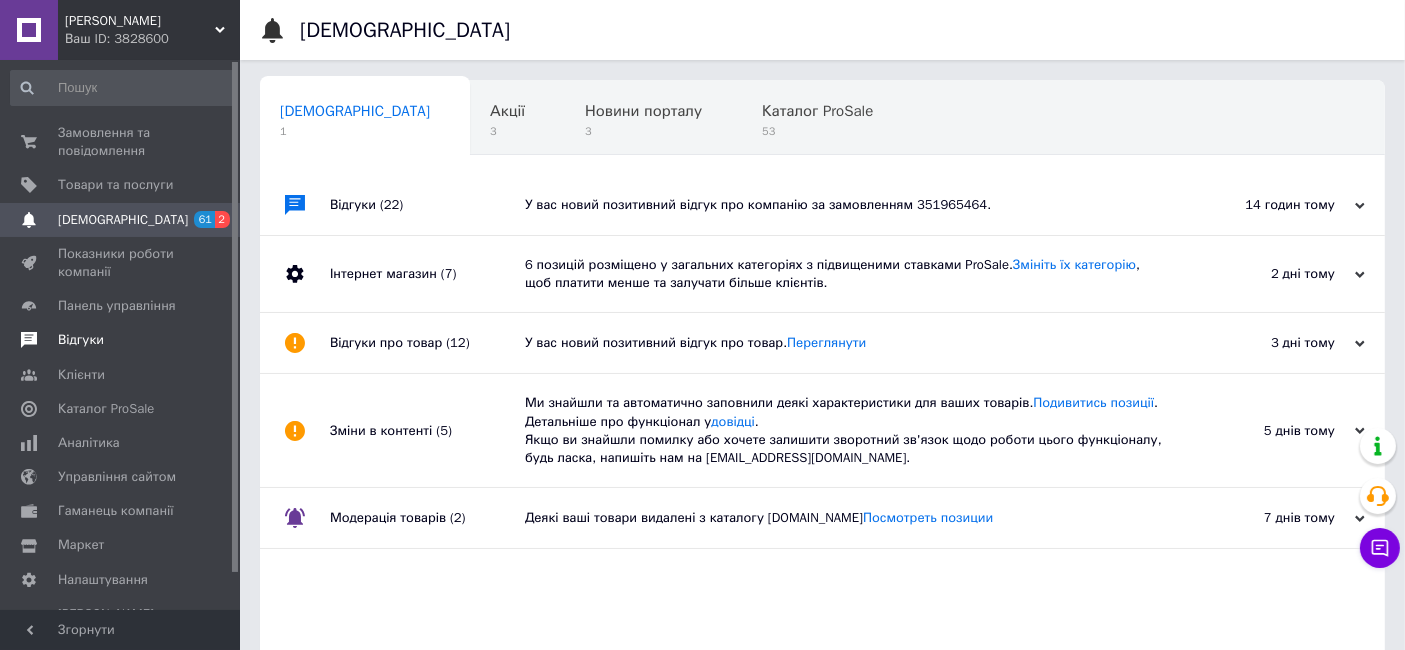 click on "Відгуки" at bounding box center (81, 340) 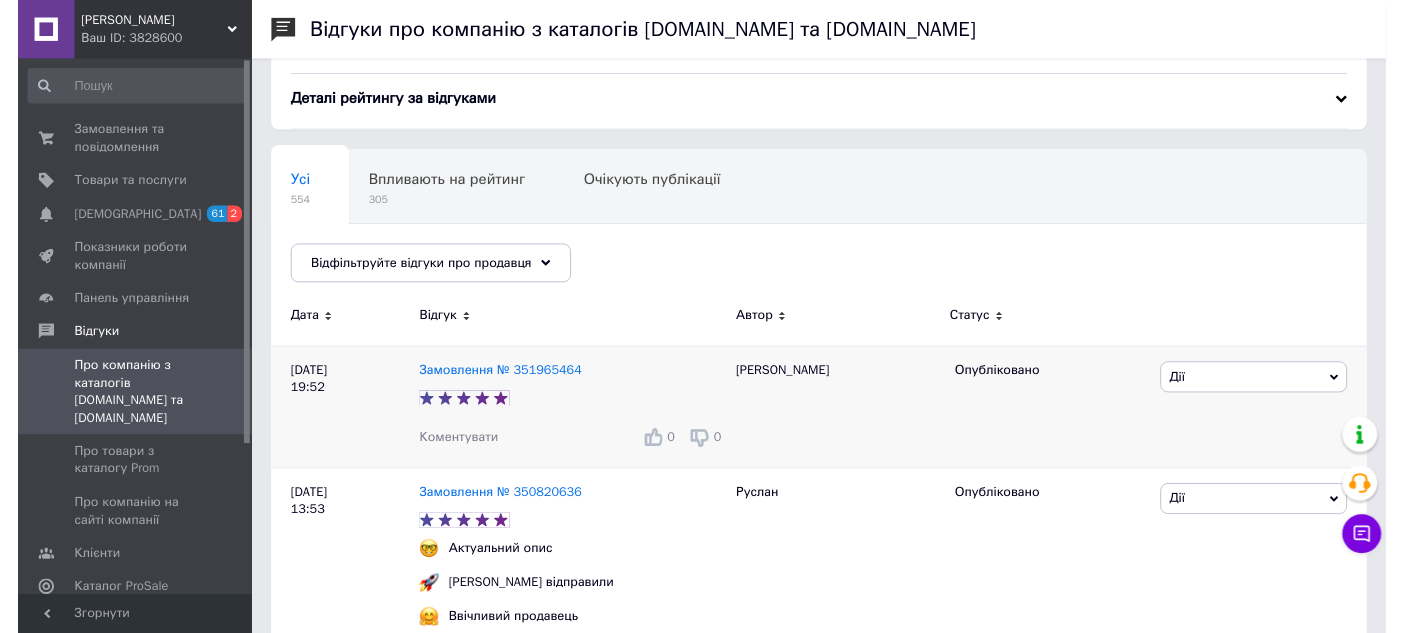 scroll, scrollTop: 111, scrollLeft: 0, axis: vertical 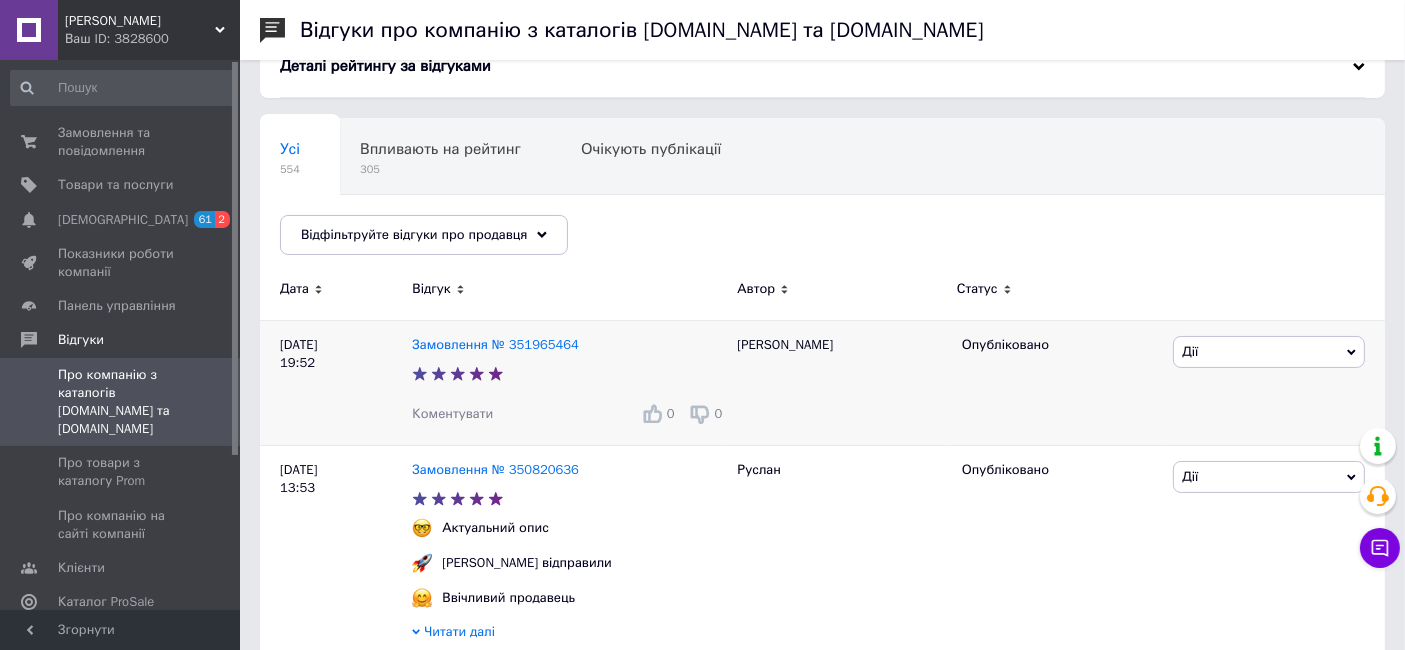 click on "Коментувати" at bounding box center (452, 413) 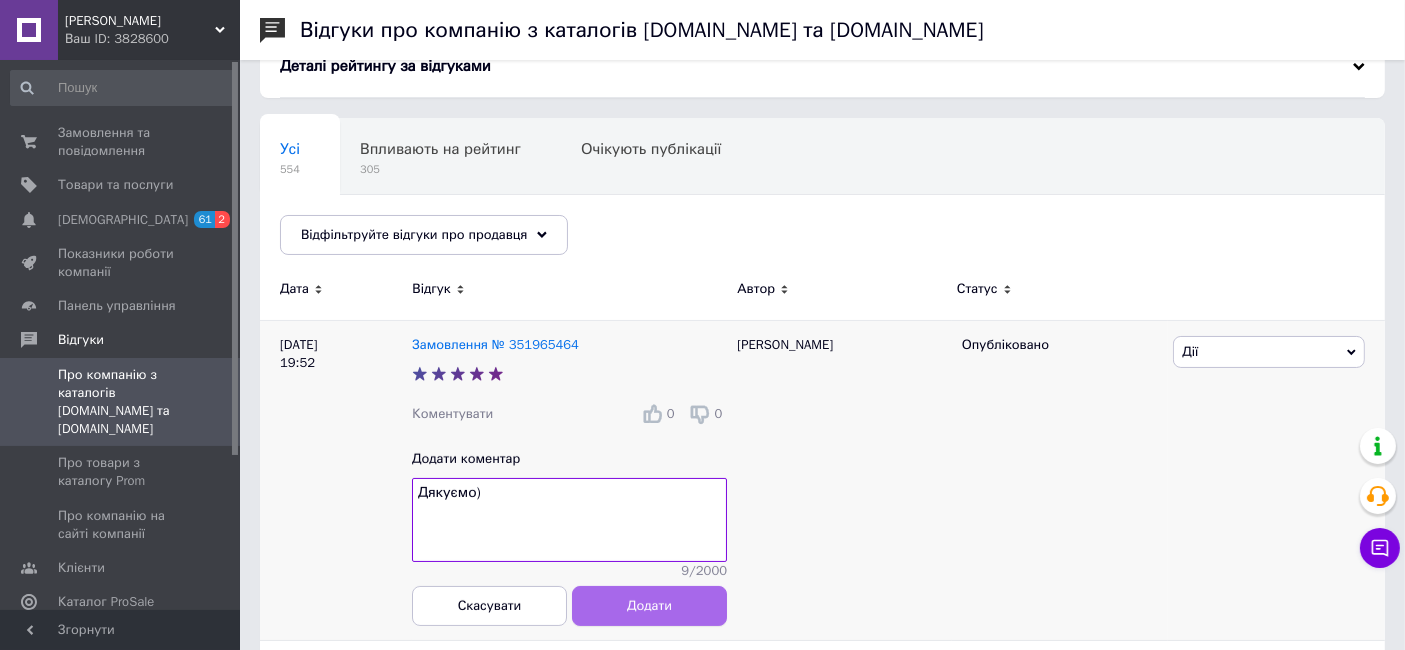 type on "Дякуємо)" 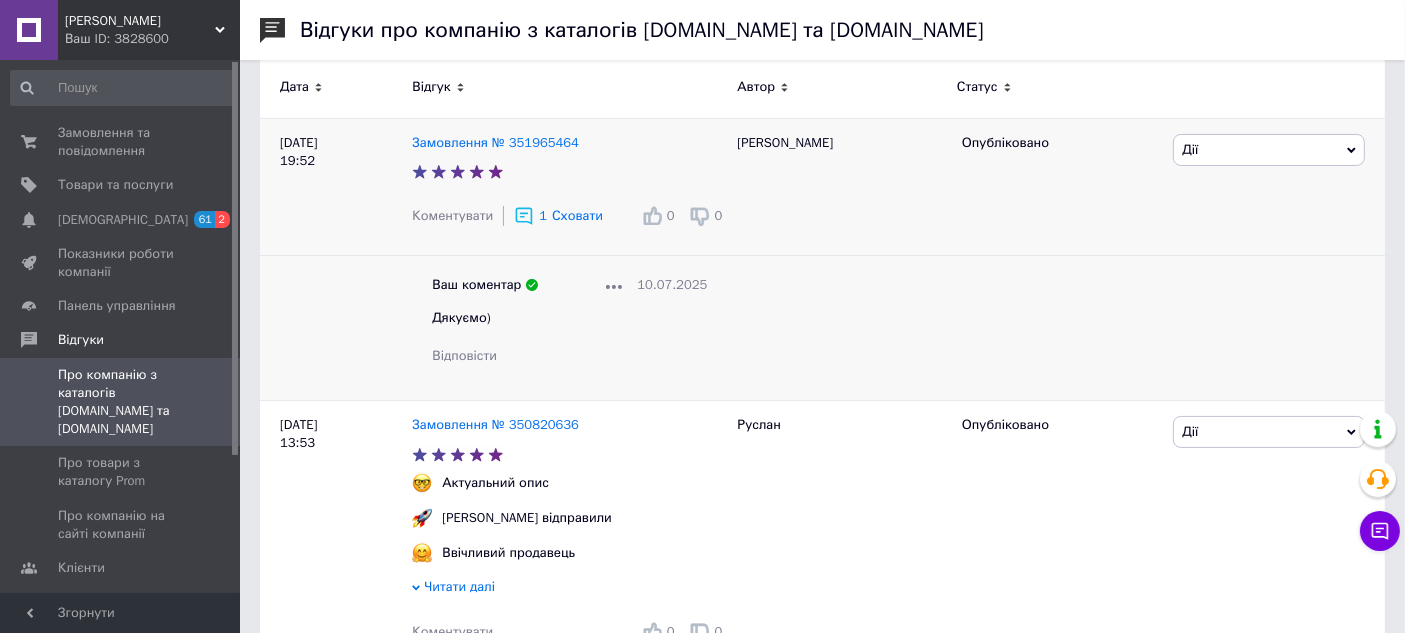 scroll, scrollTop: 444, scrollLeft: 0, axis: vertical 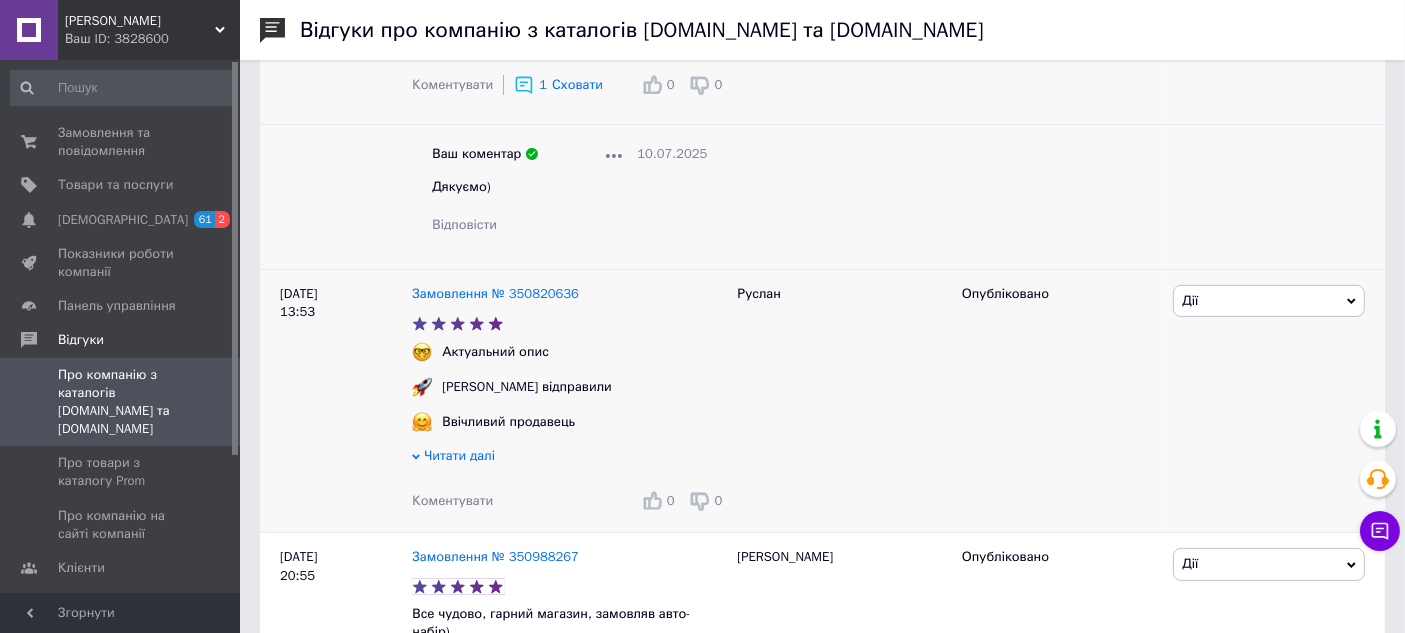 click on "Коментувати" at bounding box center (452, 500) 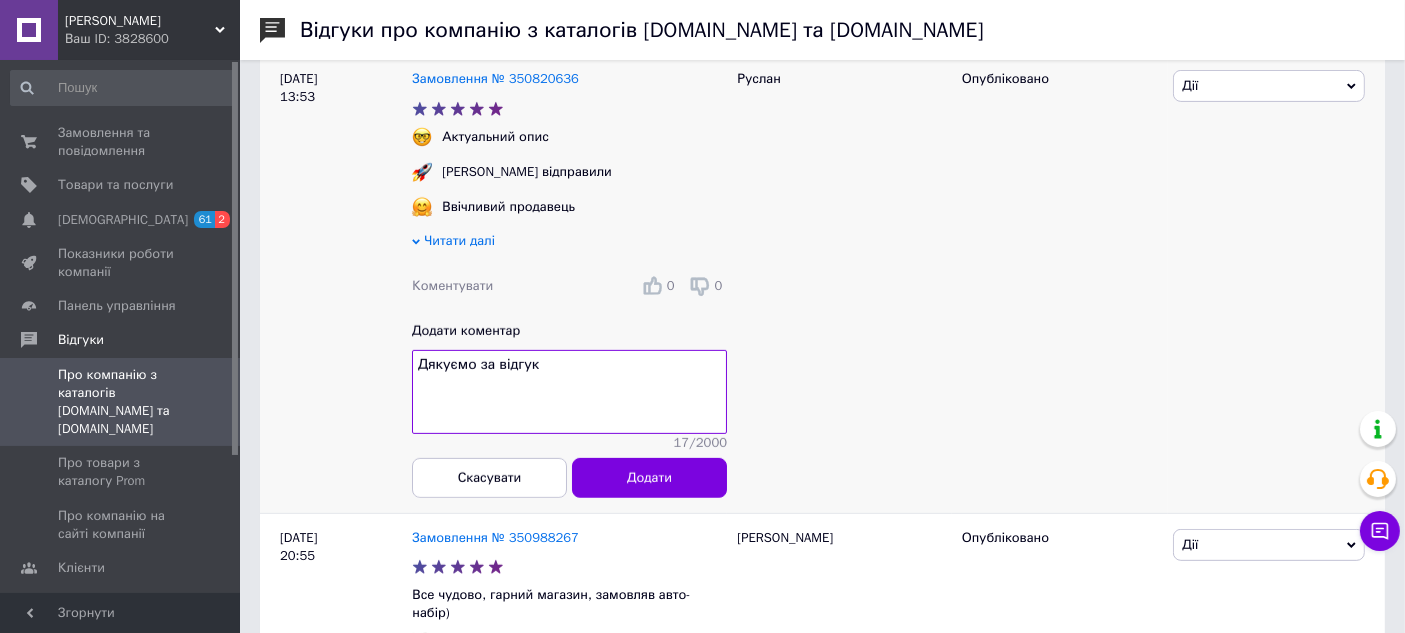 scroll, scrollTop: 666, scrollLeft: 0, axis: vertical 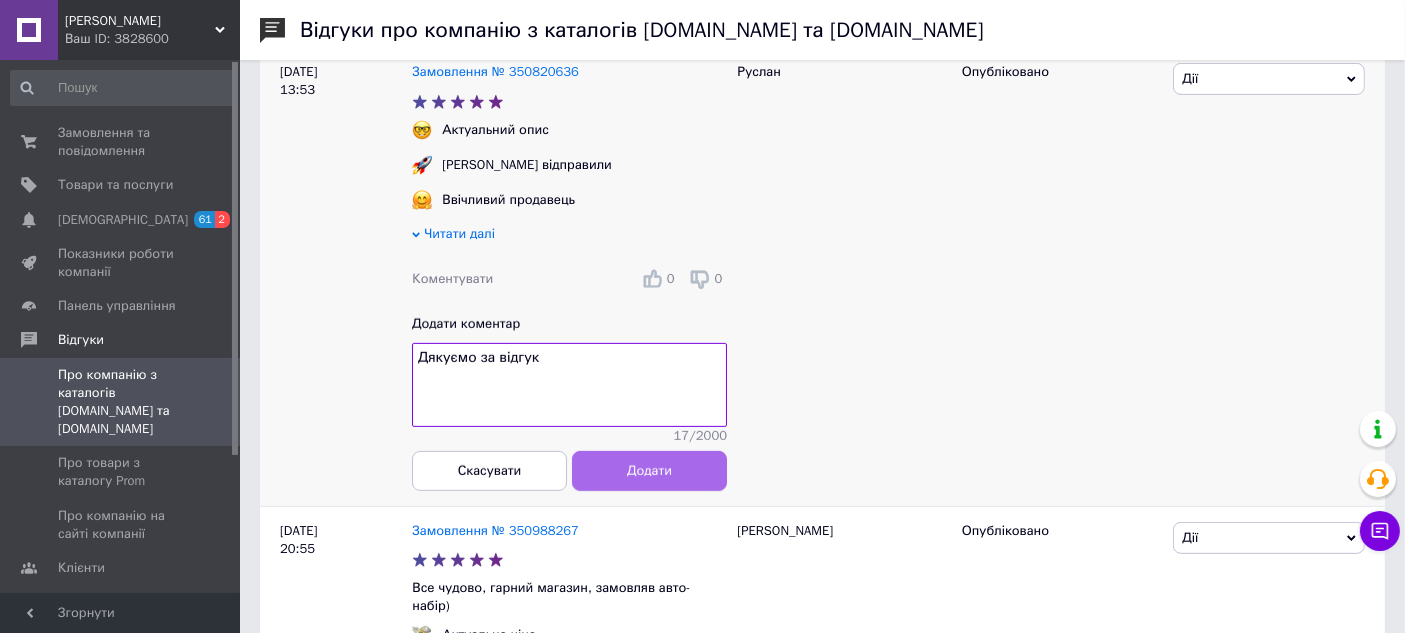 type on "Дякуємо за відгук" 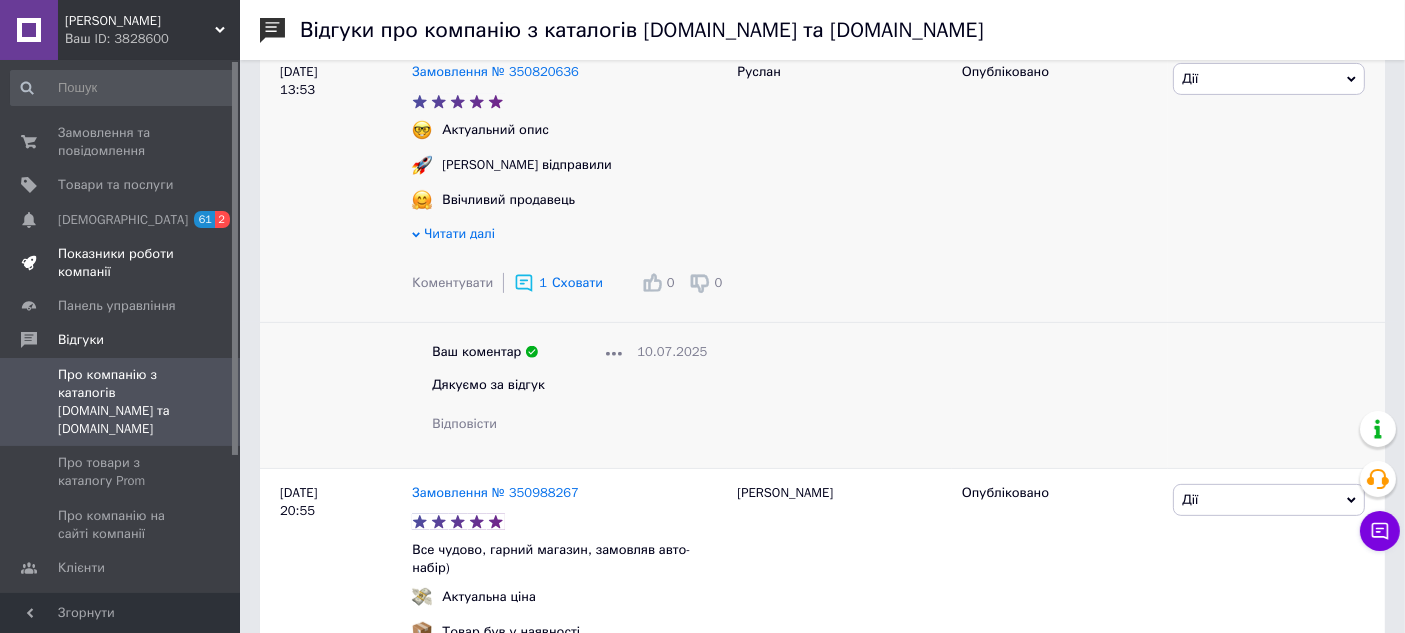 click on "Показники роботи компанії" at bounding box center (121, 263) 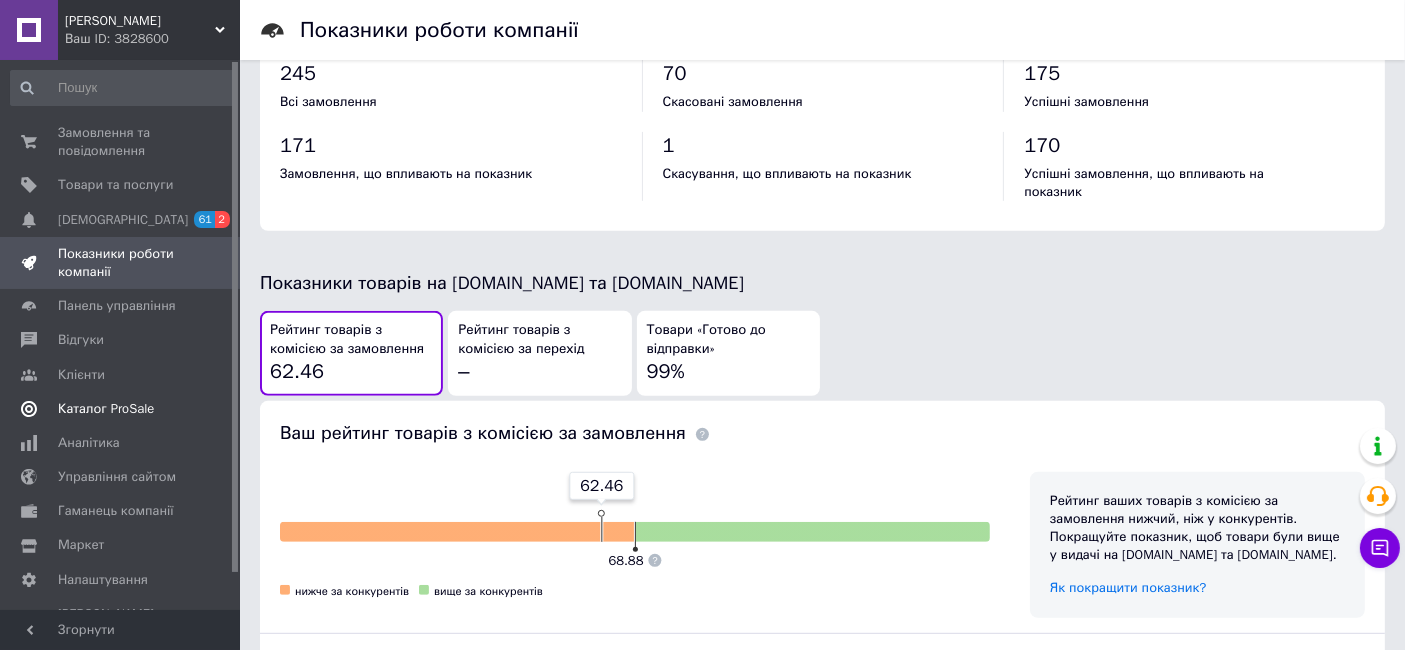 scroll, scrollTop: 888, scrollLeft: 0, axis: vertical 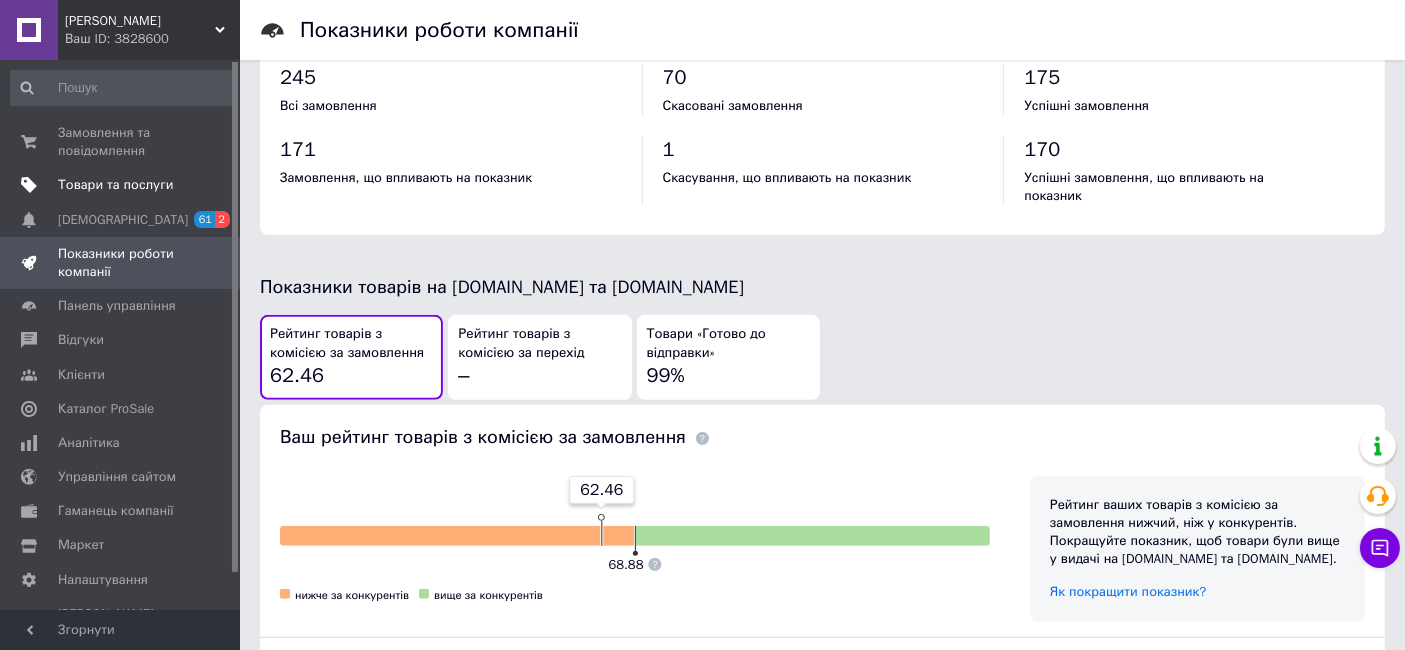 click on "Товари та послуги" at bounding box center (115, 185) 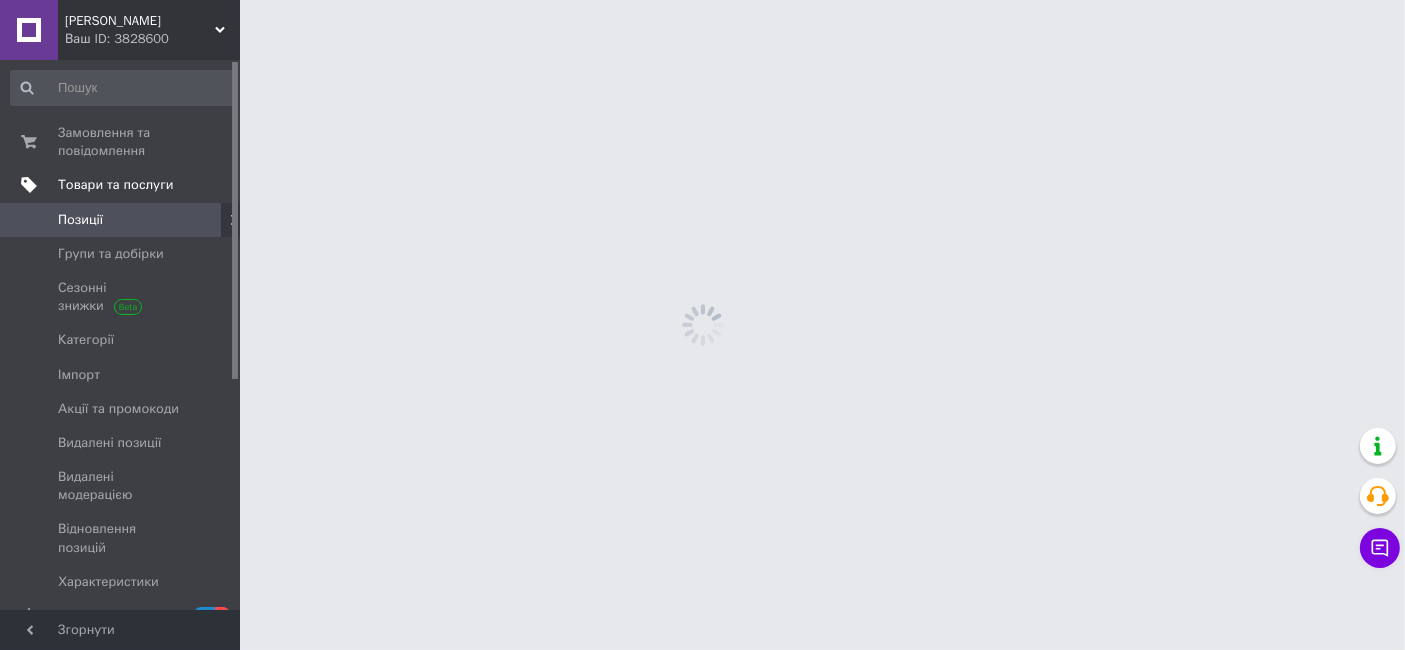 scroll, scrollTop: 0, scrollLeft: 0, axis: both 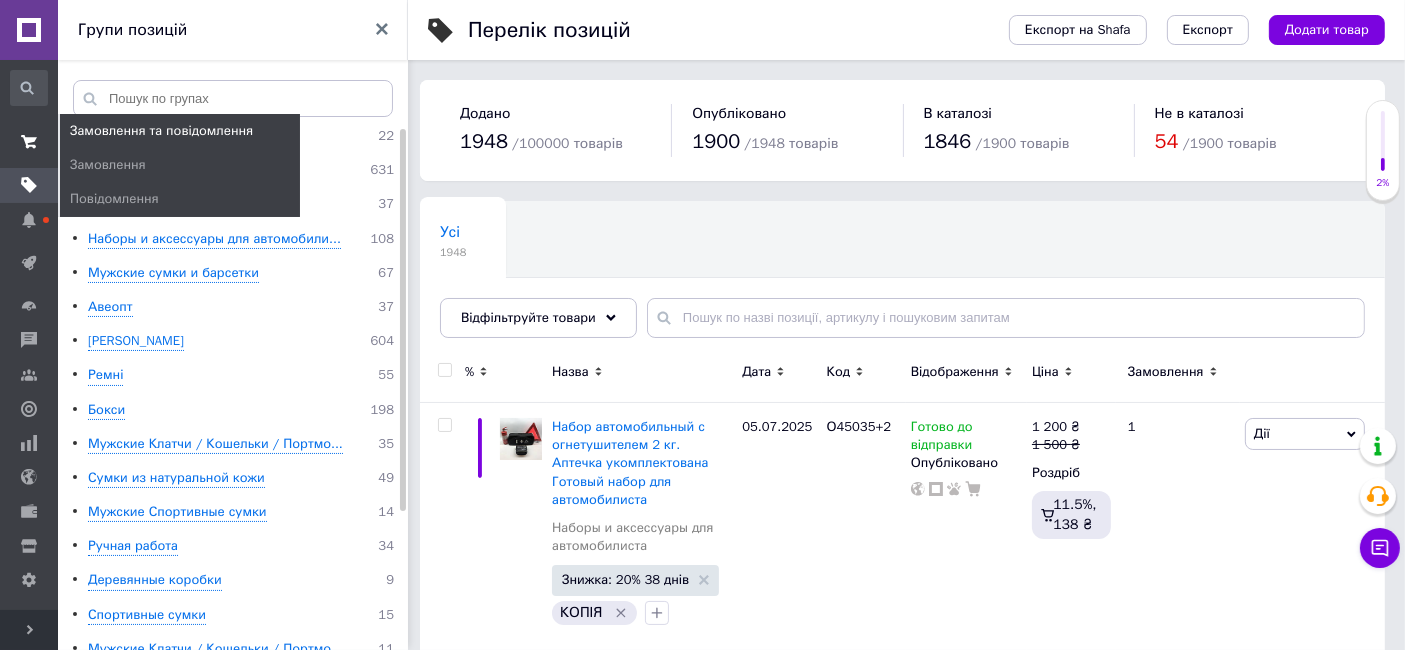 click at bounding box center (29, 142) 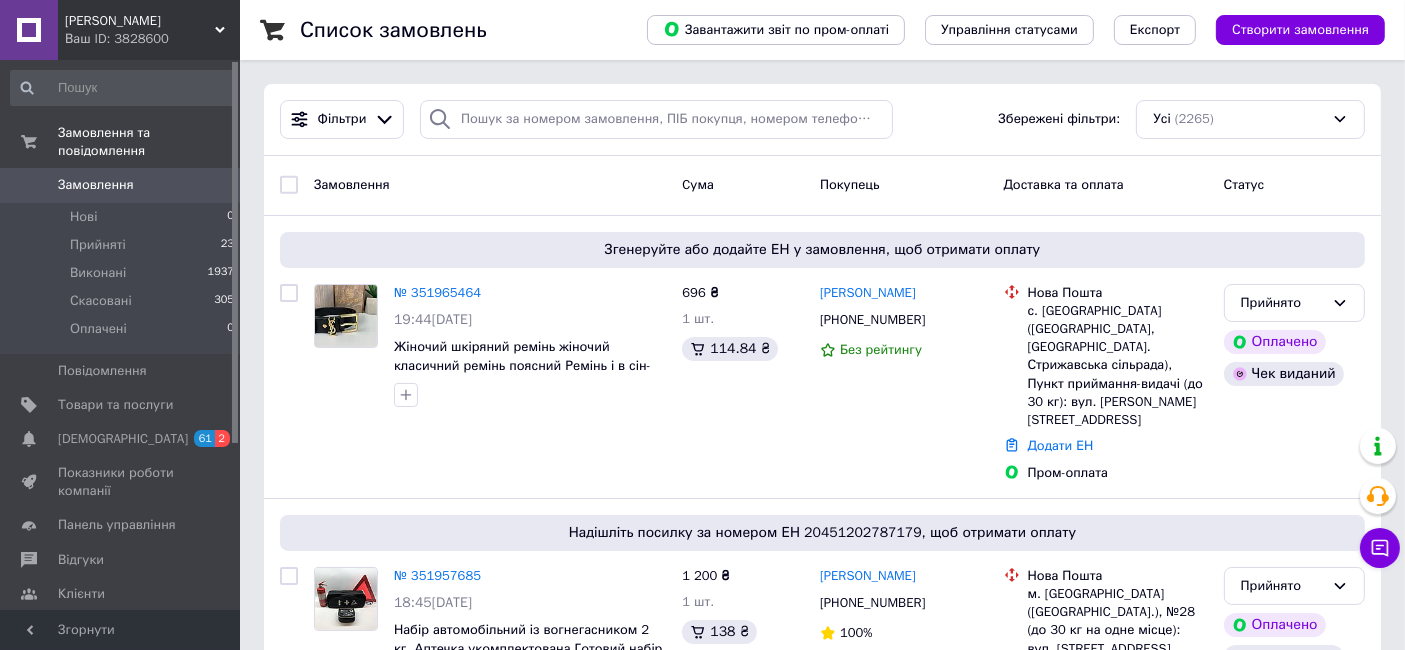 click on "Ваш ID: 3828600" at bounding box center [152, 39] 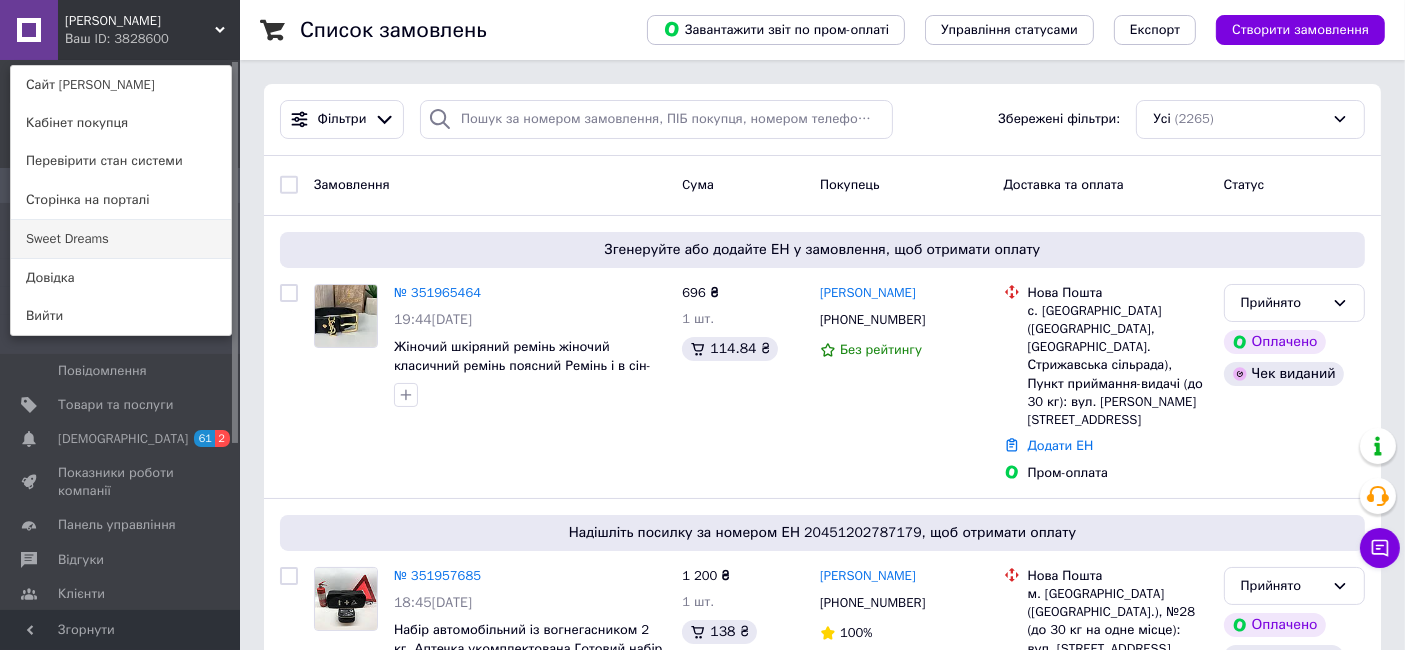 click on "Sweet Dreams" at bounding box center [121, 239] 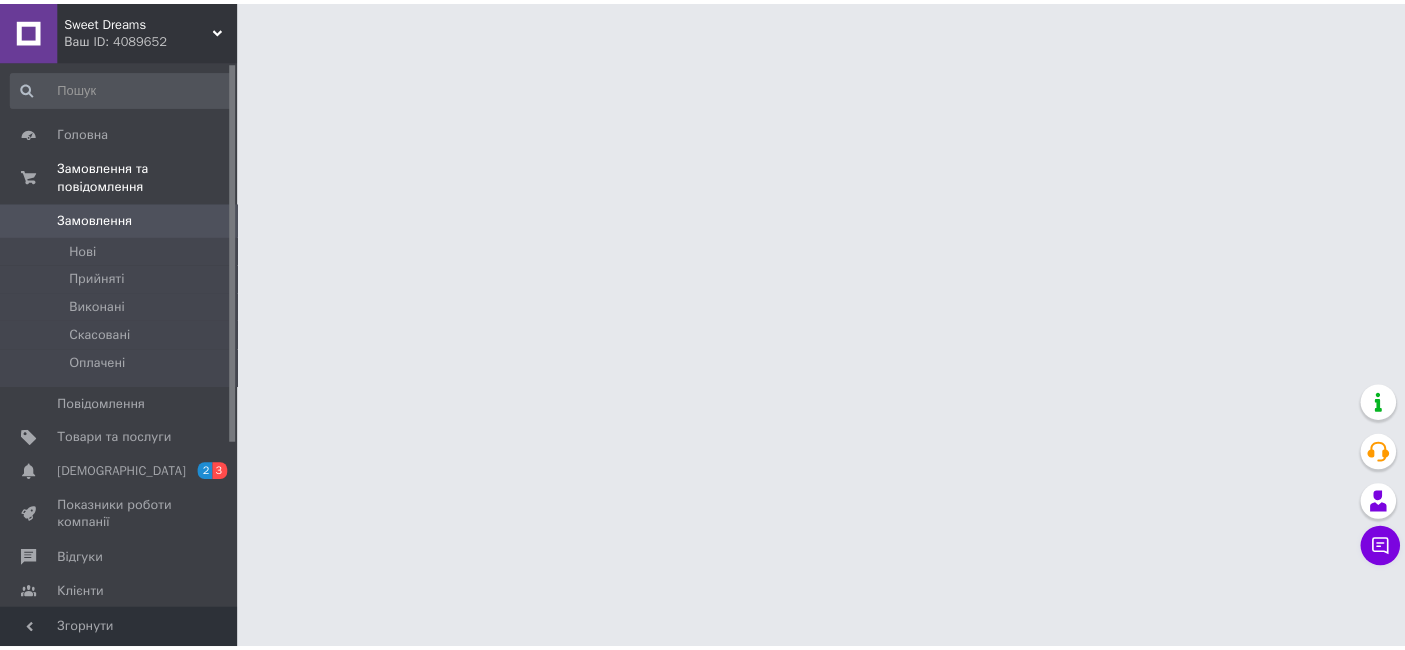 scroll, scrollTop: 0, scrollLeft: 0, axis: both 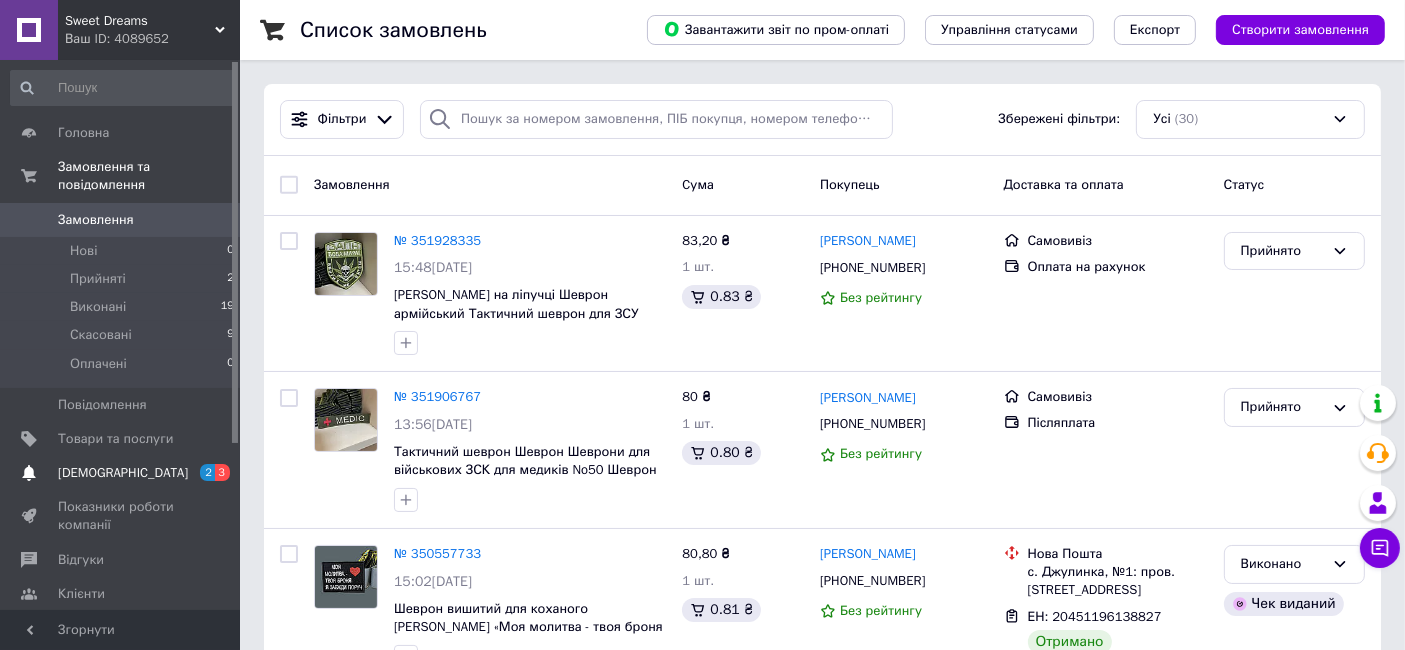 click on "[DEMOGRAPHIC_DATA]" at bounding box center (123, 473) 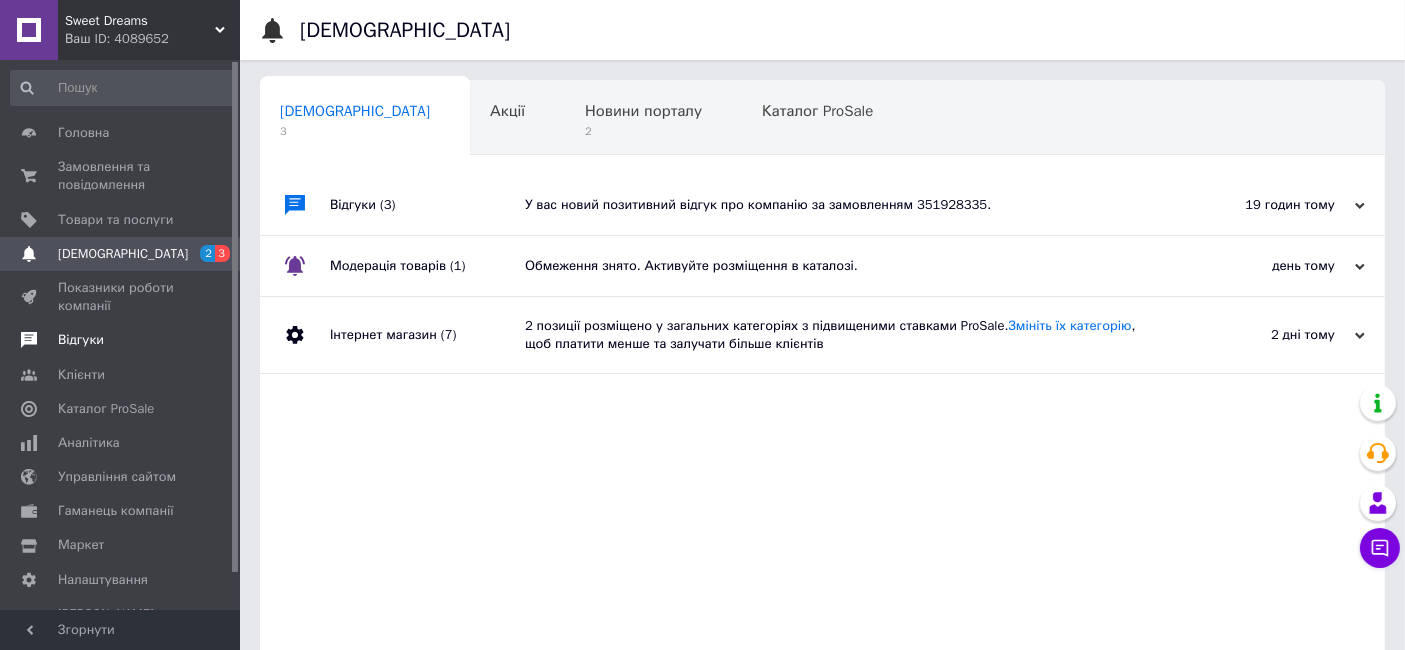 click on "Відгуки" at bounding box center [81, 340] 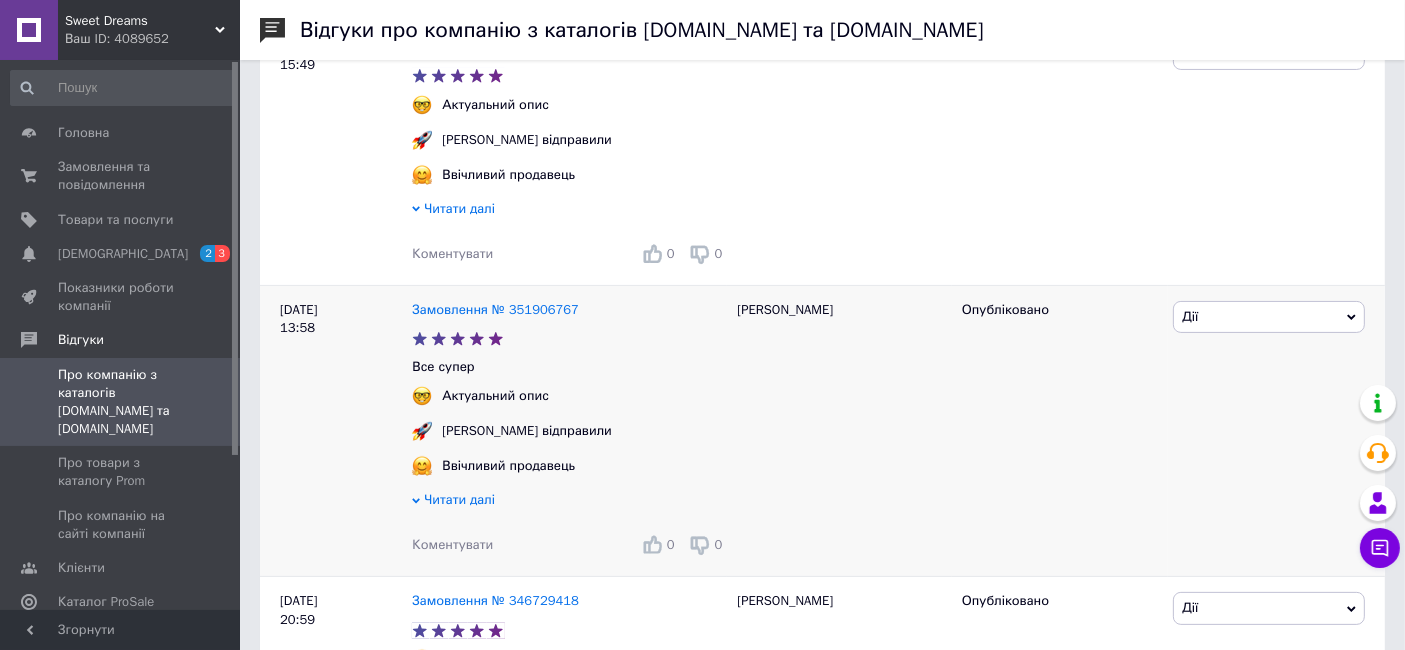 scroll, scrollTop: 444, scrollLeft: 0, axis: vertical 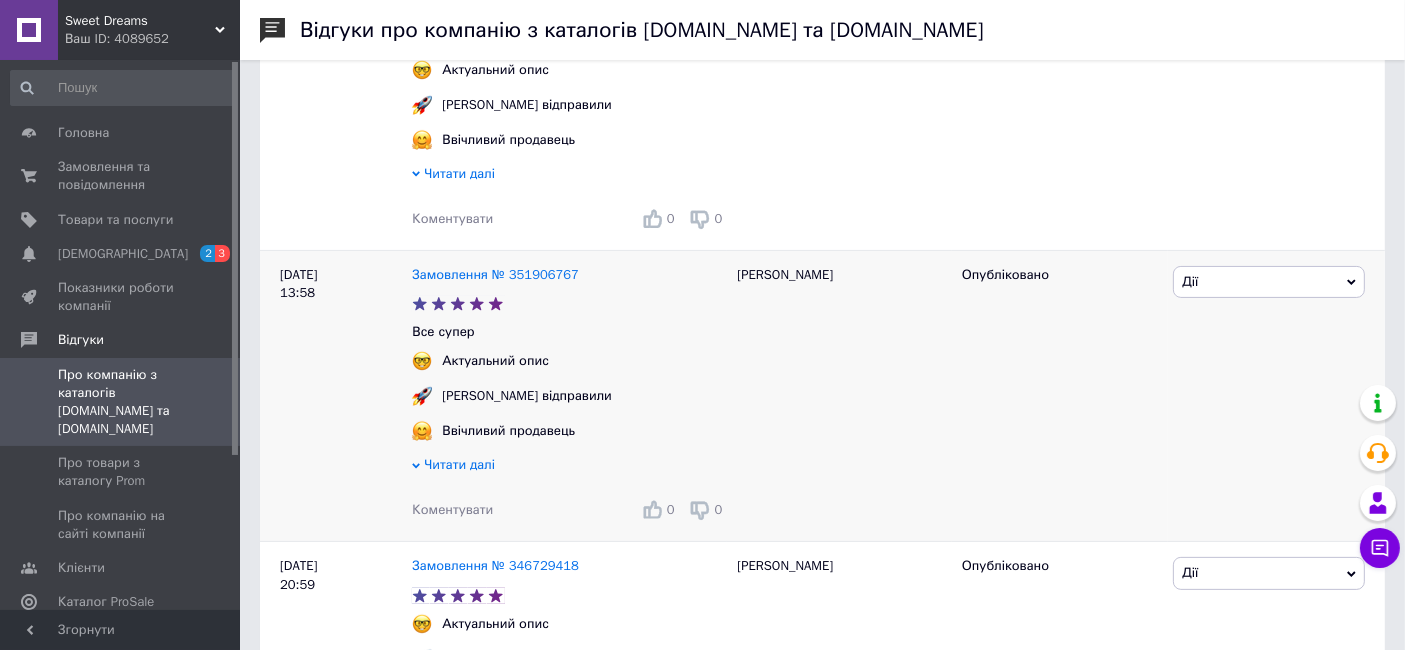 click on "Коментувати" at bounding box center [452, 509] 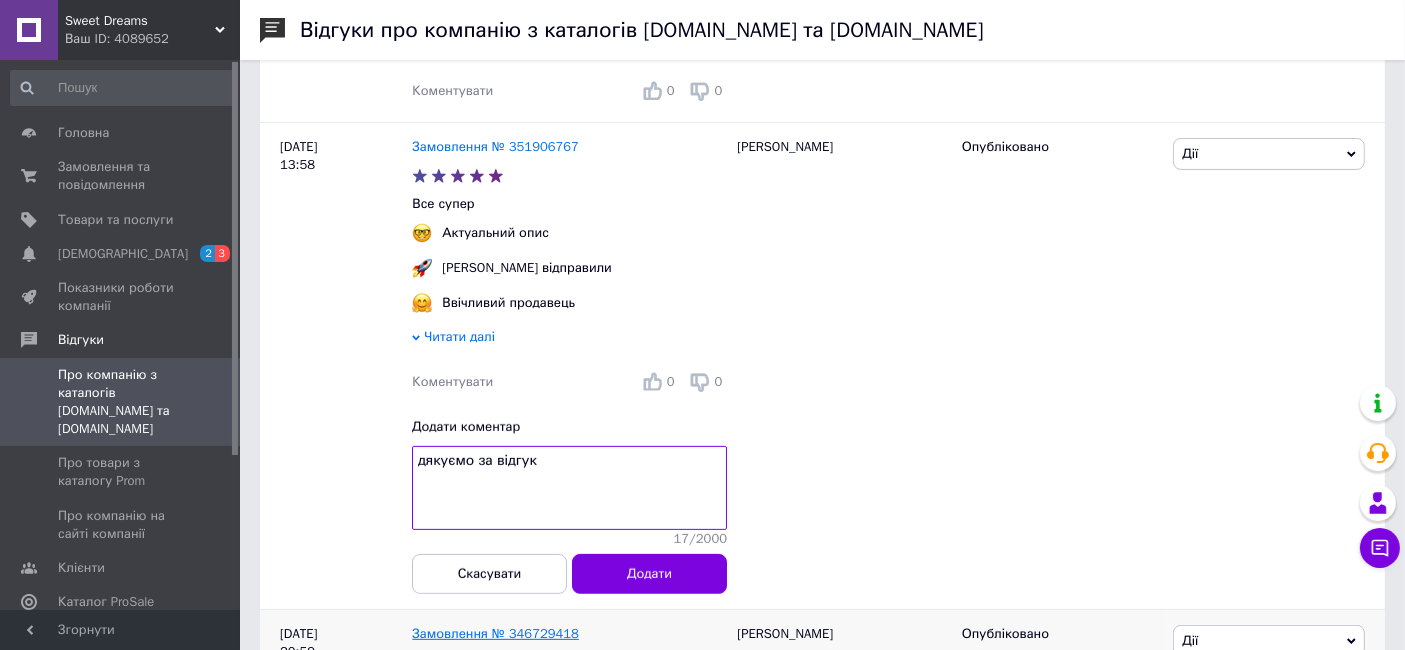 scroll, scrollTop: 666, scrollLeft: 0, axis: vertical 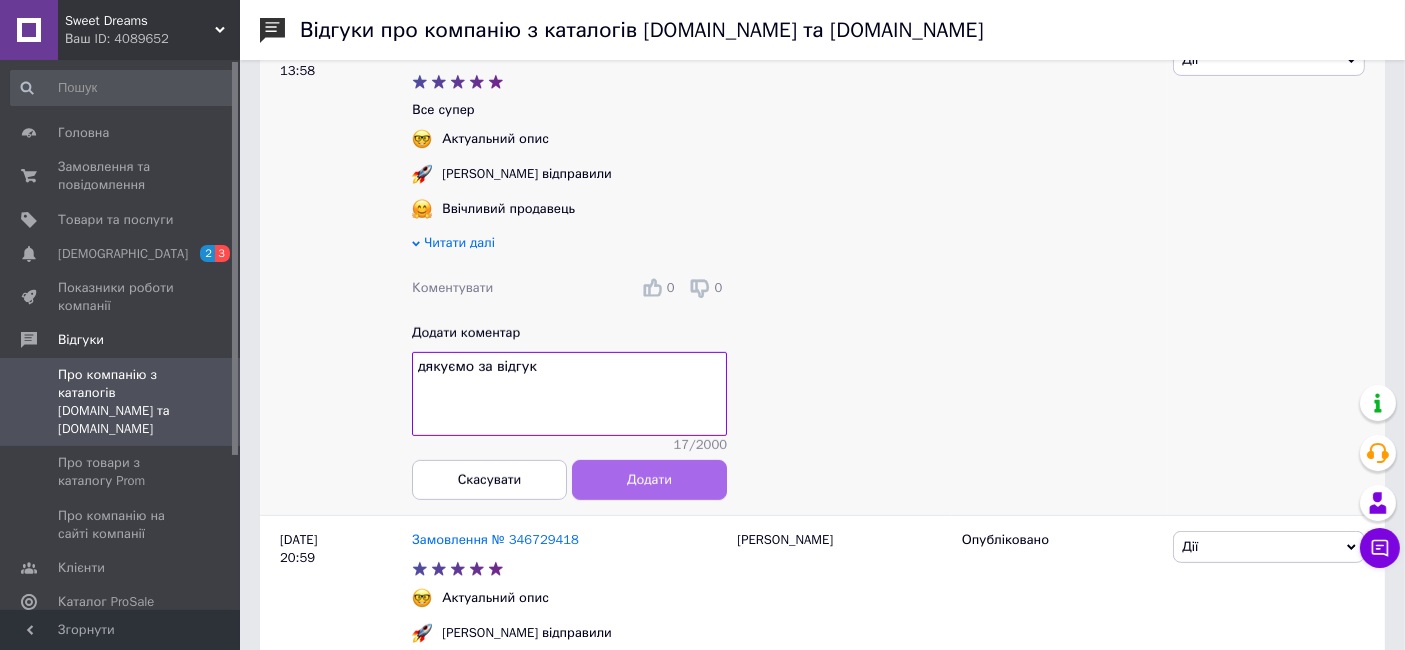 type on "дякуємо за відгук" 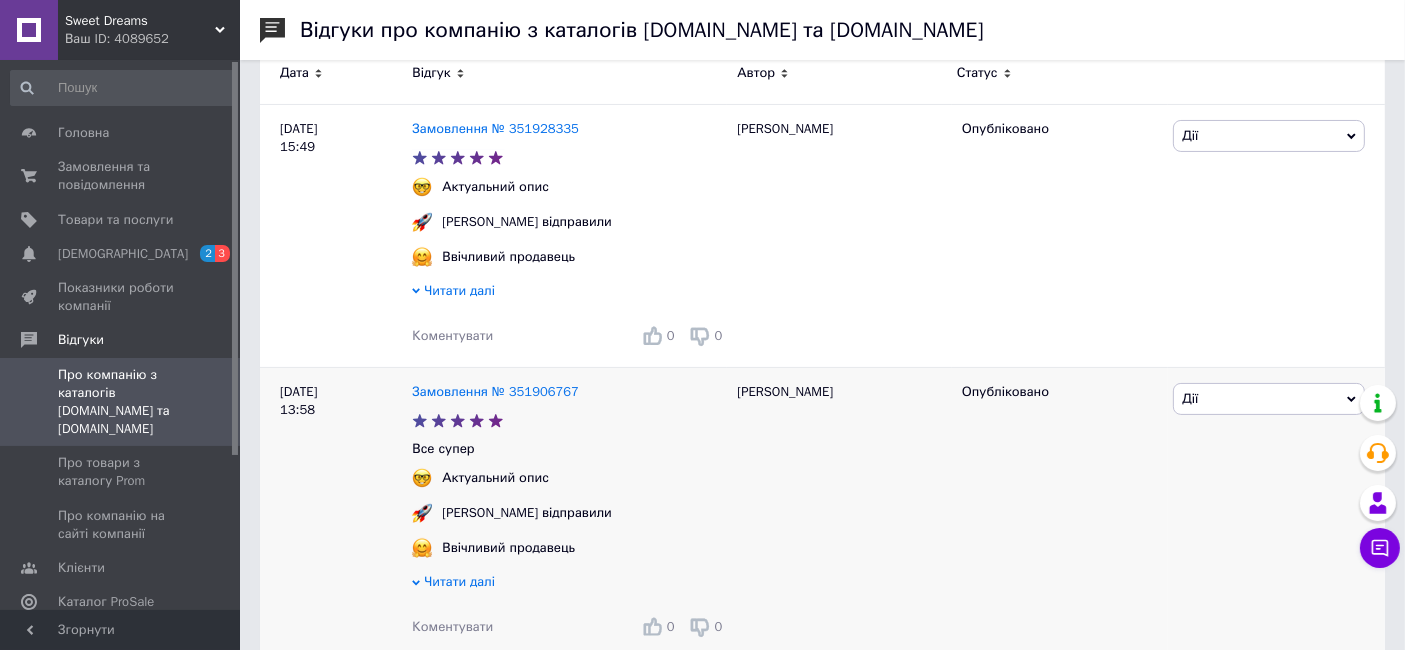 scroll, scrollTop: 222, scrollLeft: 0, axis: vertical 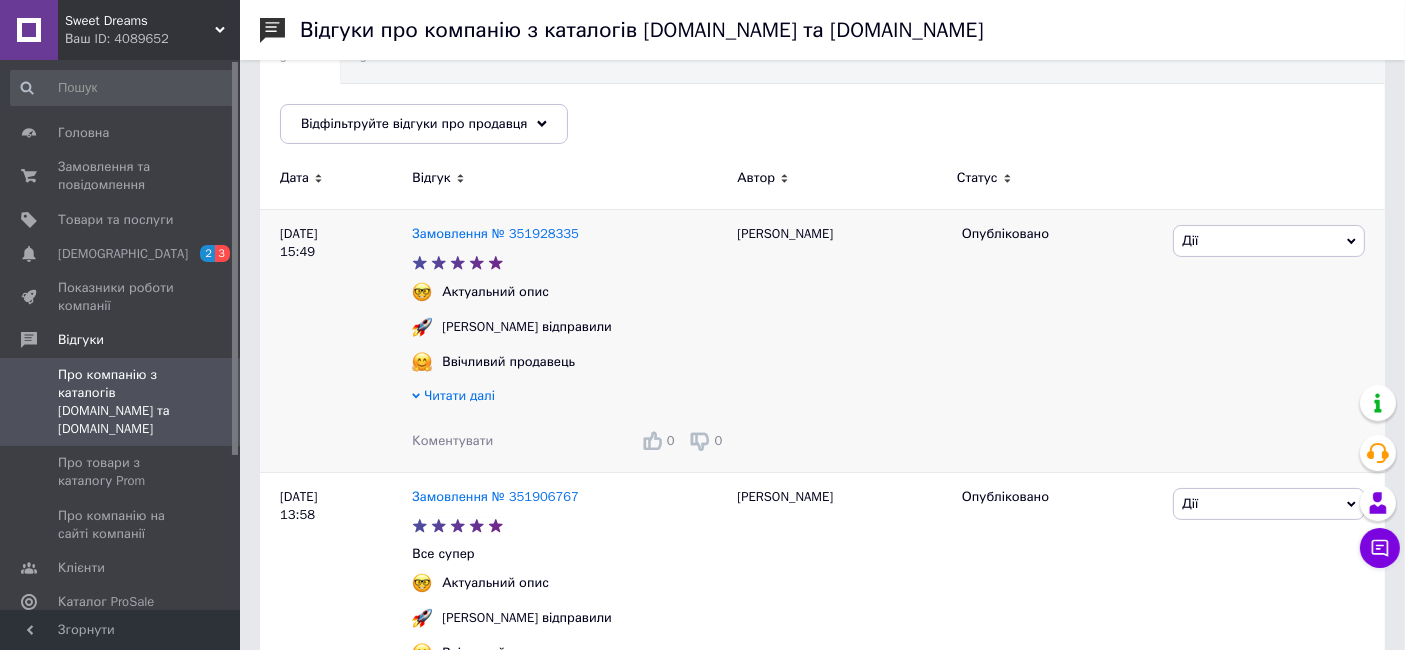 click on "Коментувати" at bounding box center [452, 440] 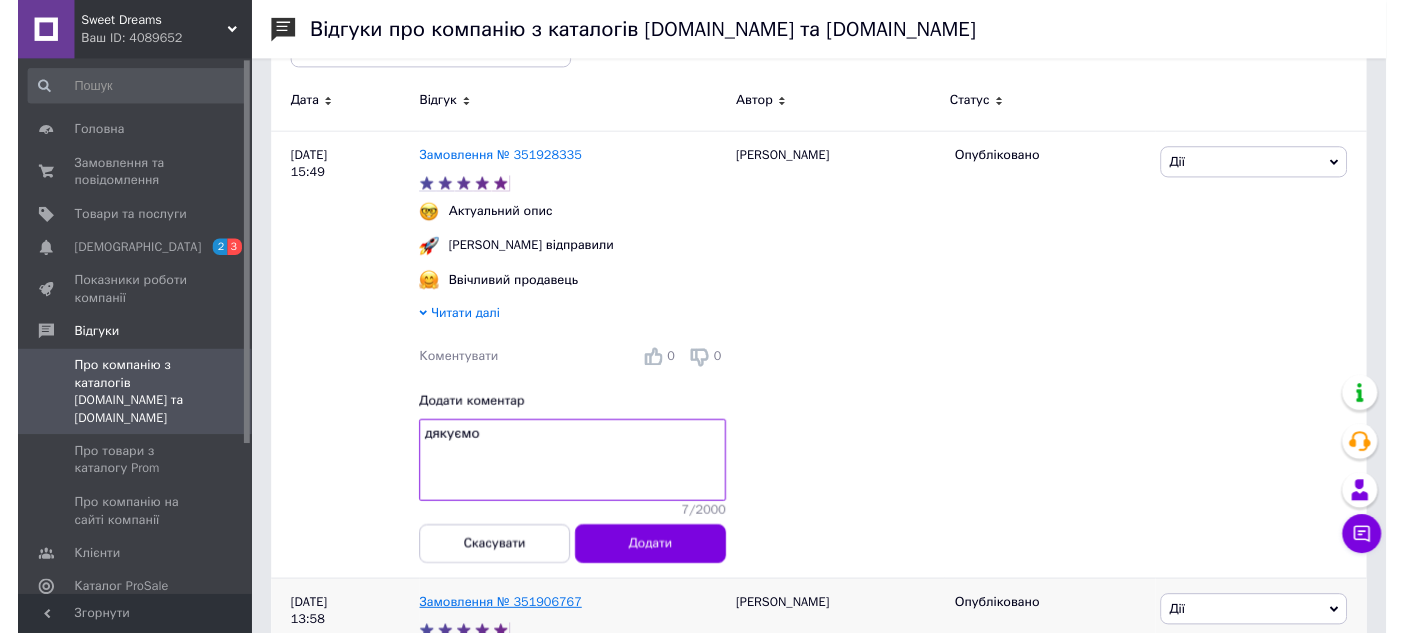 scroll, scrollTop: 333, scrollLeft: 0, axis: vertical 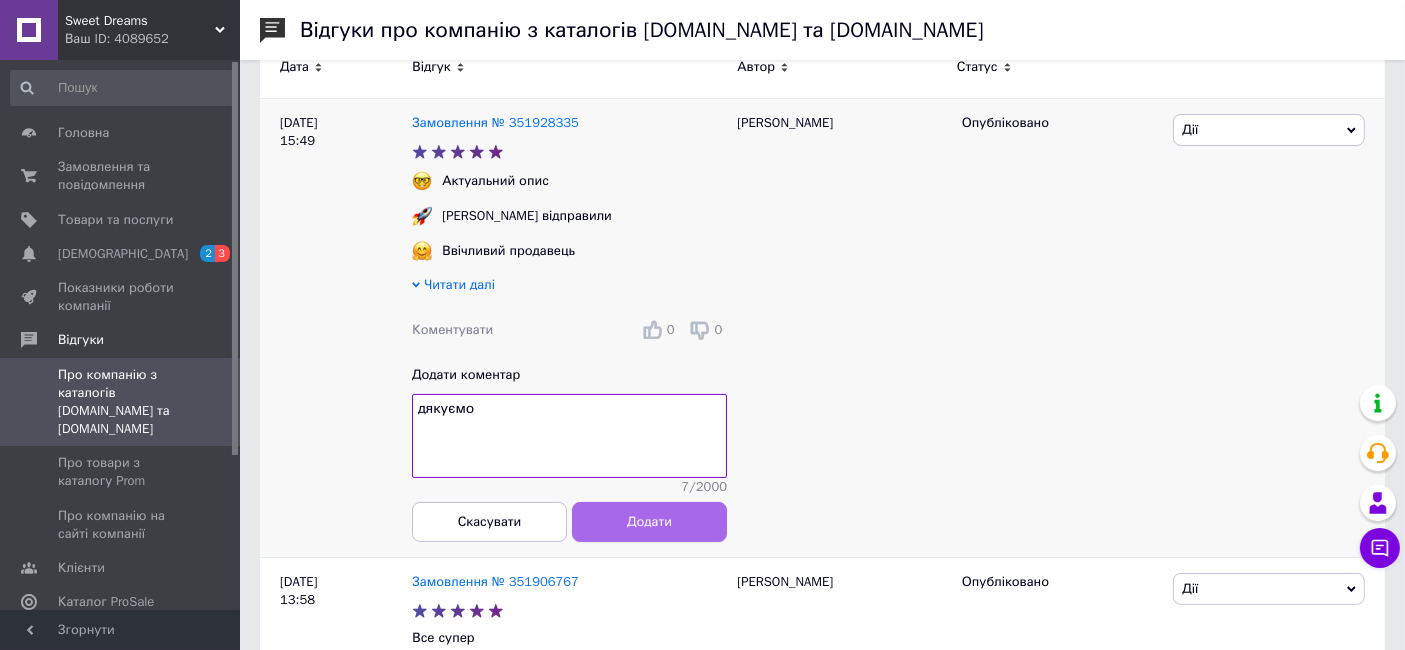 type on "дякуємо" 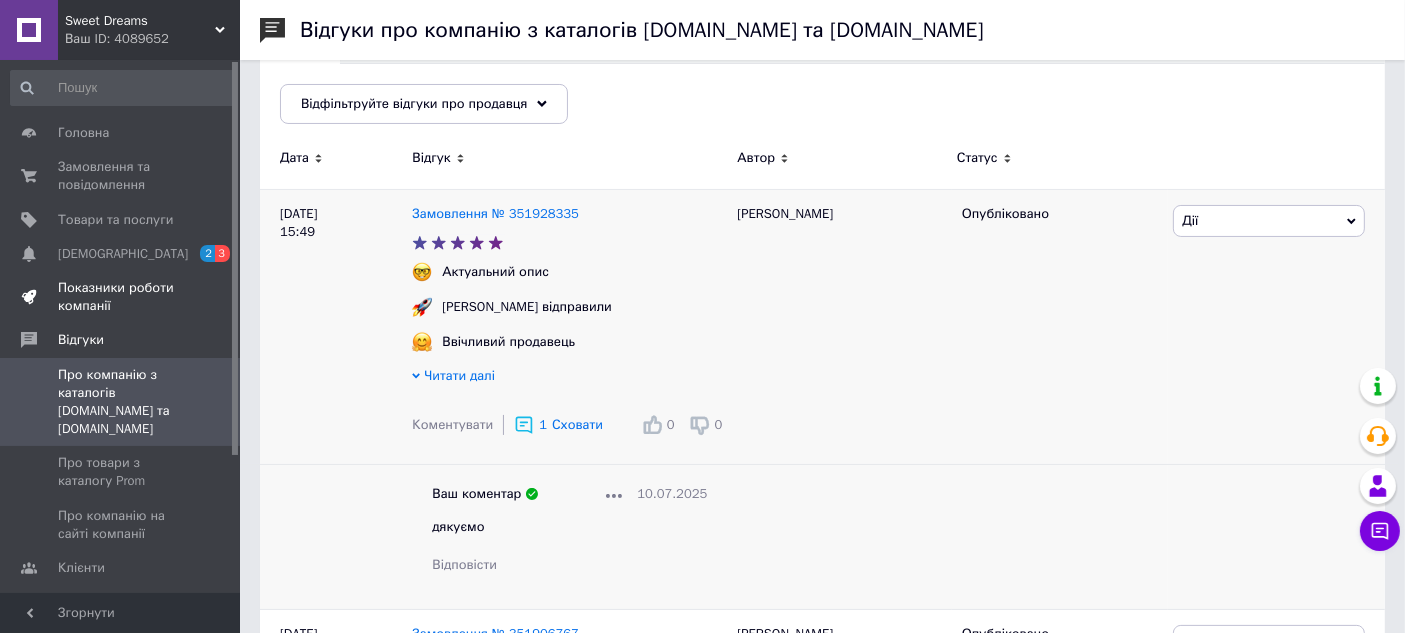 scroll, scrollTop: 111, scrollLeft: 0, axis: vertical 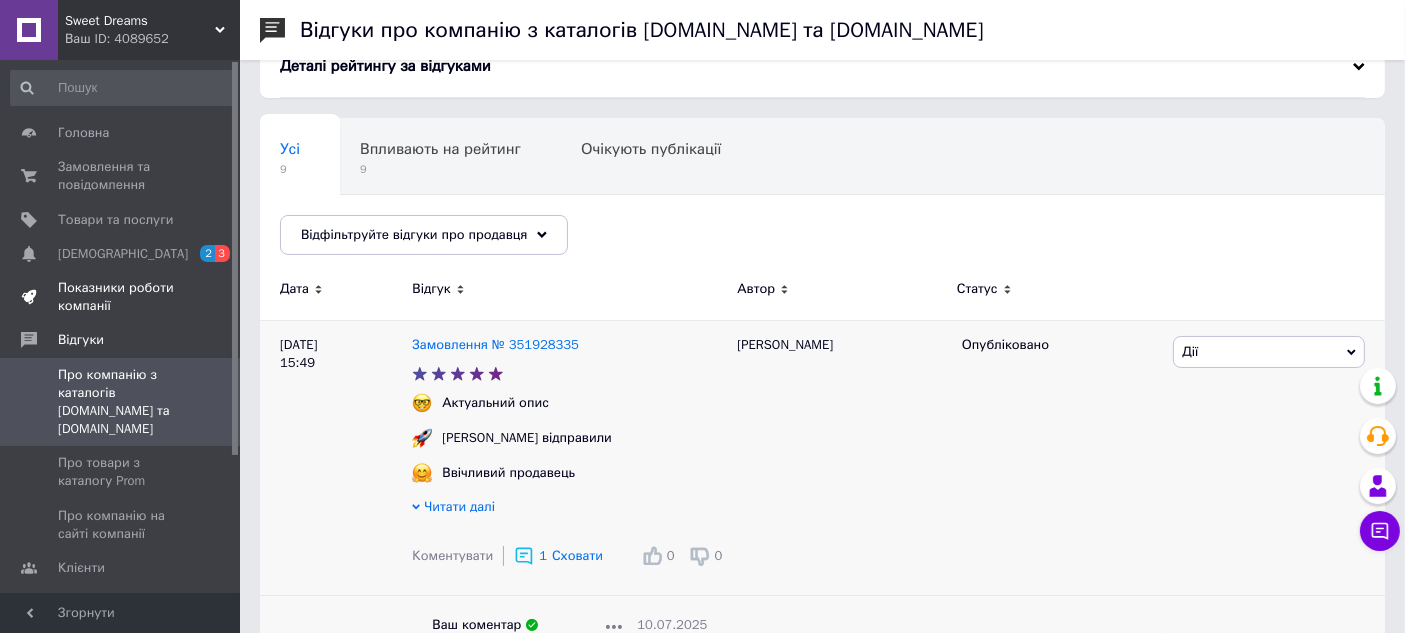 click on "Показники роботи компанії" at bounding box center [121, 297] 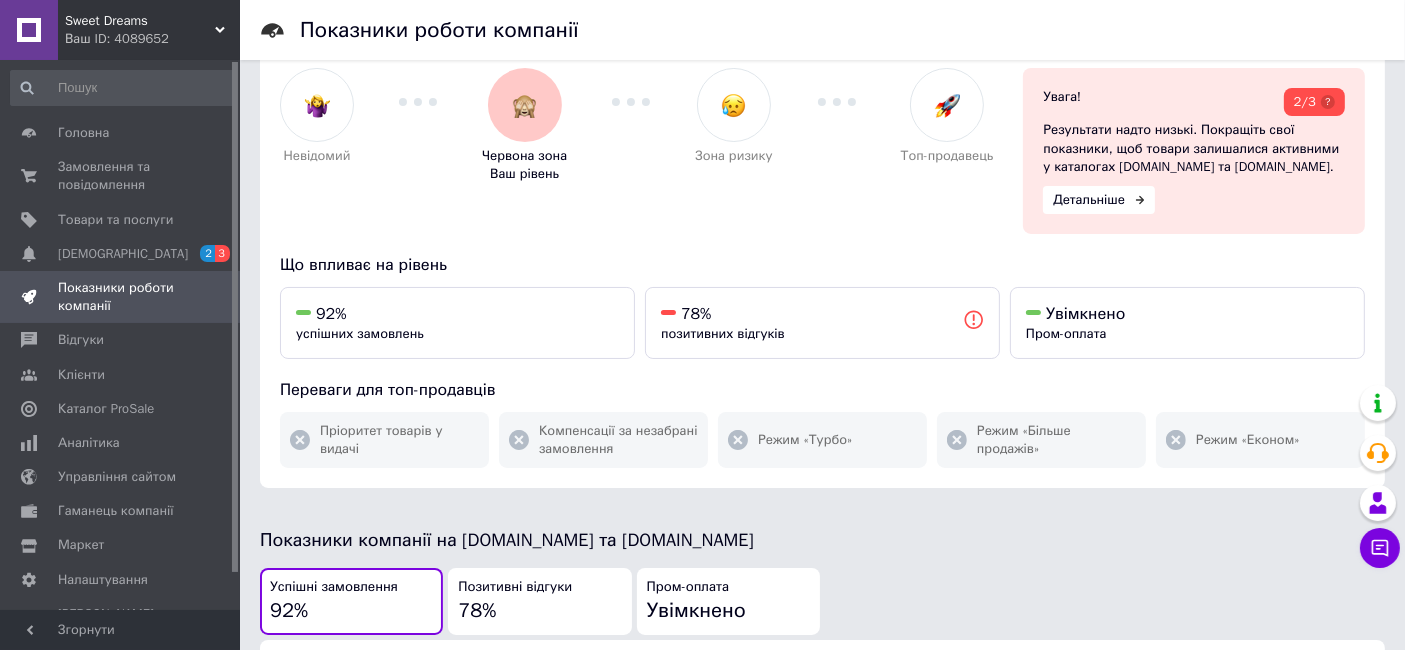 scroll, scrollTop: 0, scrollLeft: 0, axis: both 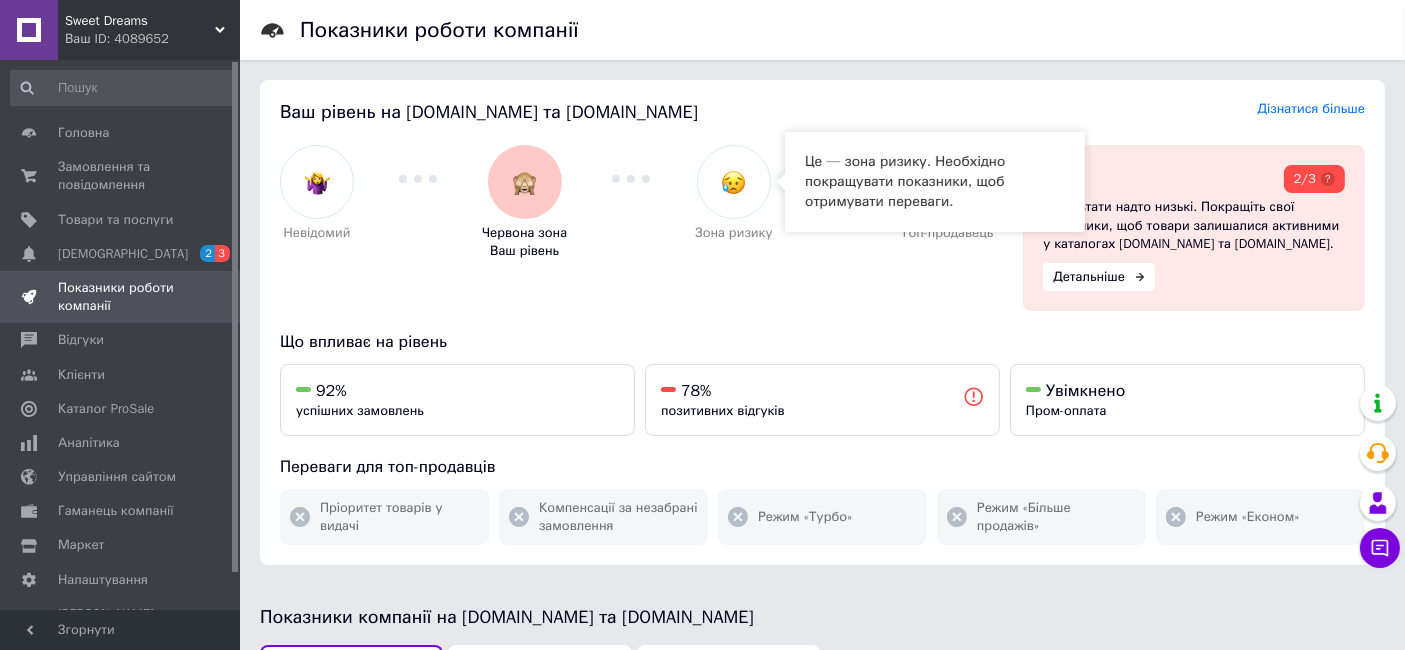 click at bounding box center [733, 182] 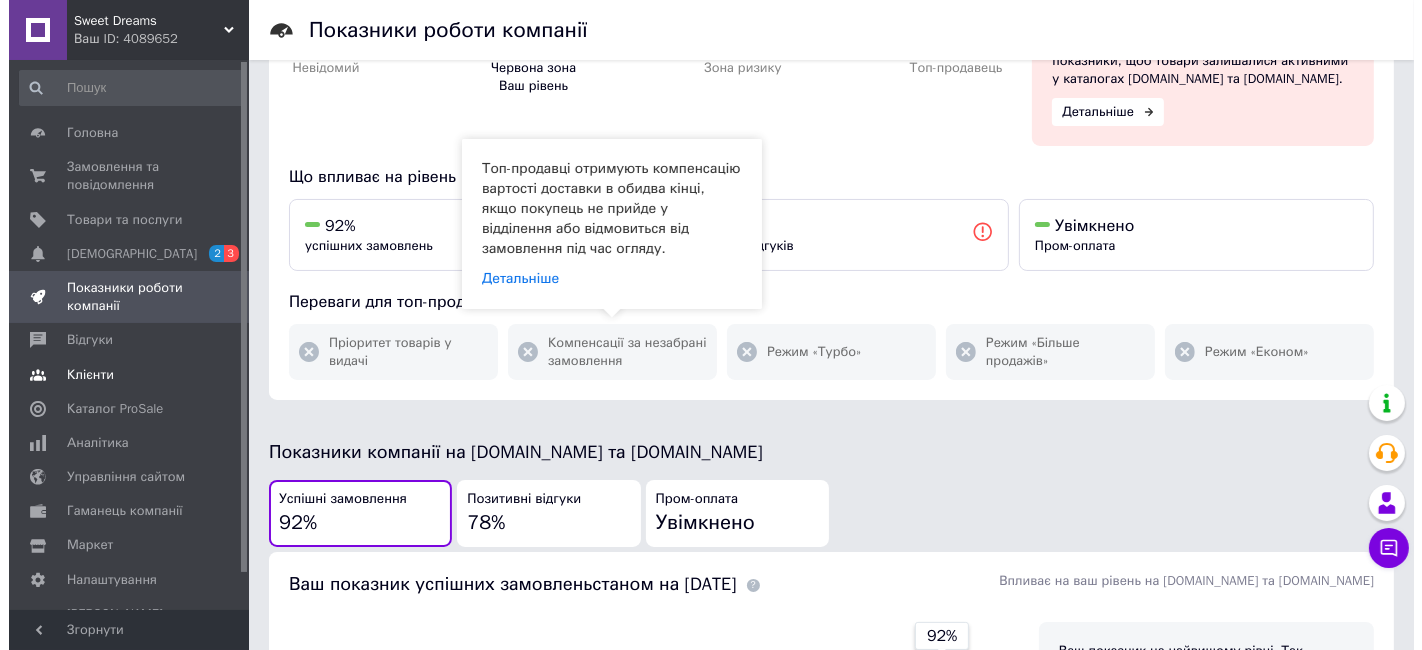 scroll, scrollTop: 0, scrollLeft: 0, axis: both 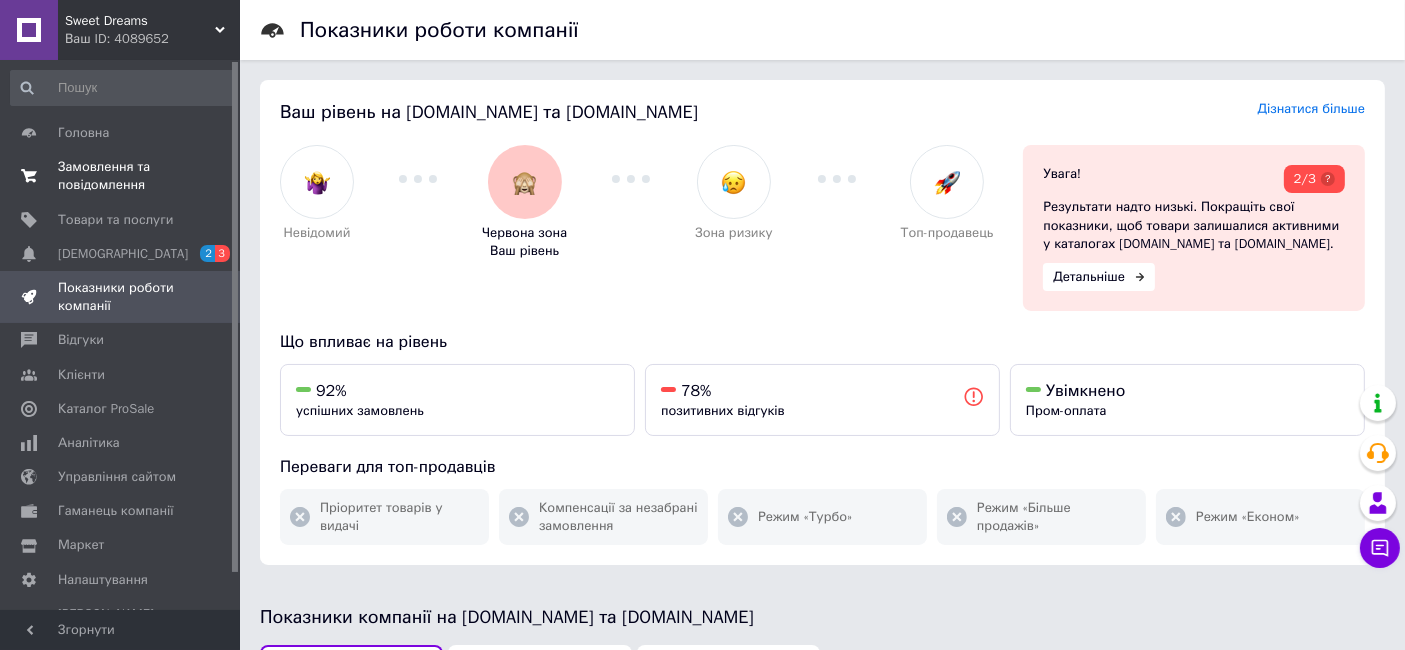 click on "Замовлення та повідомлення" at bounding box center (121, 176) 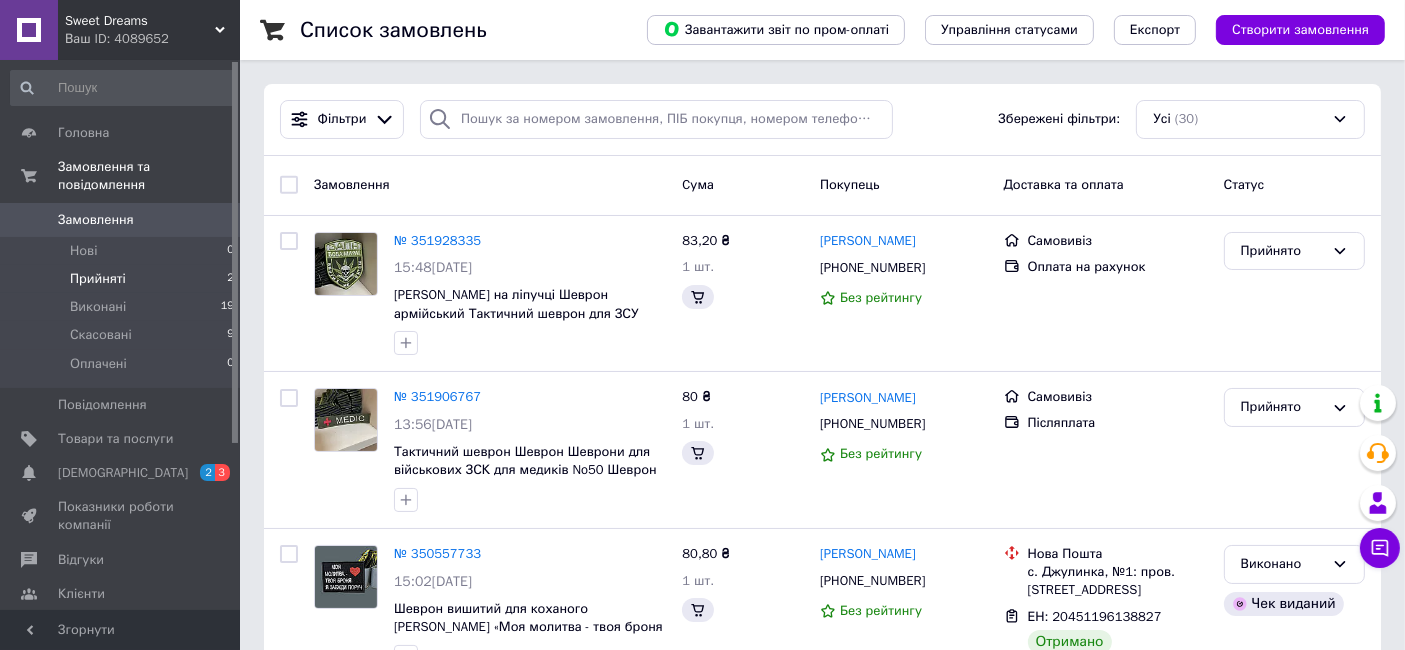 click on "Прийняті" at bounding box center (98, 279) 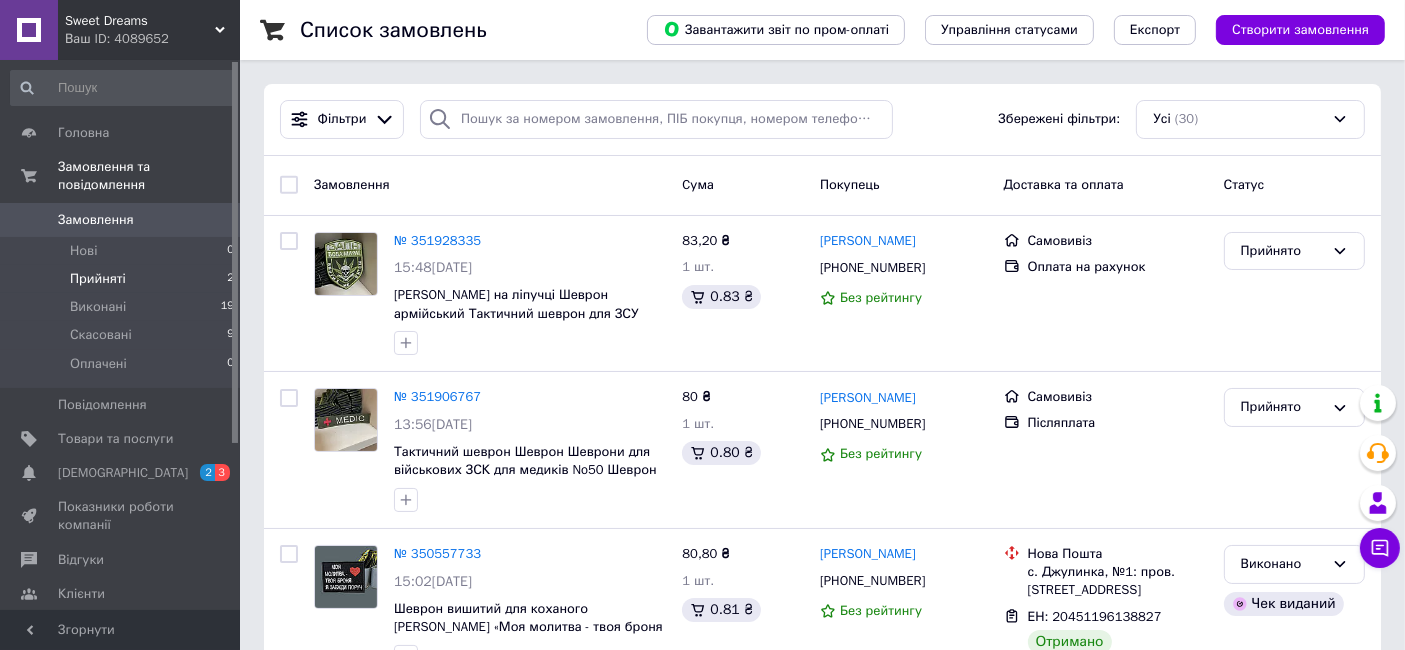click on "Прийняті" at bounding box center [98, 279] 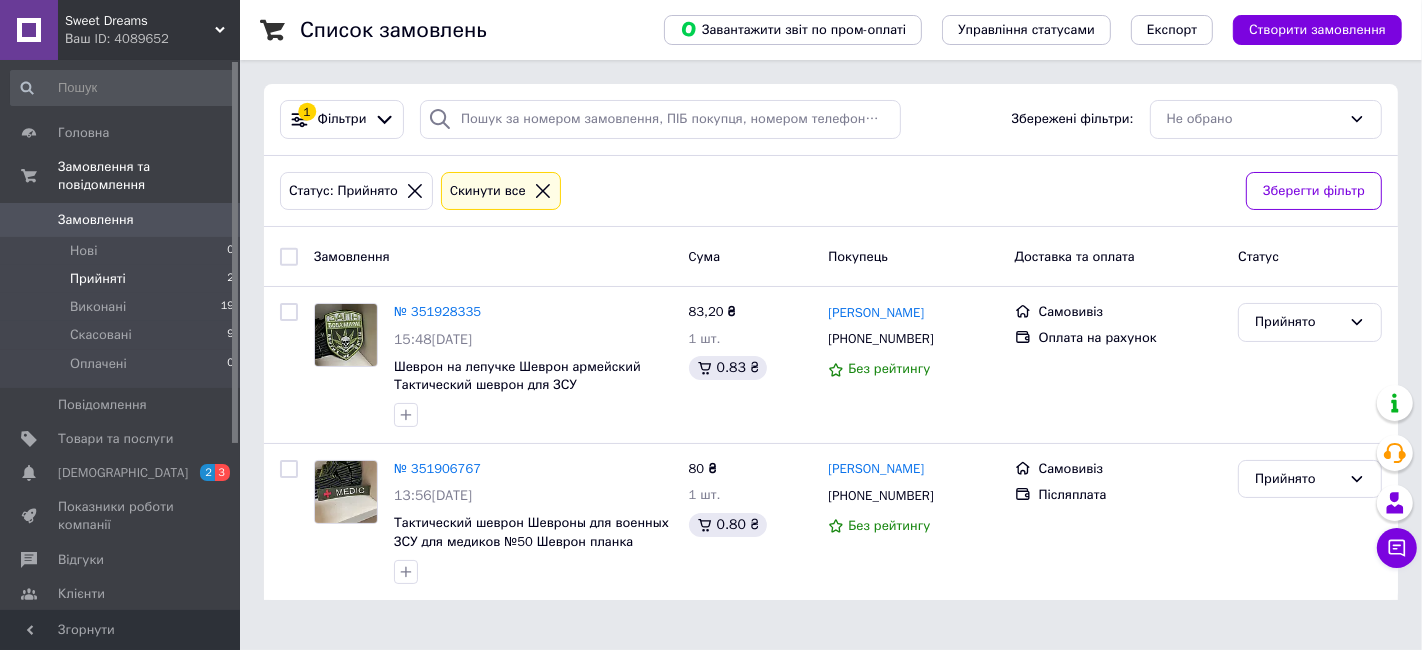 click on "Sweet Dreams" at bounding box center [140, 21] 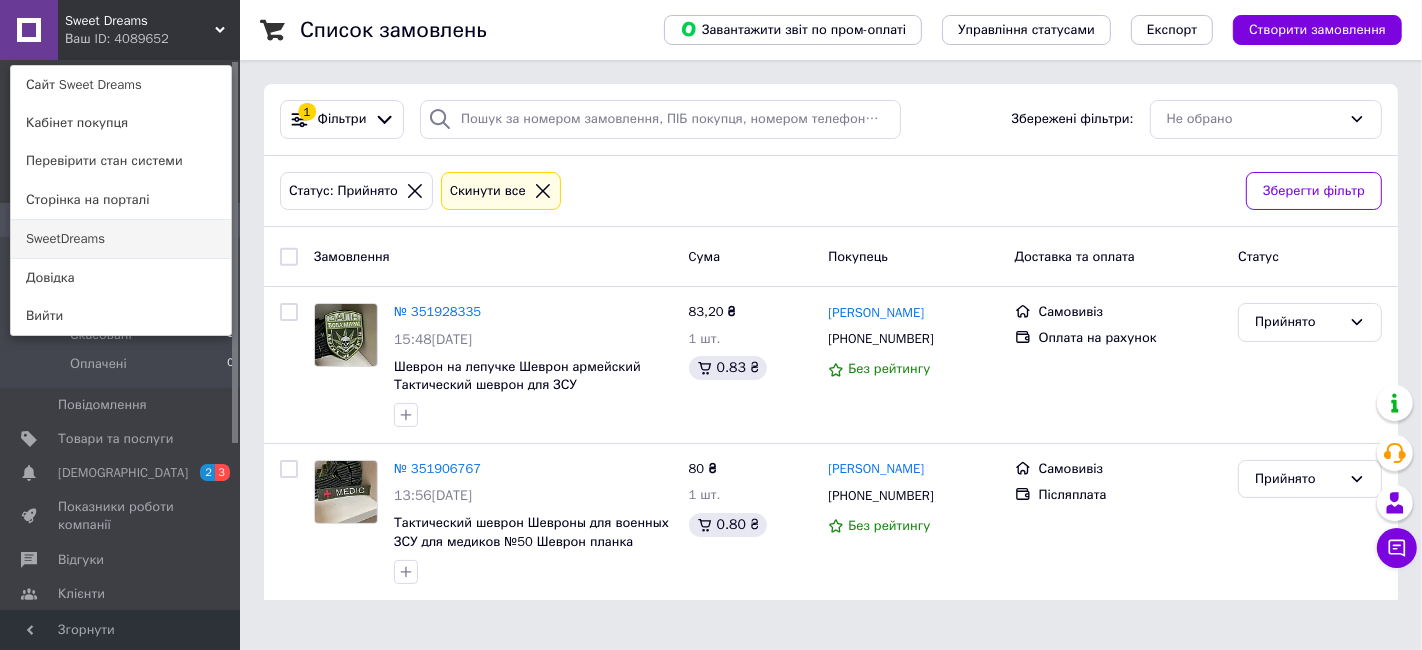 click on "SweetDreams" at bounding box center (121, 239) 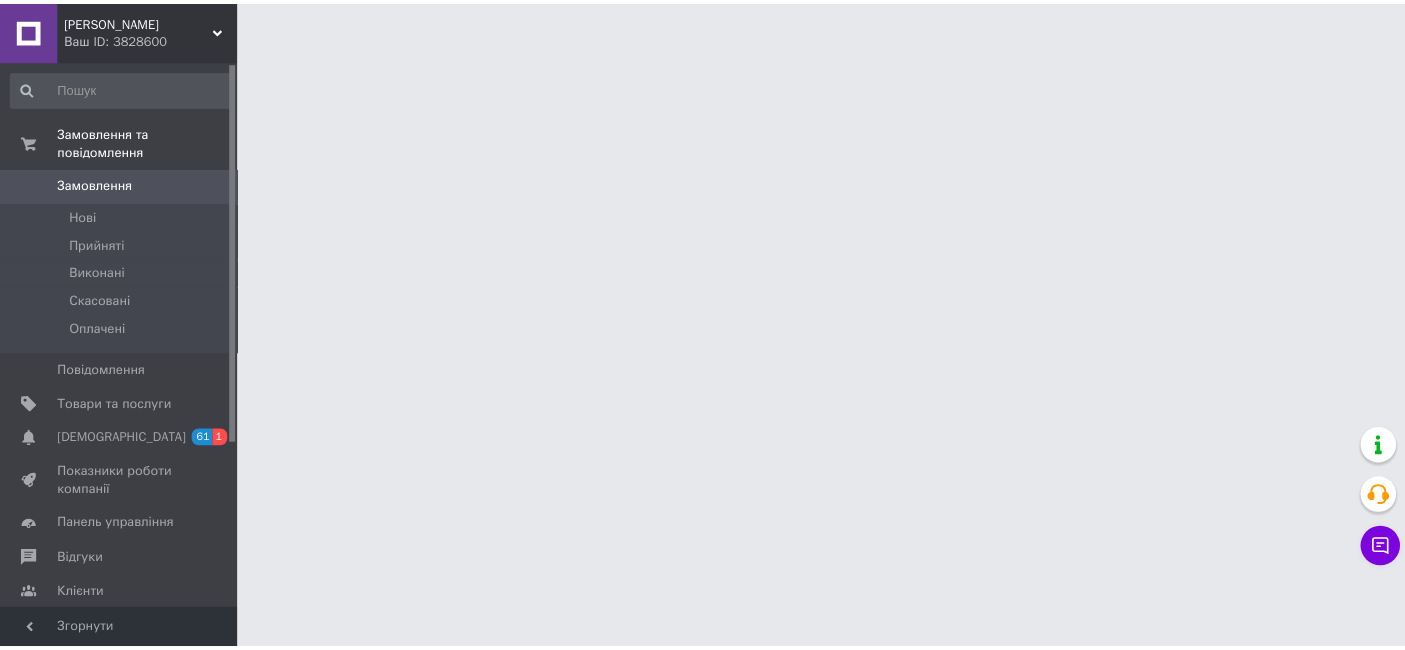 scroll, scrollTop: 0, scrollLeft: 0, axis: both 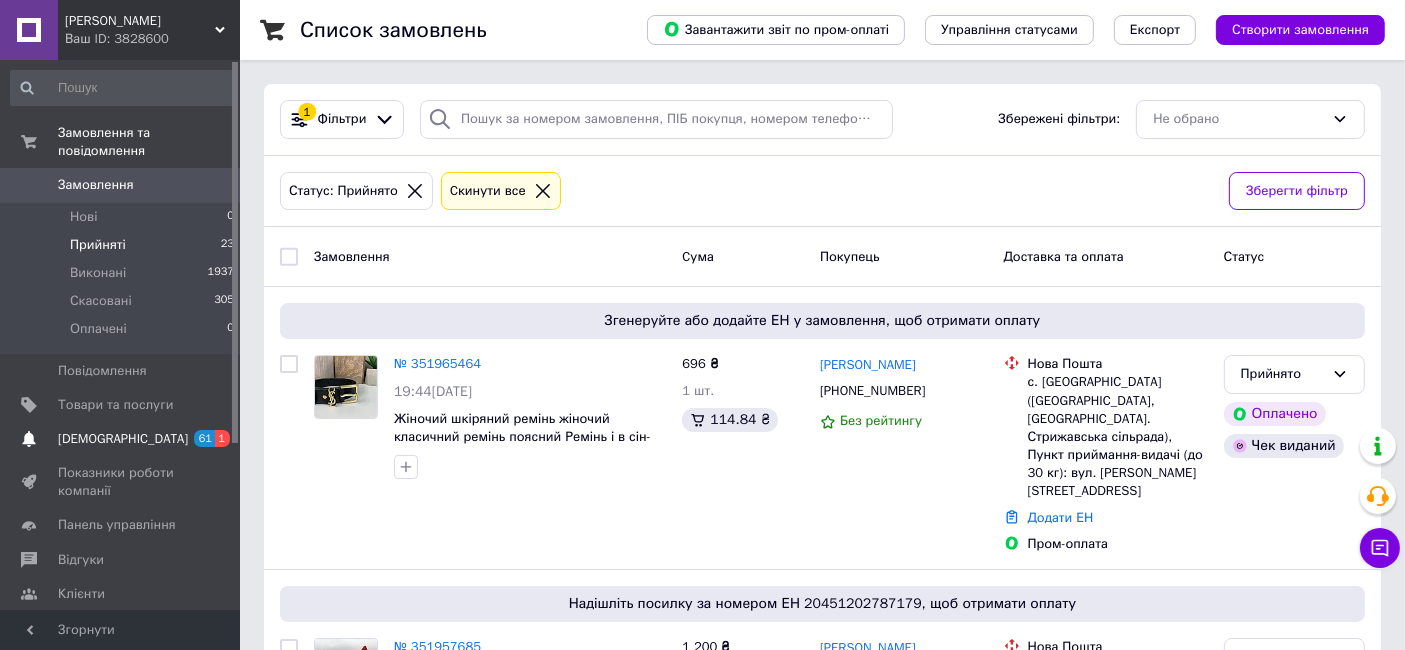 click on "[DEMOGRAPHIC_DATA]" at bounding box center [123, 439] 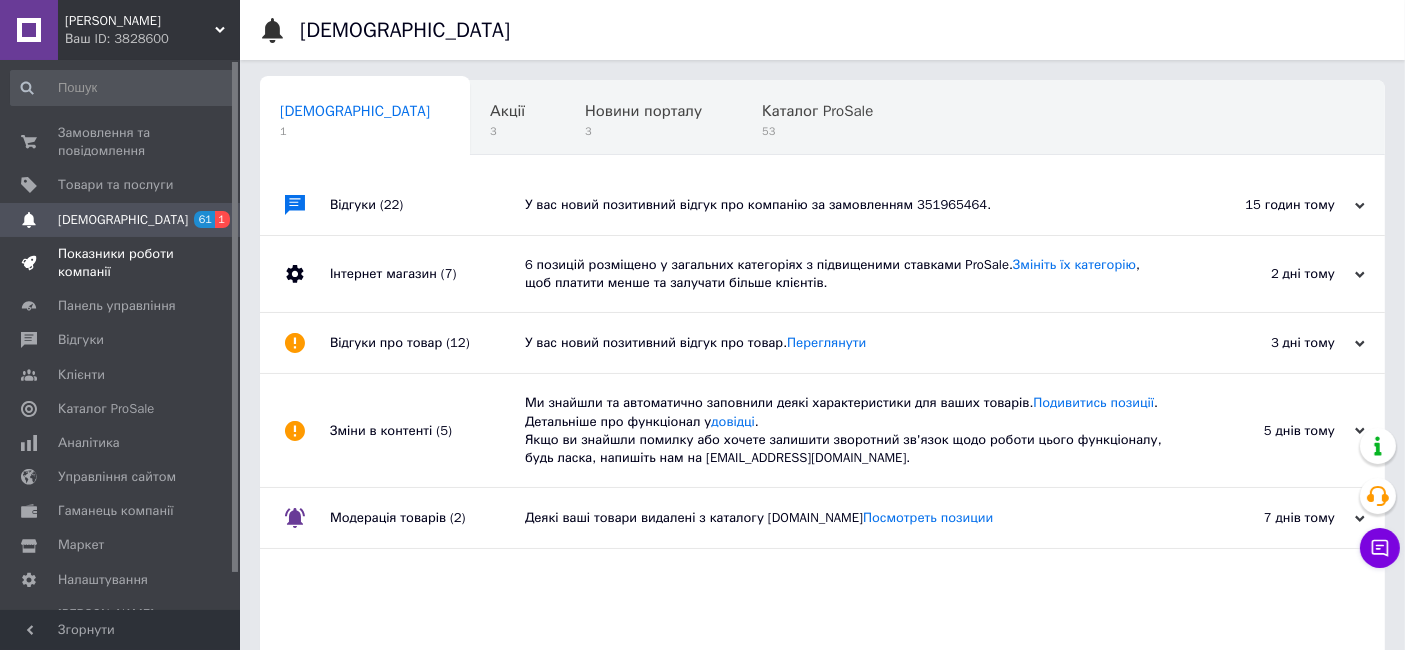 click on "Показники роботи компанії" at bounding box center [121, 263] 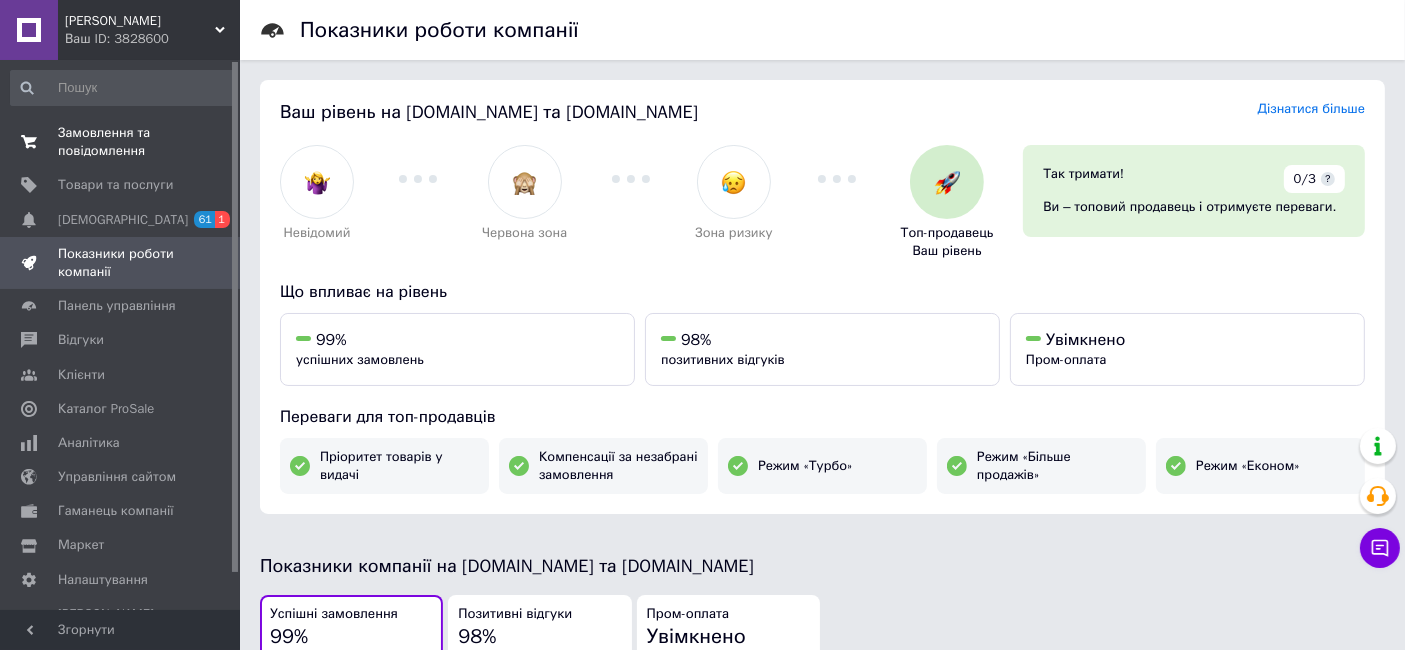 click on "Замовлення та повідомлення" at bounding box center [121, 142] 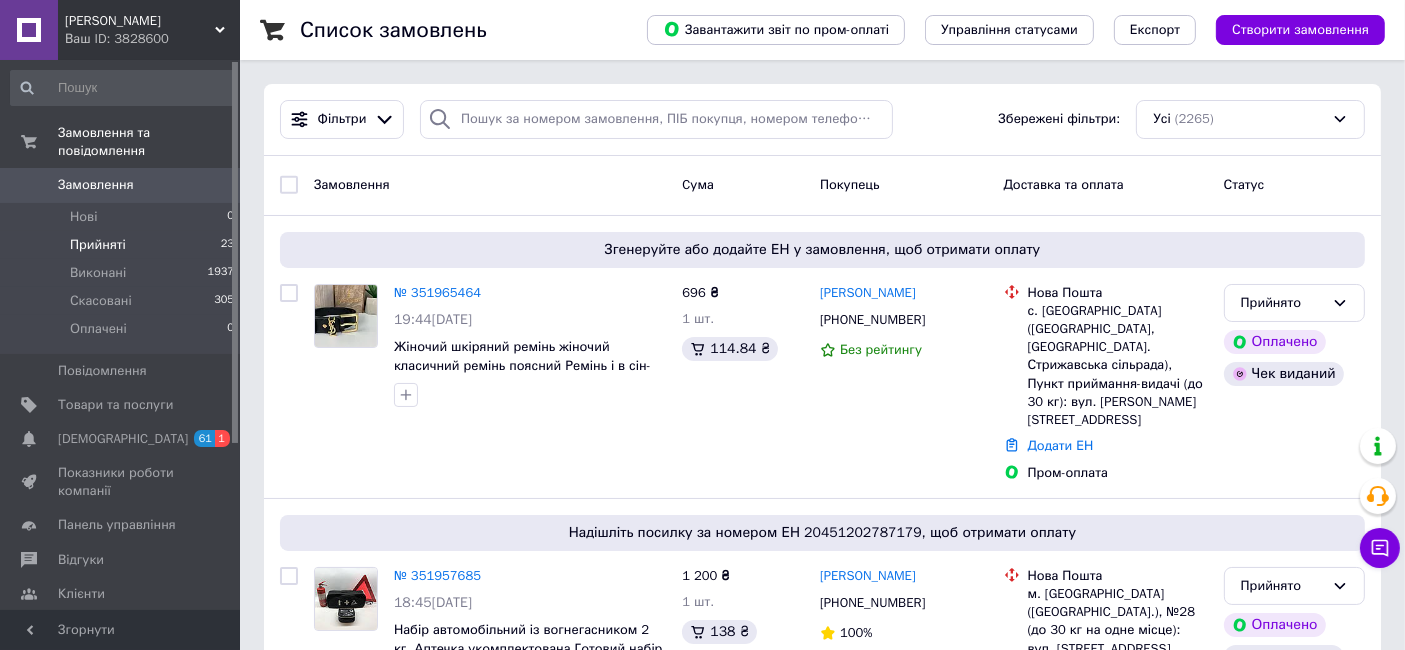 click on "Прийняті 23" at bounding box center (123, 245) 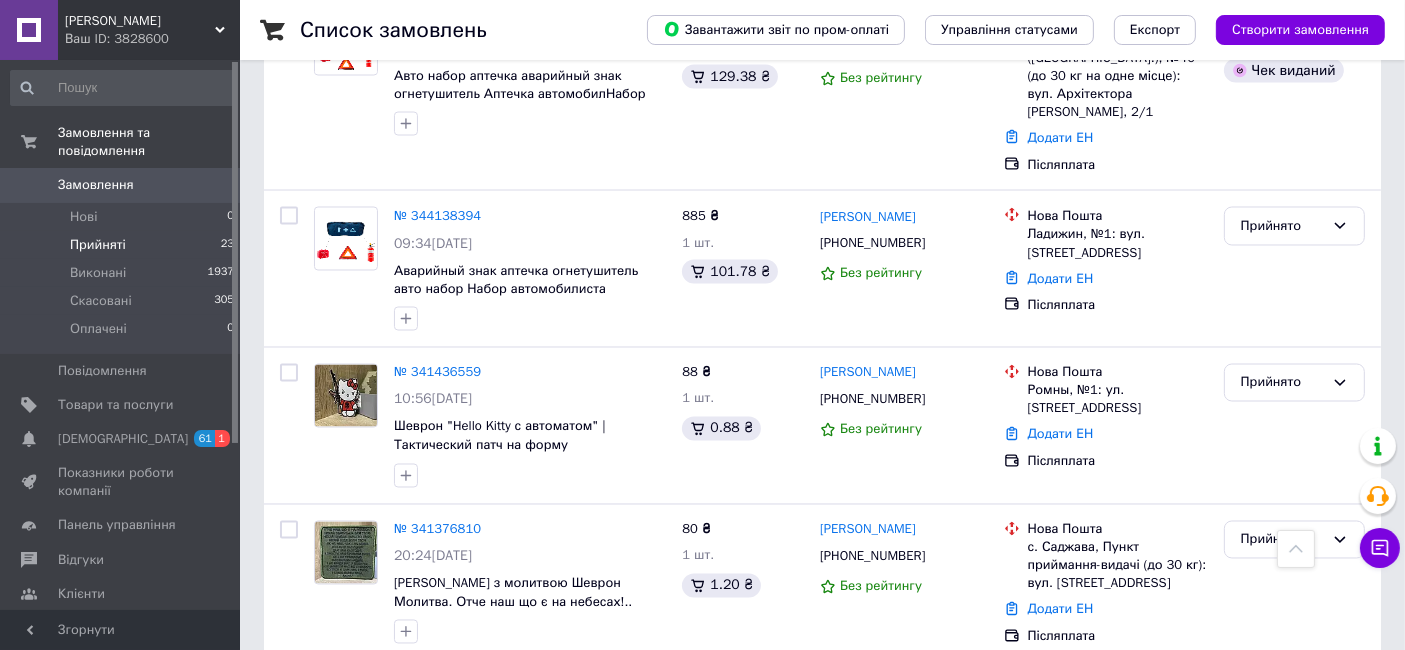 scroll, scrollTop: 3561, scrollLeft: 0, axis: vertical 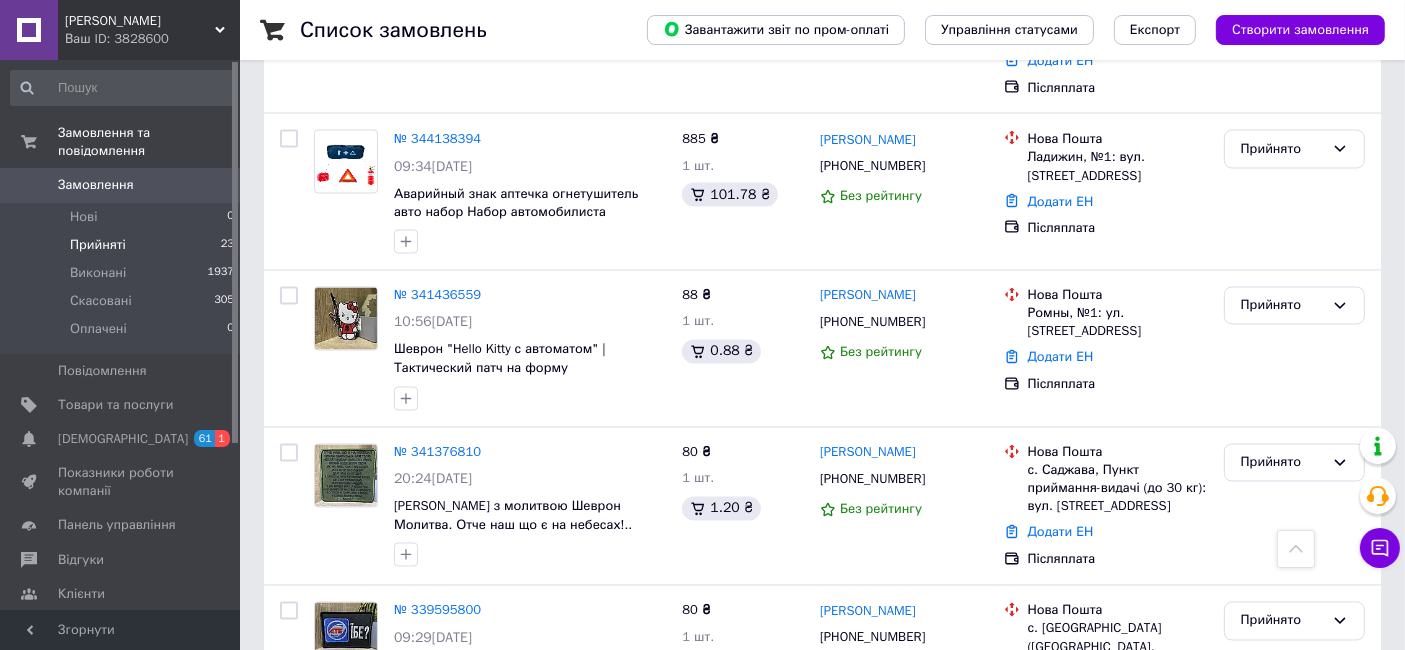 click on "Прийняті" at bounding box center (98, 245) 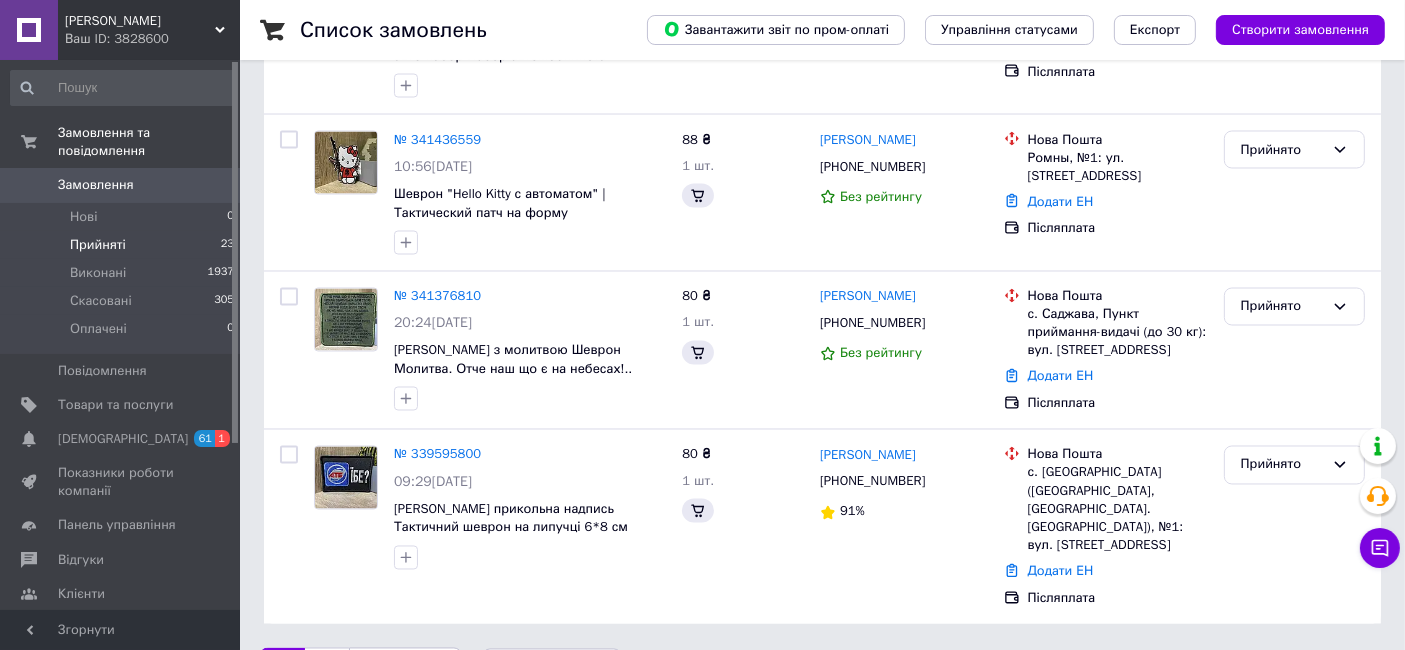 scroll, scrollTop: 0, scrollLeft: 0, axis: both 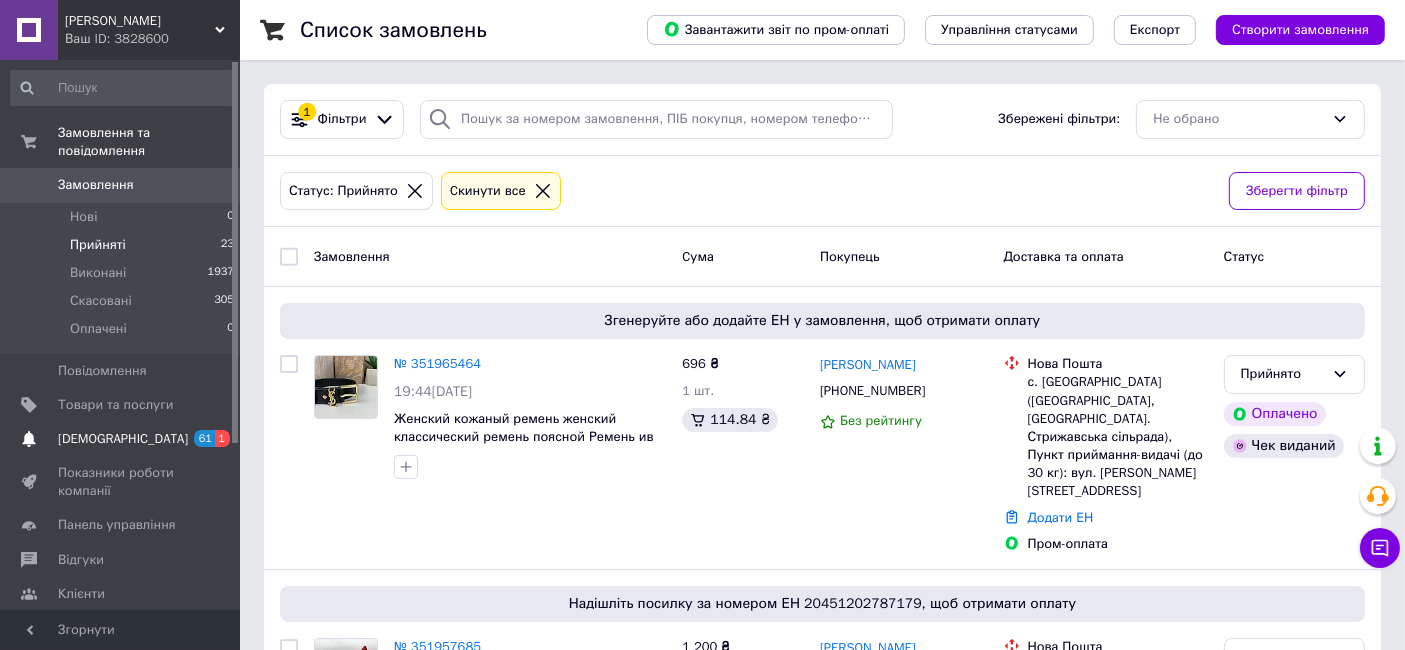 click on "[DEMOGRAPHIC_DATA]" at bounding box center [123, 439] 